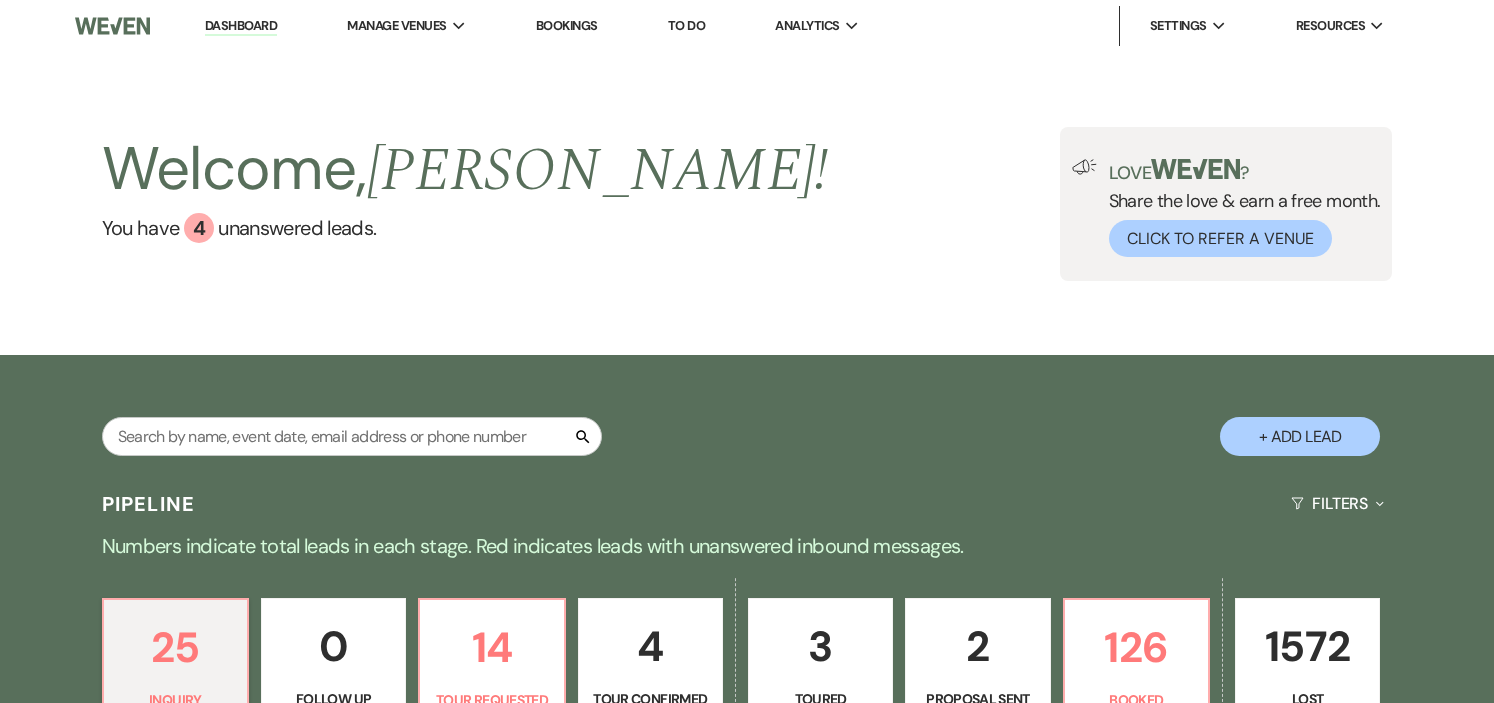 scroll, scrollTop: 74, scrollLeft: 0, axis: vertical 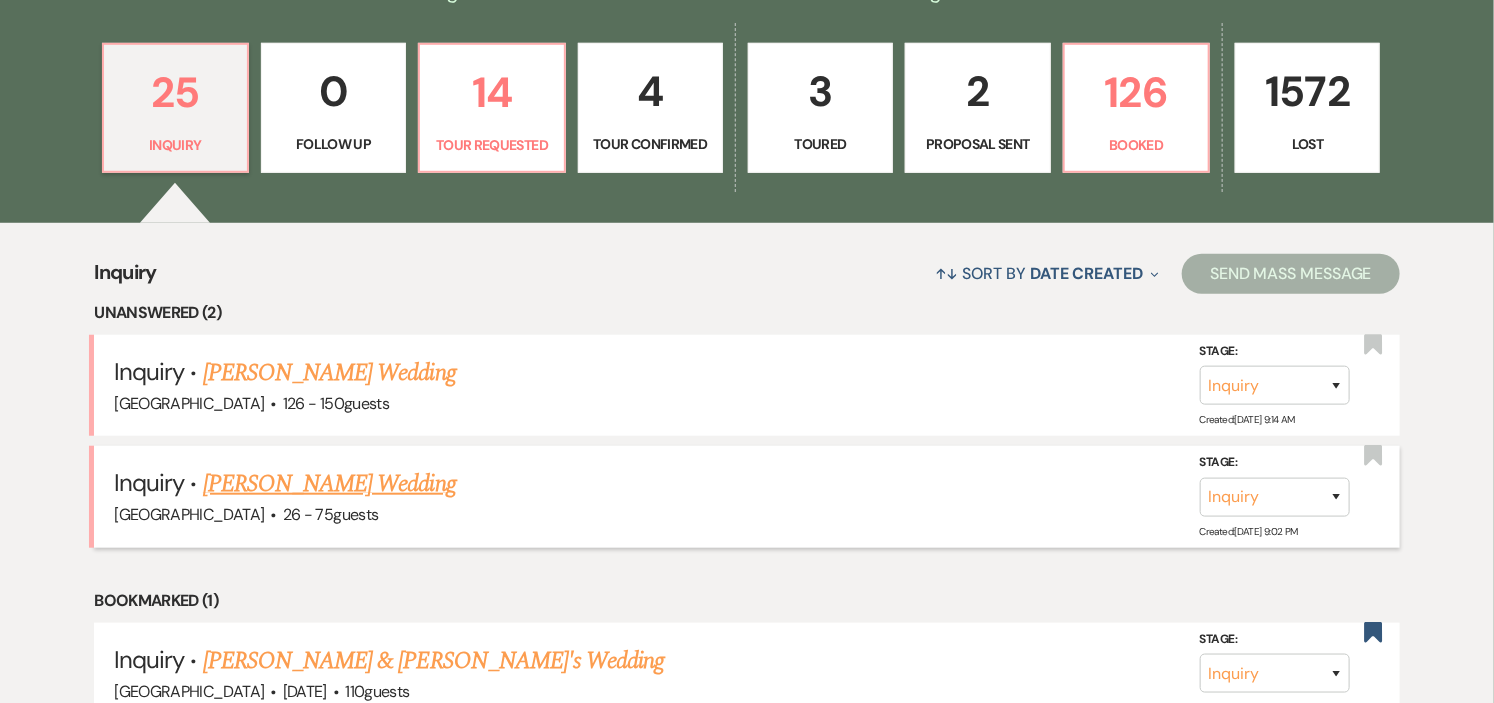 click on "[PERSON_NAME] Wedding" at bounding box center [329, 484] 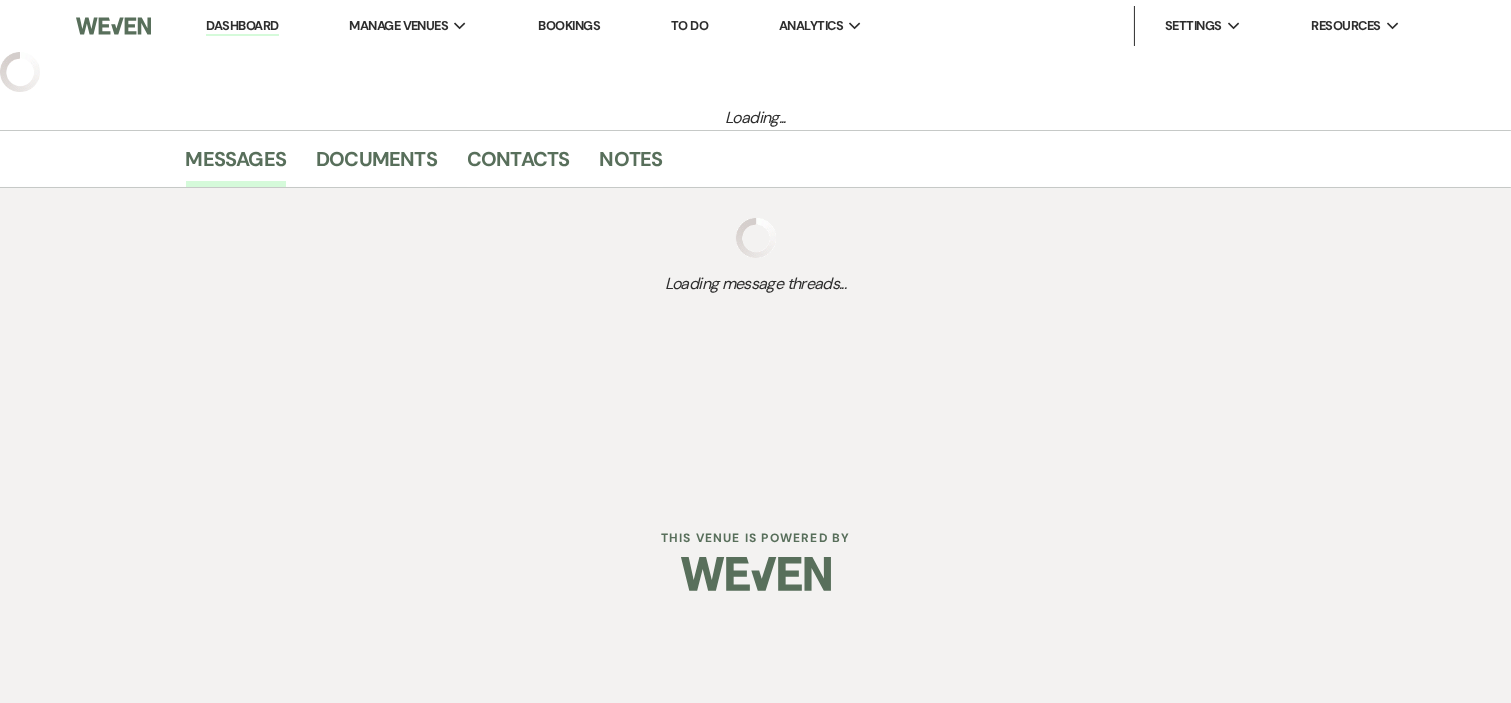 select on "4" 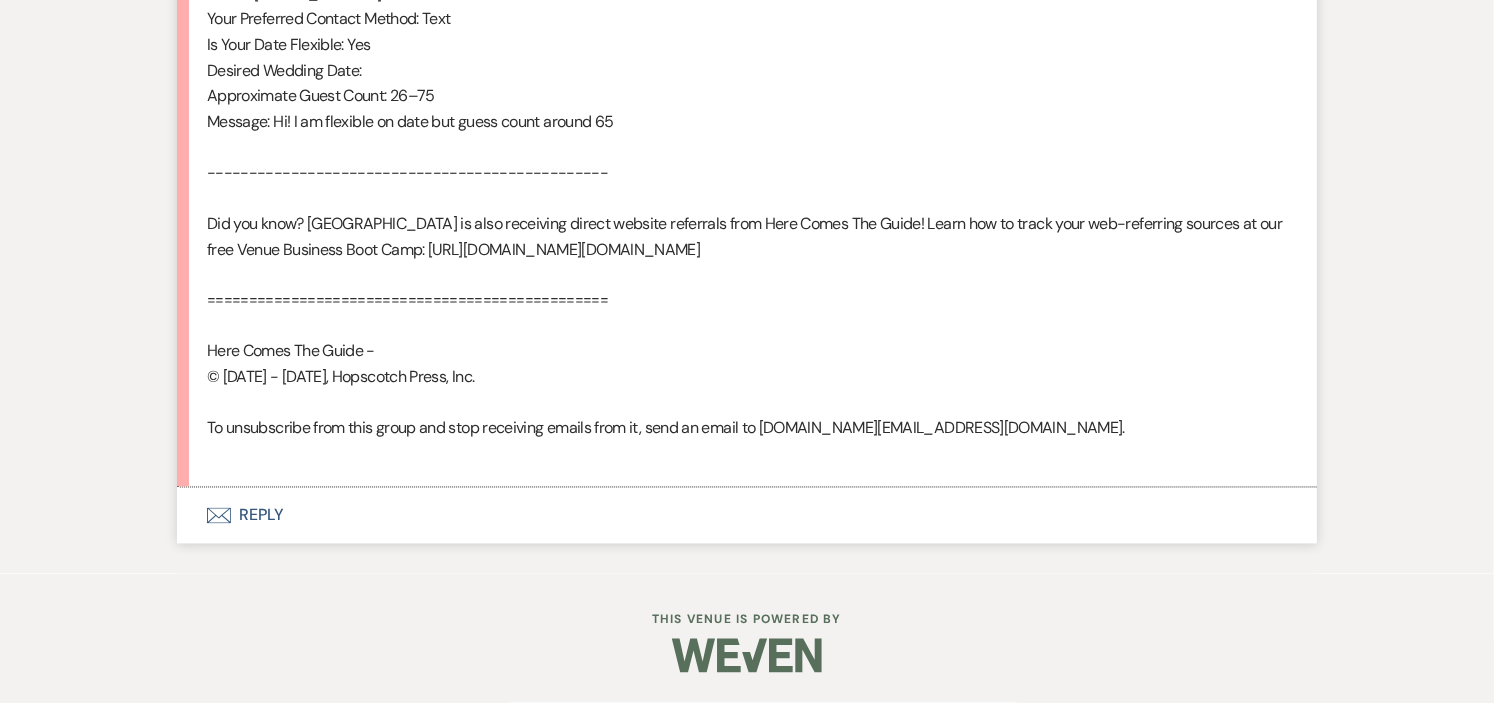 scroll, scrollTop: 1416, scrollLeft: 0, axis: vertical 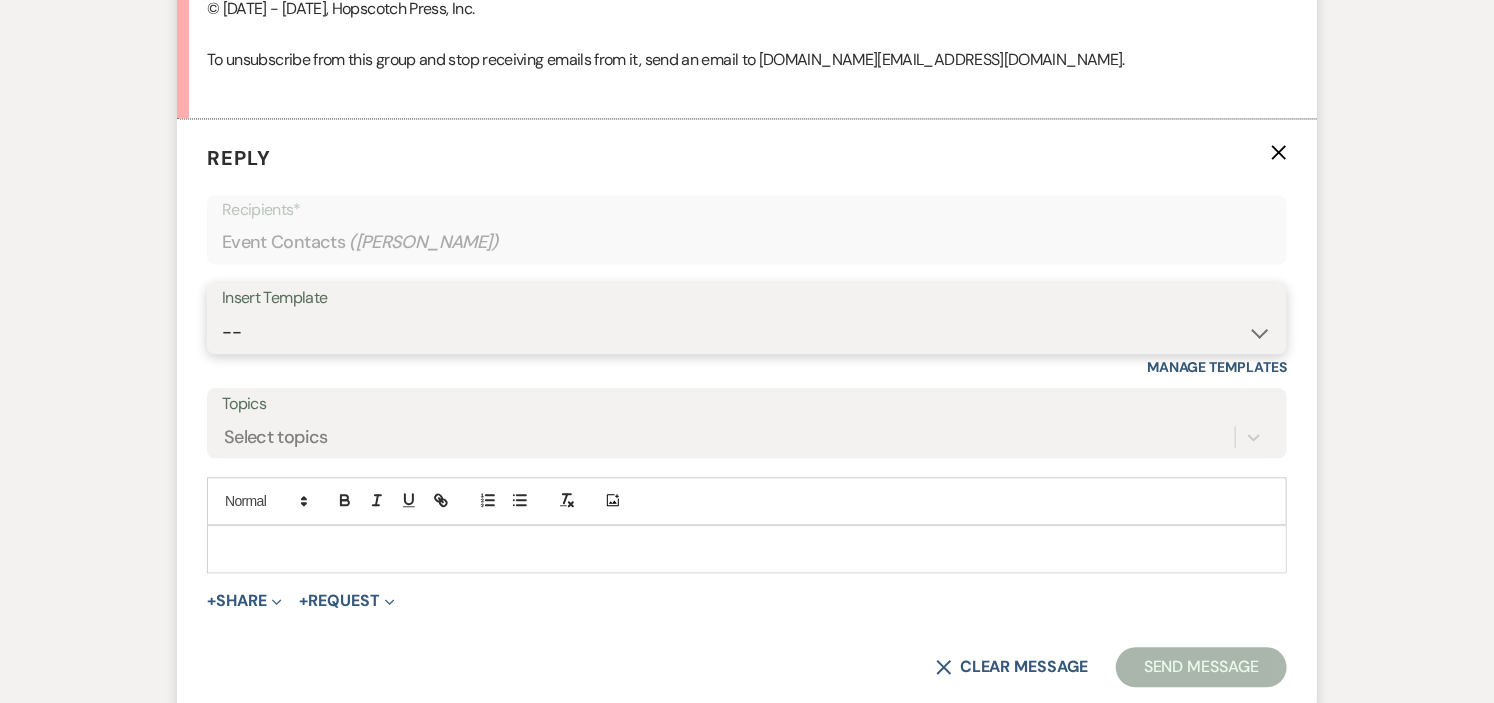 click on "-- Weven Planning Portal Introduction (Booked Events) Initial Inquiry Response Tour Request Response Follow Up Checking In - Long Hill Wedding Final Payments and Ceremony Worksheet Planning Follow Up After Wedding Note Membership Self Tour - [GEOGRAPHIC_DATA] [GEOGRAPHIC_DATA] Updated Initial Response Security Deposit Refund Initial Follow Up Contract (Pre-Booked Leads) Tour follow up Auto Reply - Long Hill Inquiry Rental Agreement and Payment Events Inquiry Wedding Set Up Requirements Corporate and Private Events Long Hill Planning Guidelines  Copy of Follow Up Weven Closing" at bounding box center [747, 332] 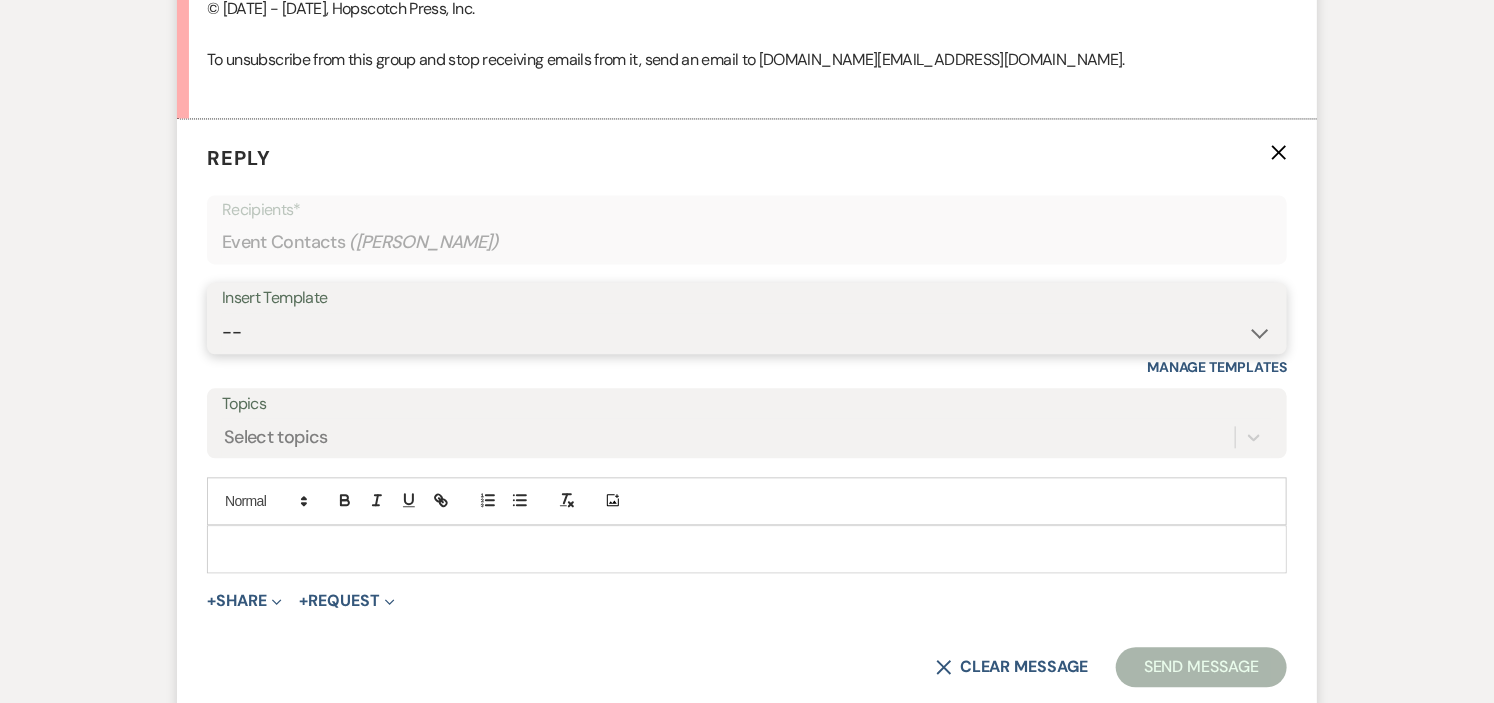 select on "600" 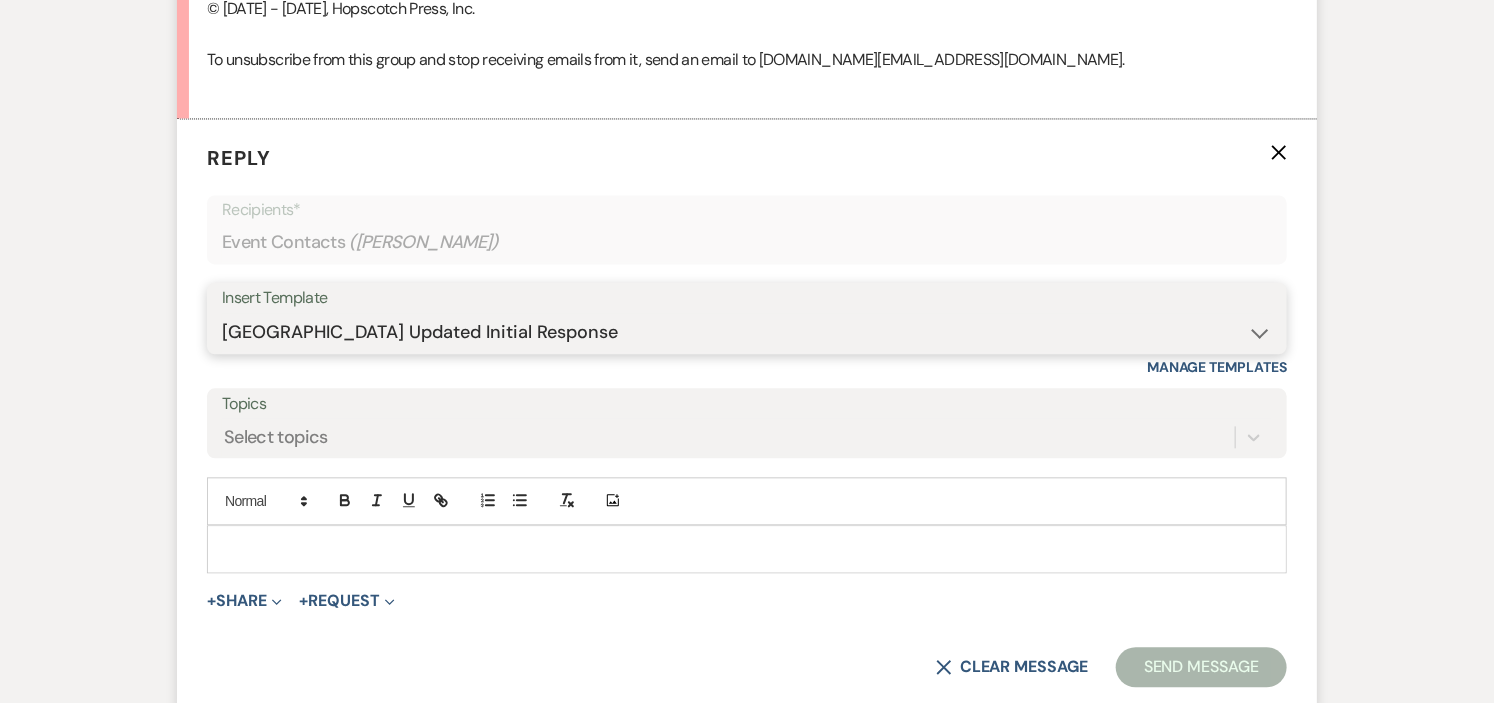 click on "-- Weven Planning Portal Introduction (Booked Events) Initial Inquiry Response Tour Request Response Follow Up Checking In - Long Hill Wedding Final Payments and Ceremony Worksheet Planning Follow Up After Wedding Note Membership Self Tour - [GEOGRAPHIC_DATA] [GEOGRAPHIC_DATA] Updated Initial Response Security Deposit Refund Initial Follow Up Contract (Pre-Booked Leads) Tour follow up Auto Reply - Long Hill Inquiry Rental Agreement and Payment Events Inquiry Wedding Set Up Requirements Corporate and Private Events Long Hill Planning Guidelines  Copy of Follow Up Weven Closing" at bounding box center [747, 332] 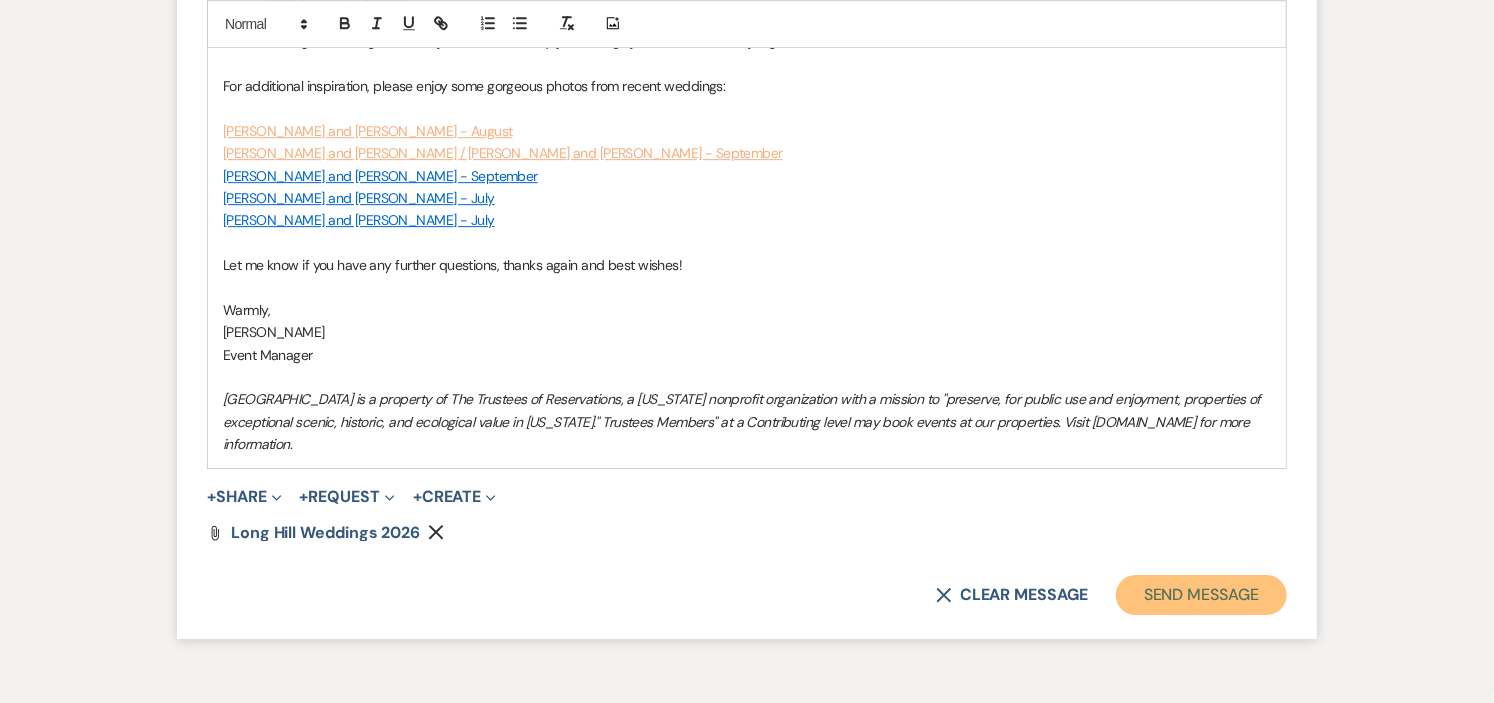 click on "Send Message" at bounding box center [1201, 595] 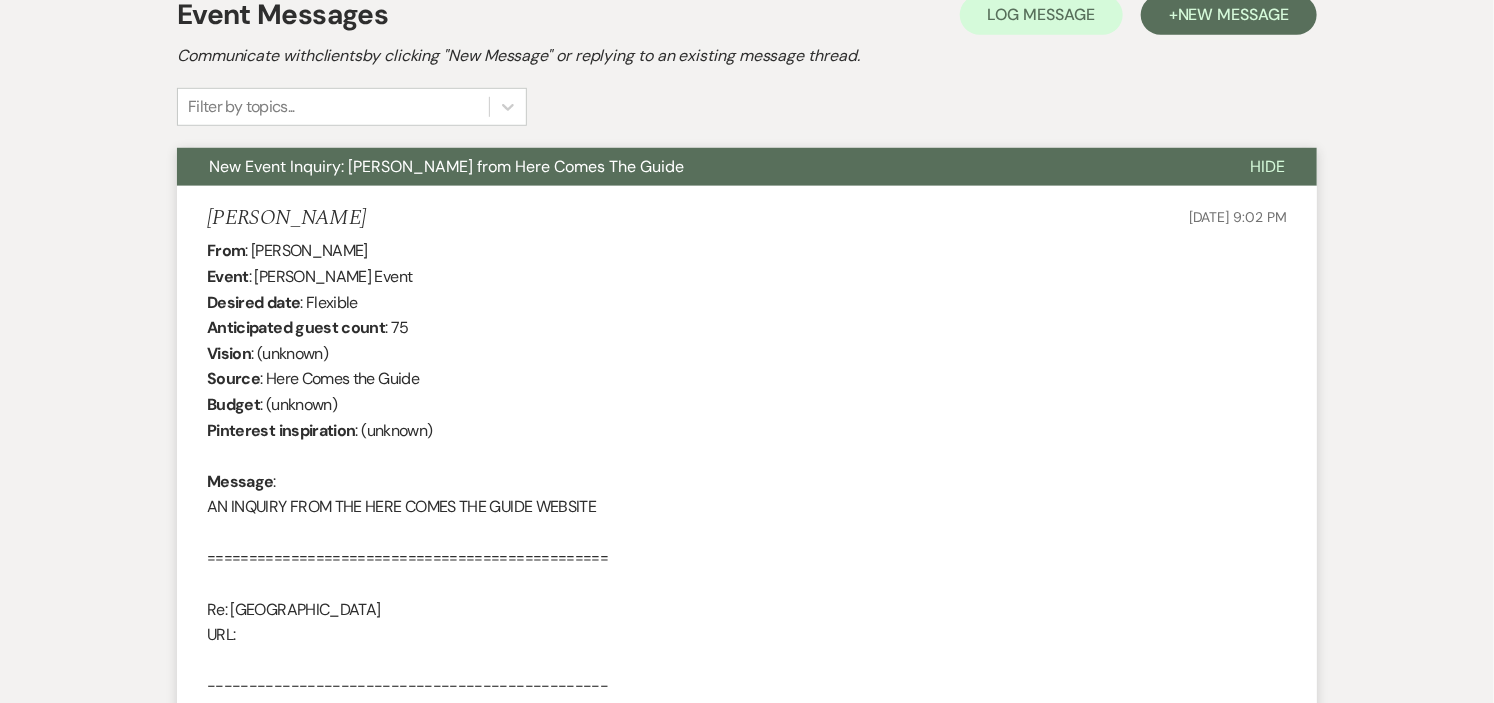 scroll, scrollTop: 0, scrollLeft: 0, axis: both 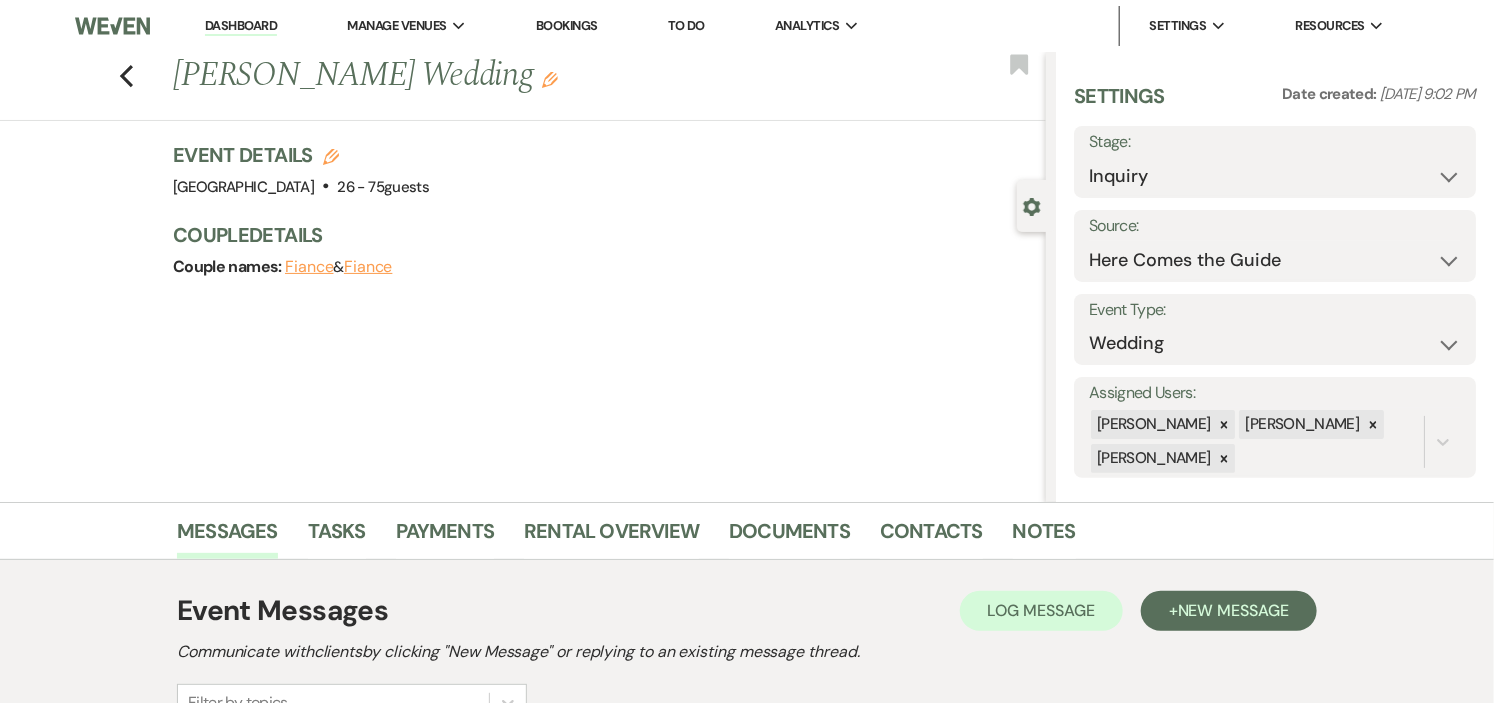click on "Dashboard" at bounding box center (241, 26) 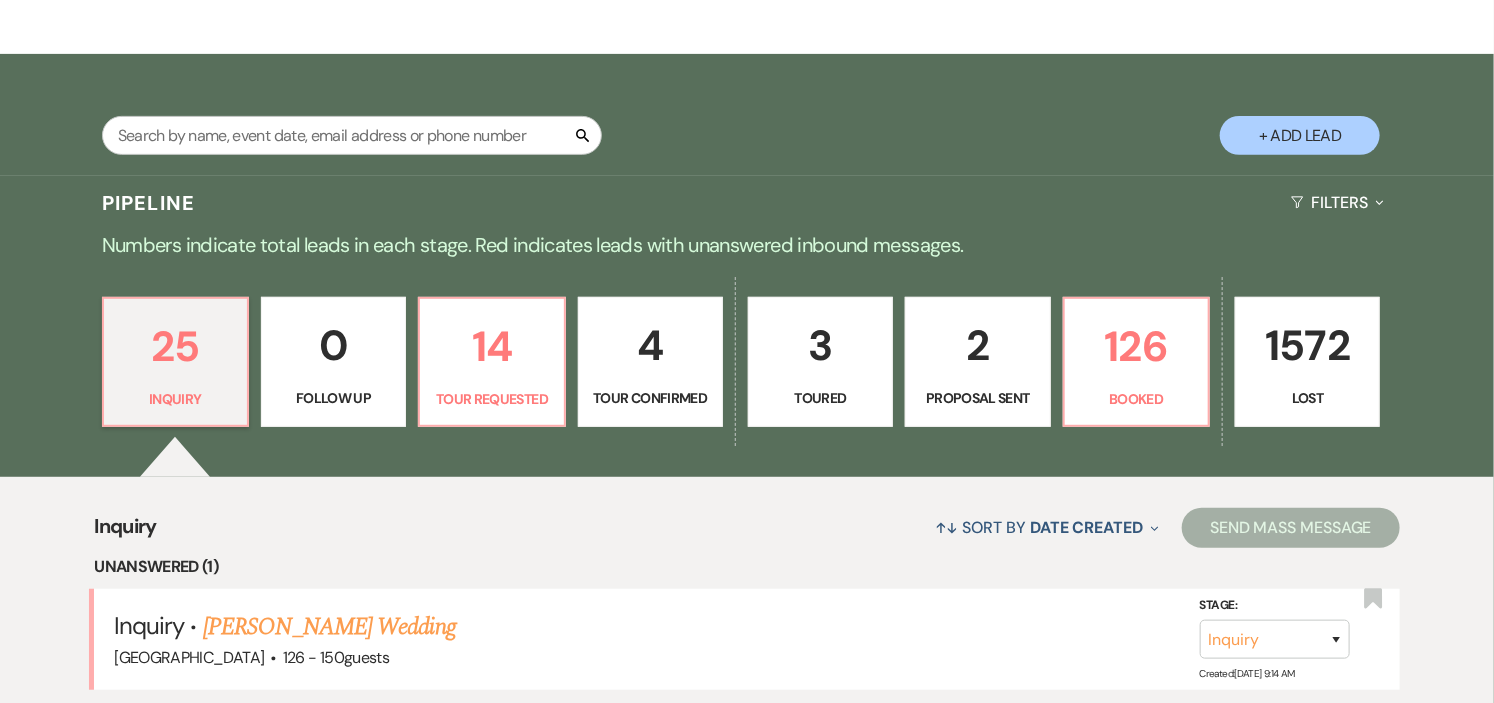 scroll, scrollTop: 333, scrollLeft: 0, axis: vertical 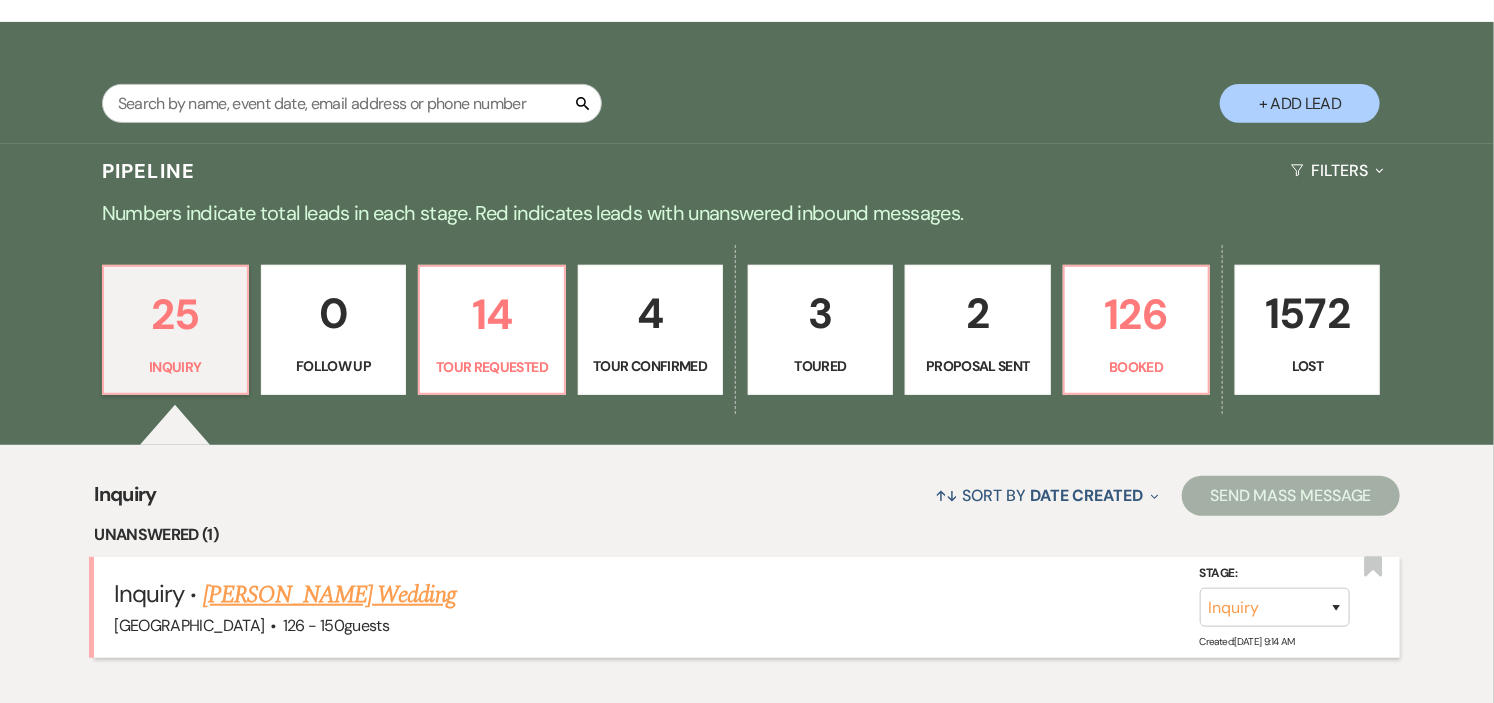 click on "[PERSON_NAME] Wedding" at bounding box center (329, 595) 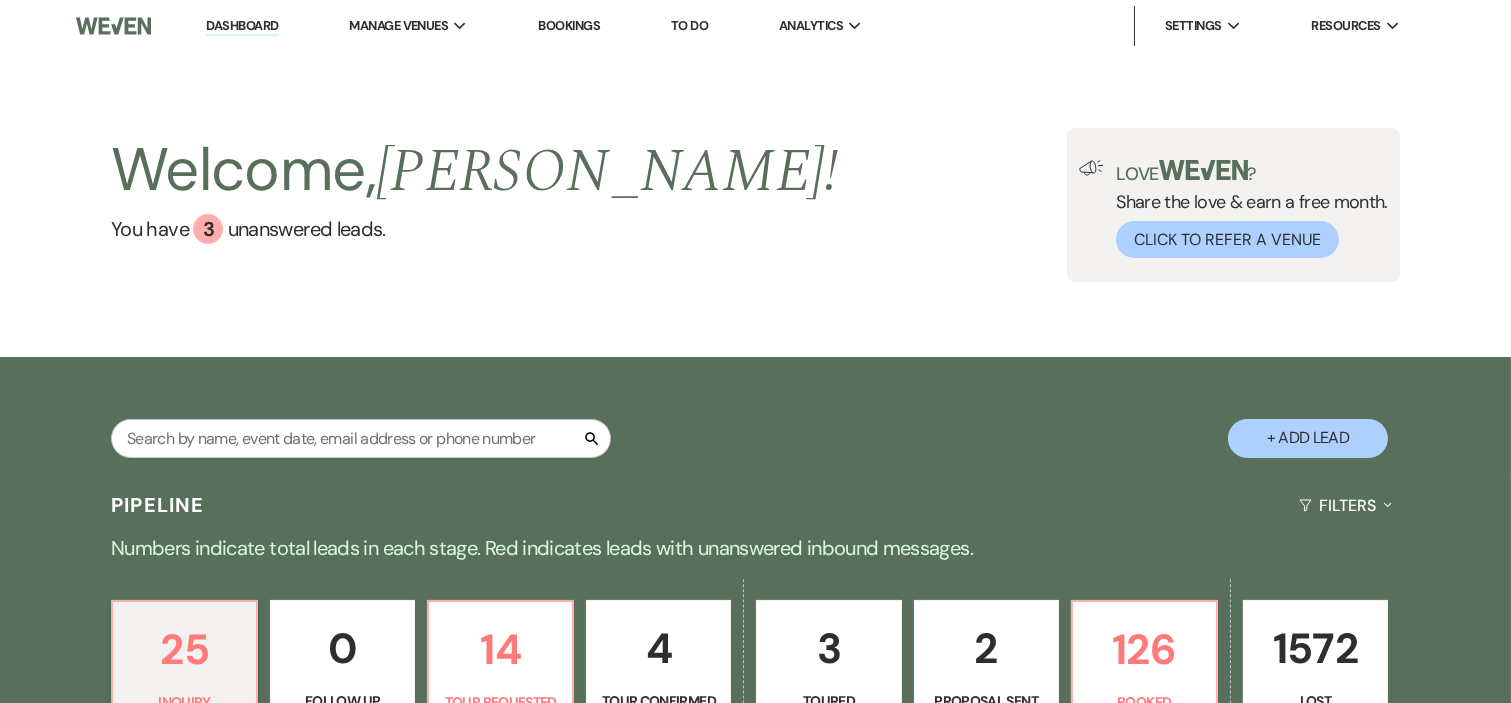 select on "4" 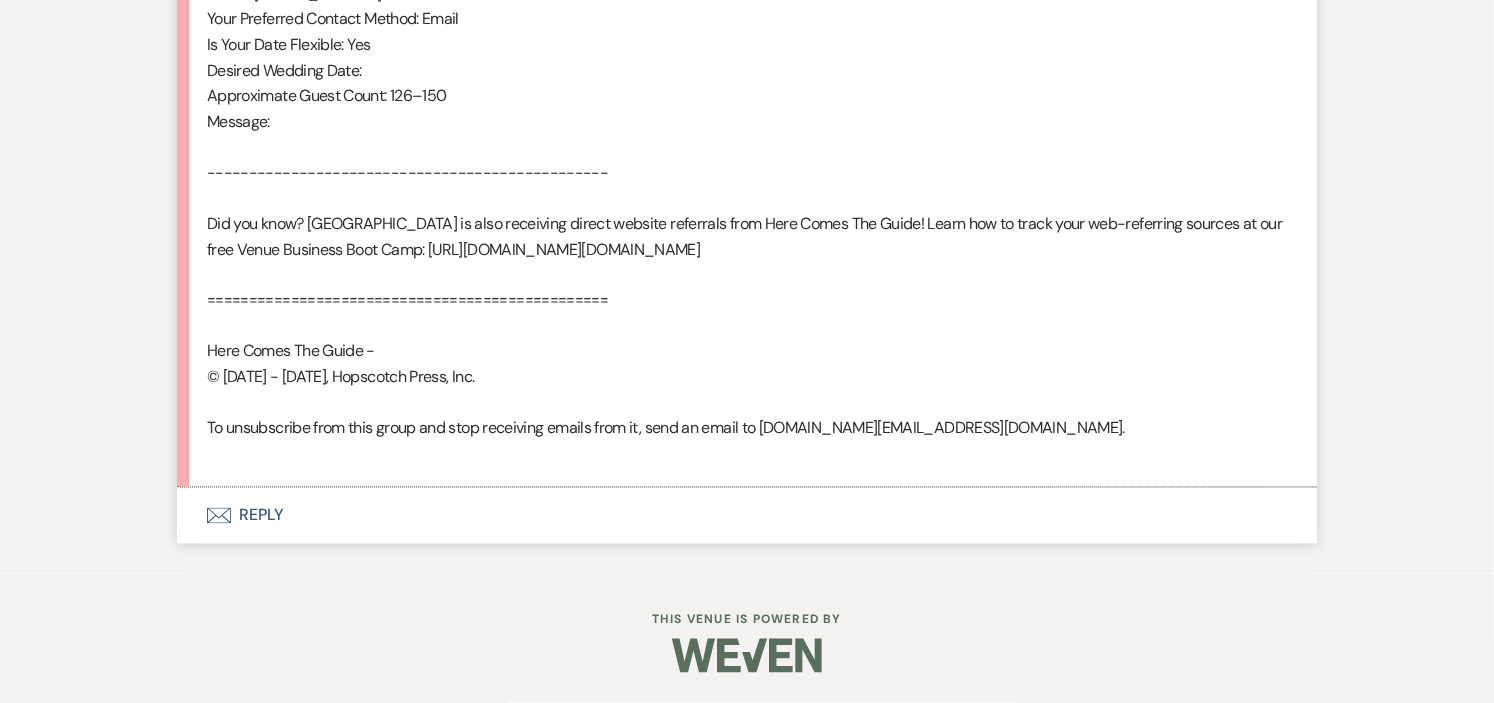 scroll, scrollTop: 1416, scrollLeft: 0, axis: vertical 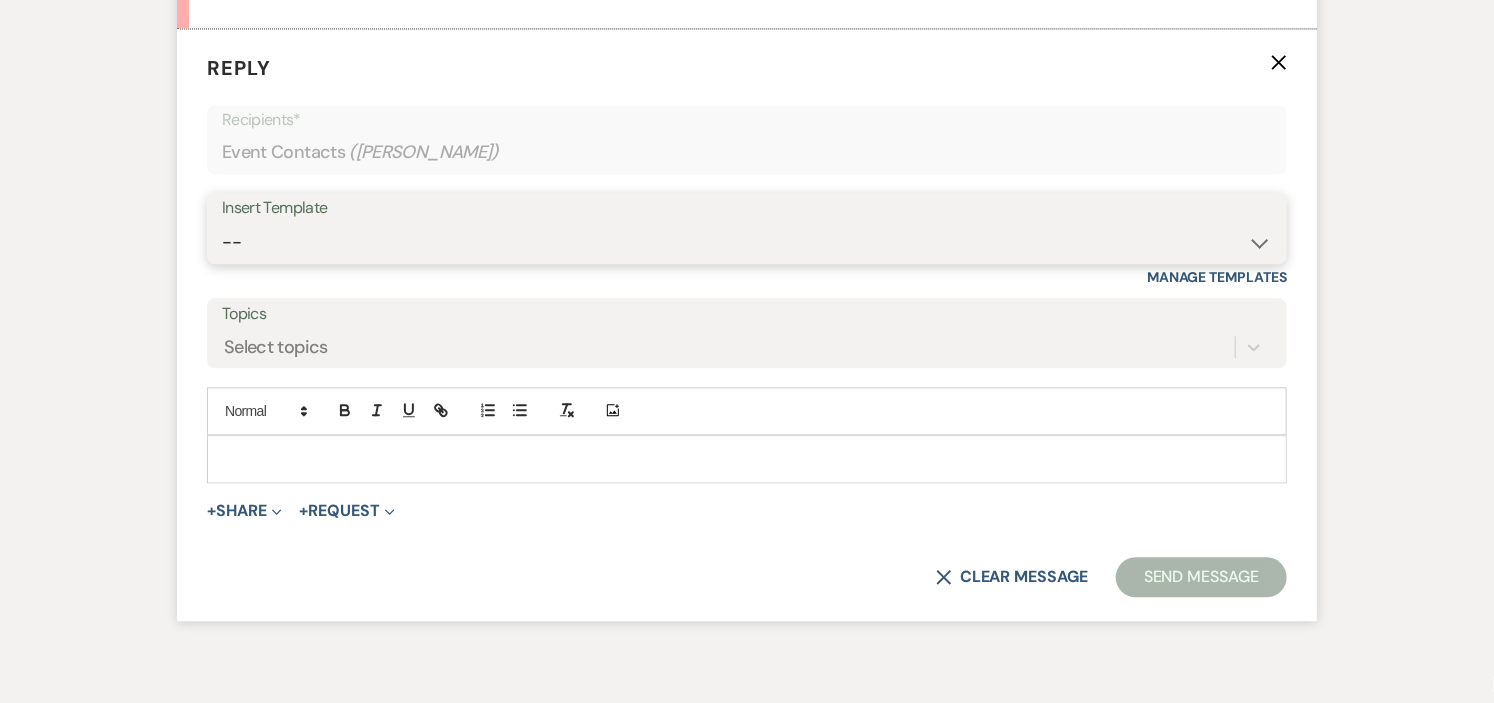 click on "-- Weven Planning Portal Introduction (Booked Events) Initial Inquiry Response Tour Request Response Follow Up Checking In - Long Hill Wedding Final Payments and Ceremony Worksheet Planning Follow Up After Wedding Note Membership Self Tour - [GEOGRAPHIC_DATA] [GEOGRAPHIC_DATA] Updated Initial Response Security Deposit Refund Initial Follow Up Contract (Pre-Booked Leads) Tour follow up Auto Reply - Long Hill Inquiry Rental Agreement and Payment Events Inquiry Wedding Set Up Requirements Corporate and Private Events Long Hill Planning Guidelines  Copy of Follow Up Weven Closing" at bounding box center [747, 242] 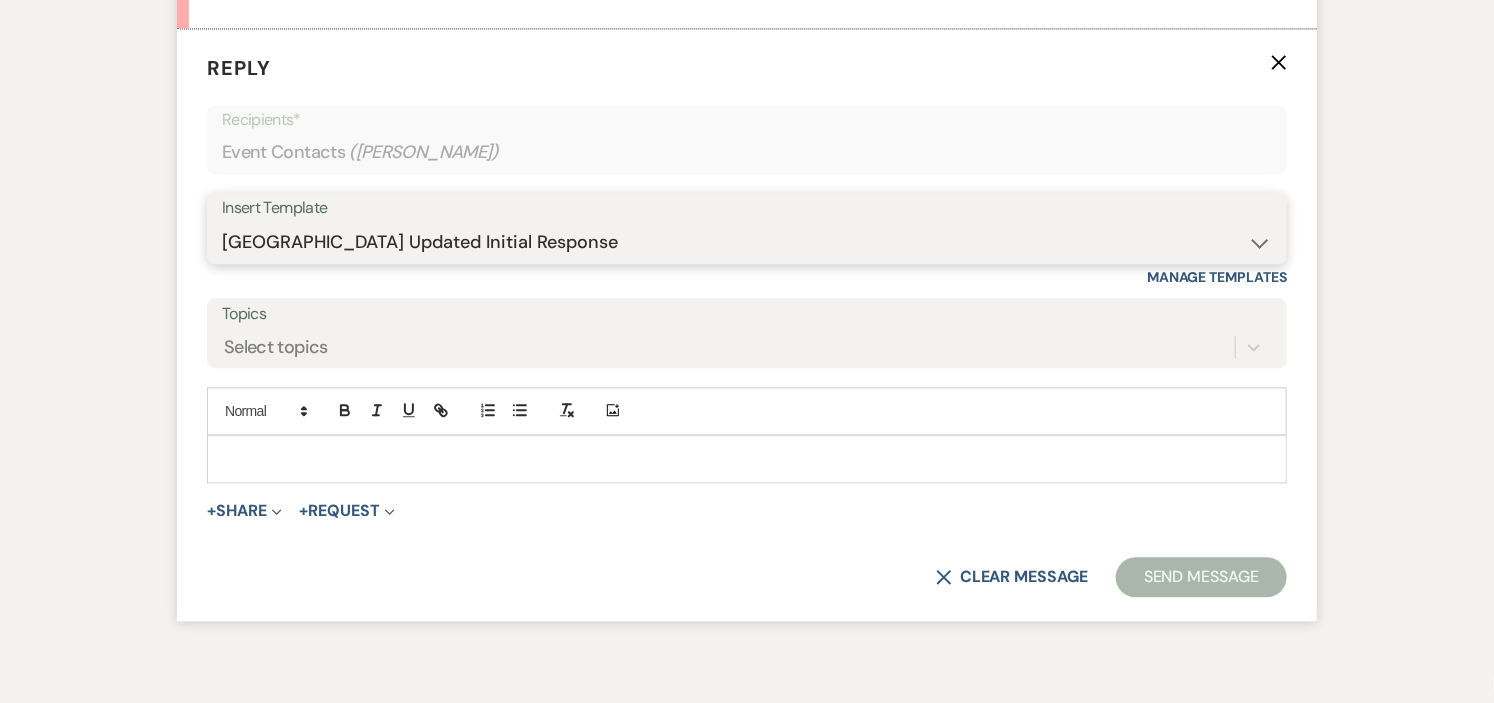 click on "-- Weven Planning Portal Introduction (Booked Events) Initial Inquiry Response Tour Request Response Follow Up Checking In - Long Hill Wedding Final Payments and Ceremony Worksheet Planning Follow Up After Wedding Note Membership Self Tour - [GEOGRAPHIC_DATA] [GEOGRAPHIC_DATA] Updated Initial Response Security Deposit Refund Initial Follow Up Contract (Pre-Booked Leads) Tour follow up Auto Reply - Long Hill Inquiry Rental Agreement and Payment Events Inquiry Wedding Set Up Requirements Corporate and Private Events Long Hill Planning Guidelines  Copy of Follow Up Weven Closing" at bounding box center [747, 242] 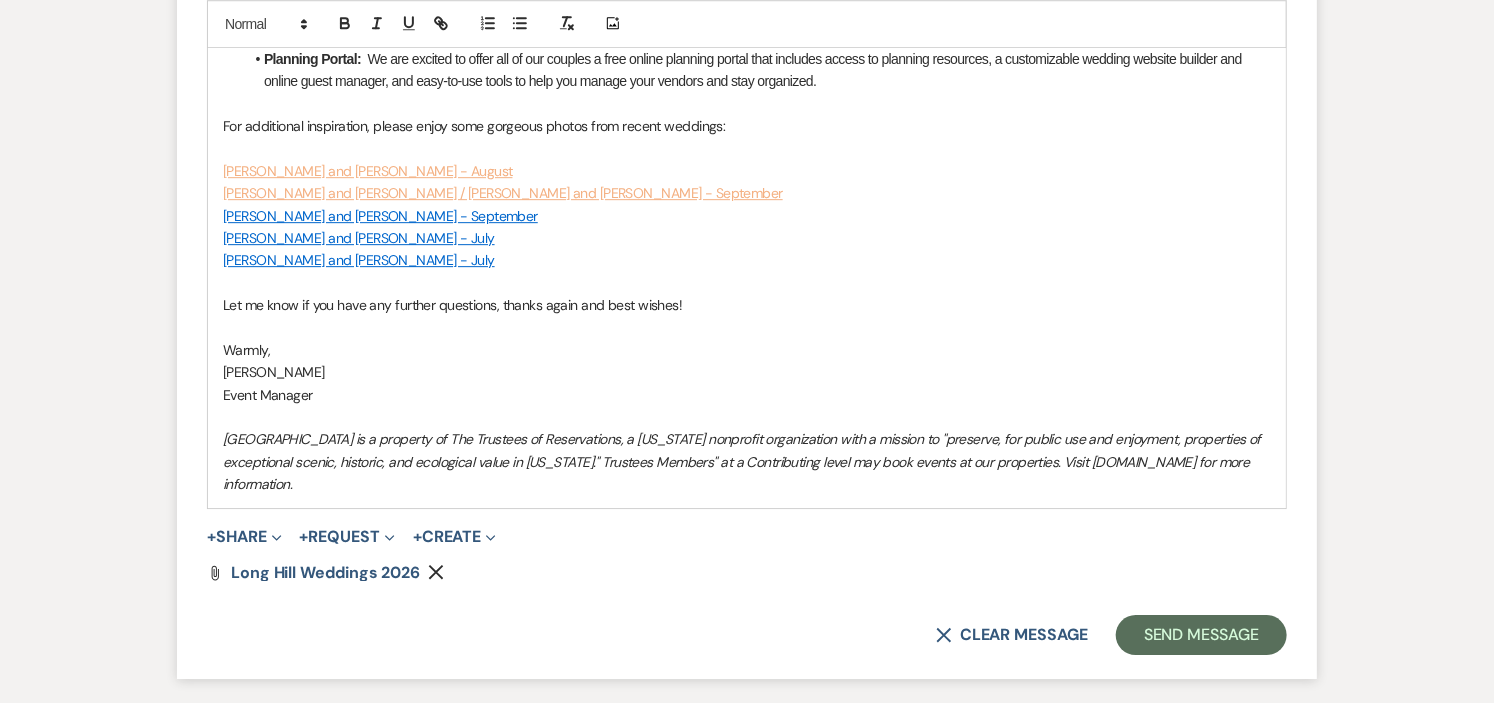 scroll, scrollTop: 2770, scrollLeft: 0, axis: vertical 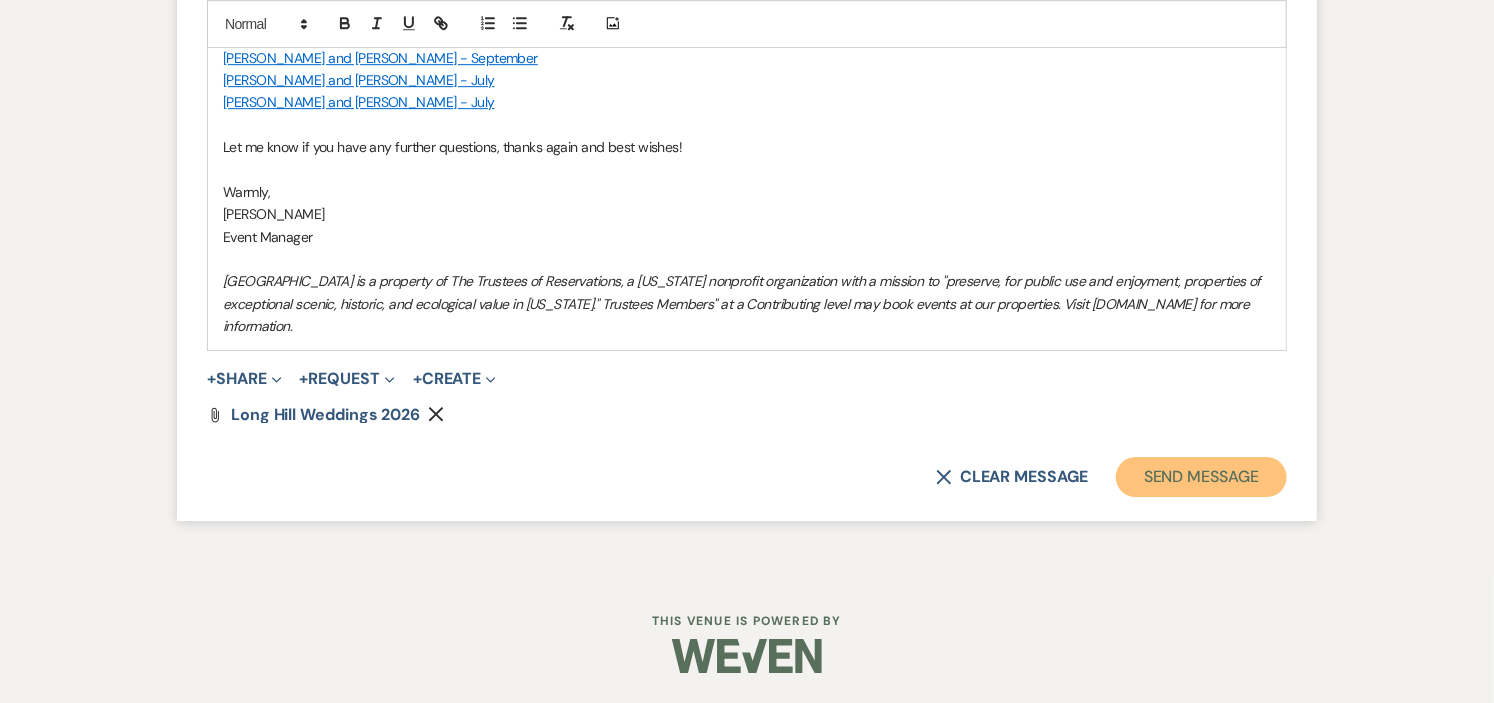 click on "Send Message" at bounding box center (1201, 477) 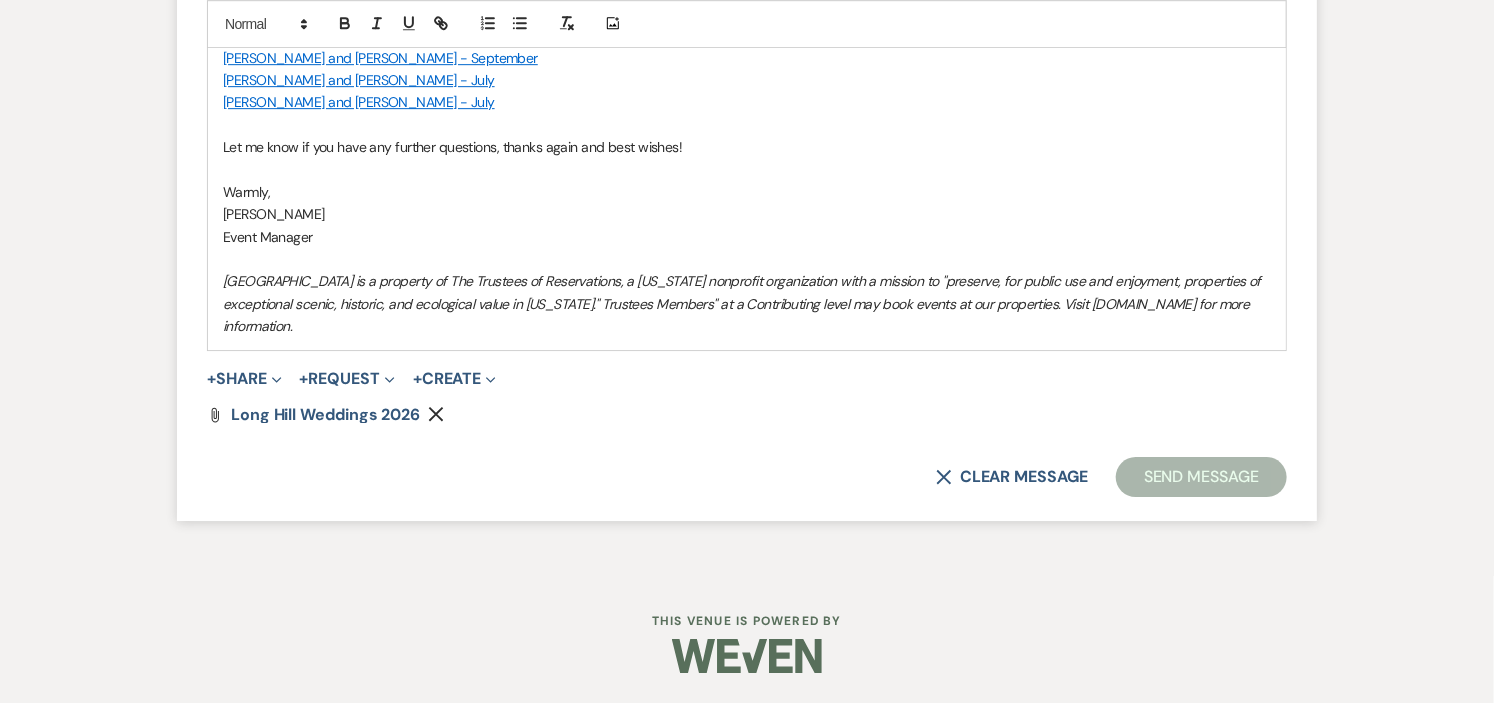 scroll, scrollTop: 2478, scrollLeft: 0, axis: vertical 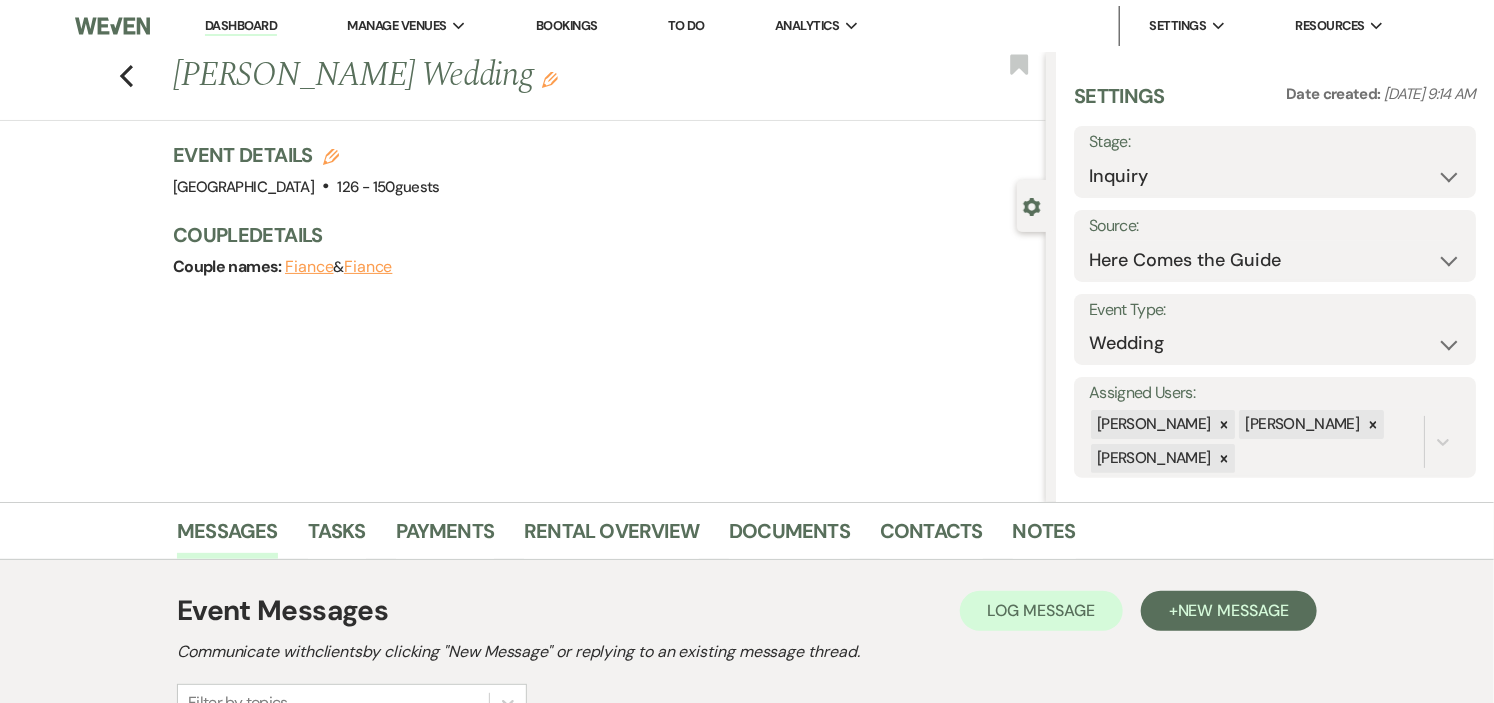 click on "Dashboard" at bounding box center [241, 26] 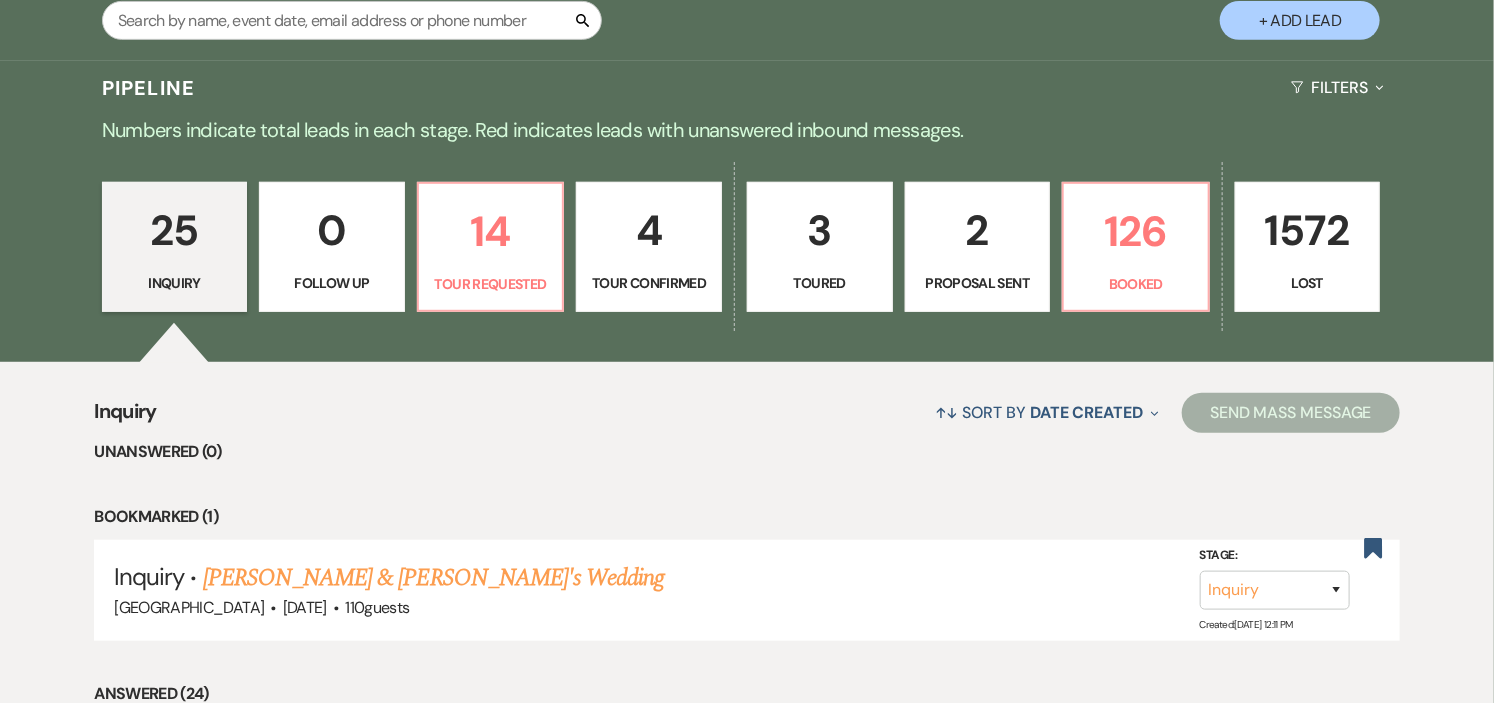 scroll, scrollTop: 444, scrollLeft: 0, axis: vertical 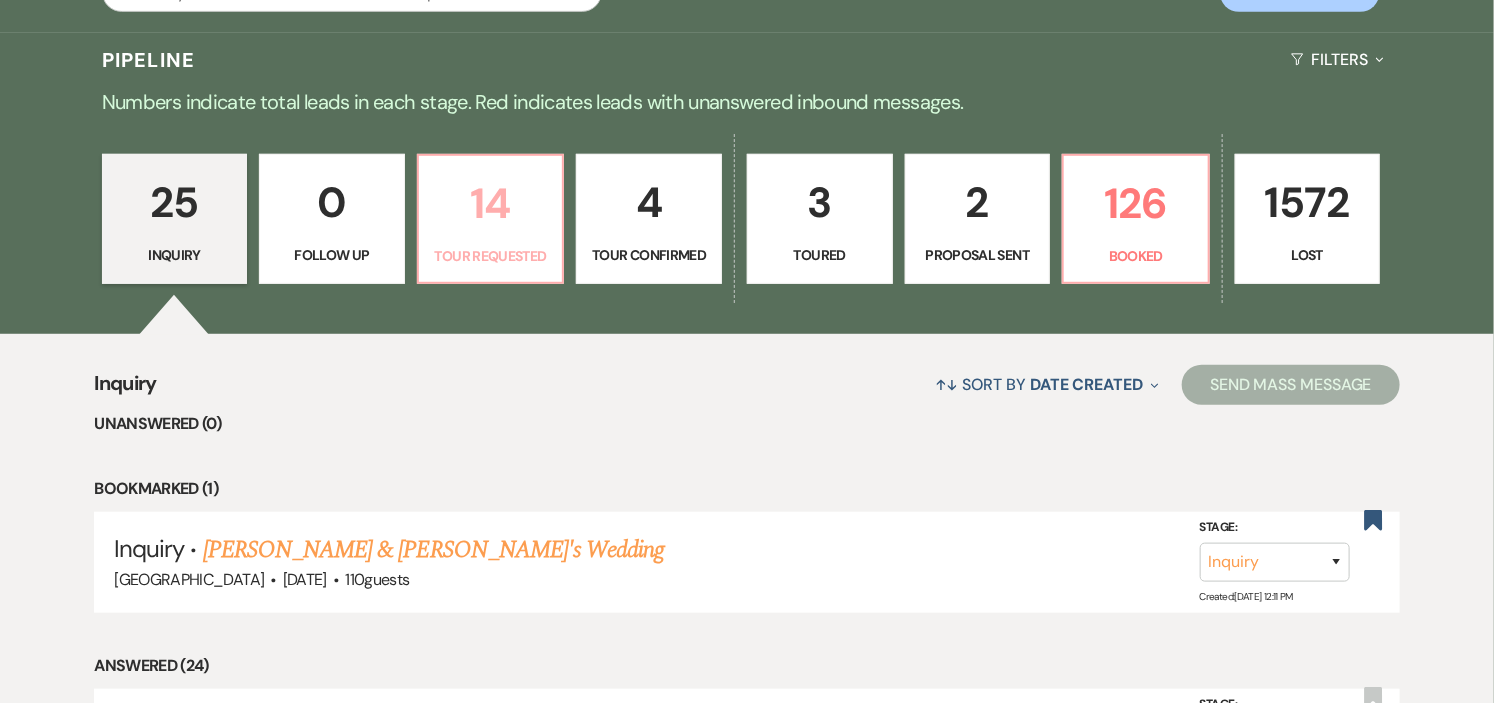 click on "14 Tour Requested" at bounding box center (491, 219) 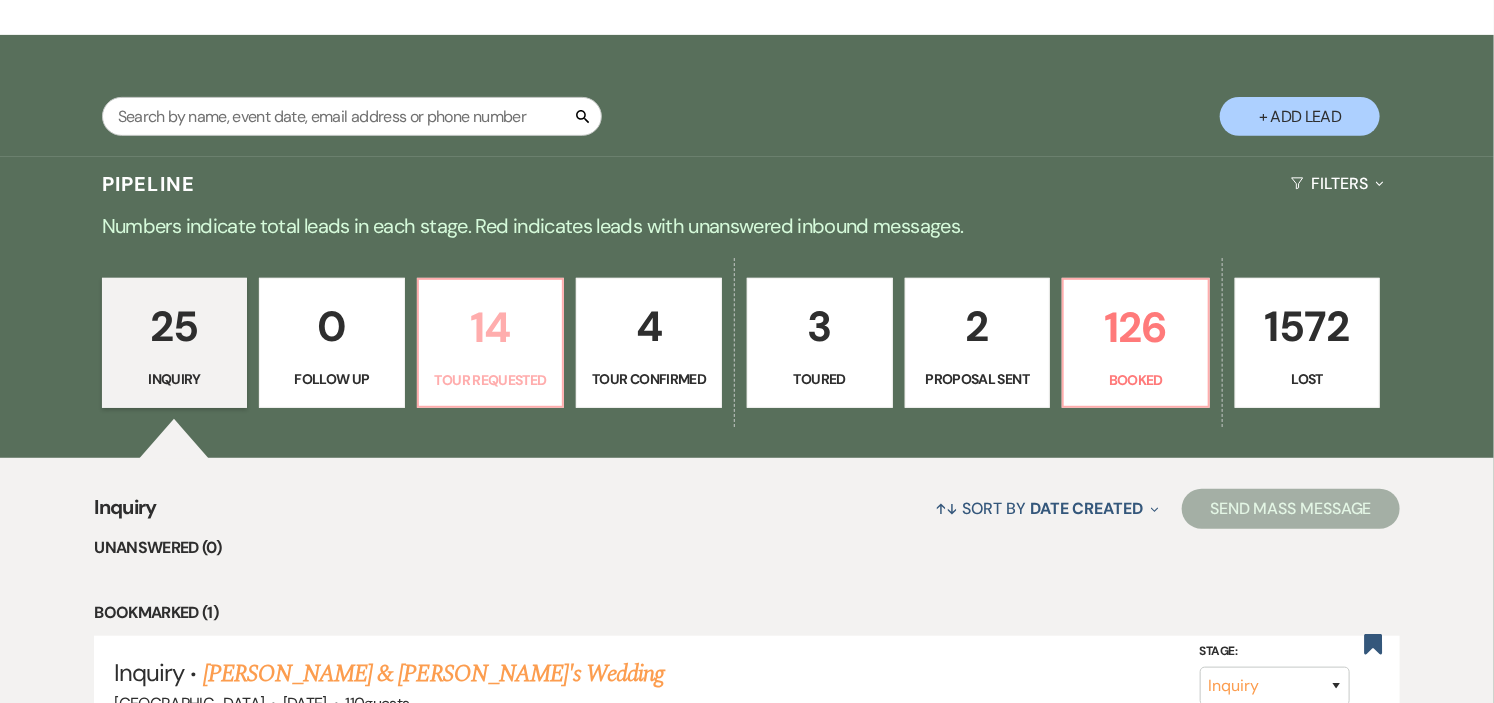 select on "2" 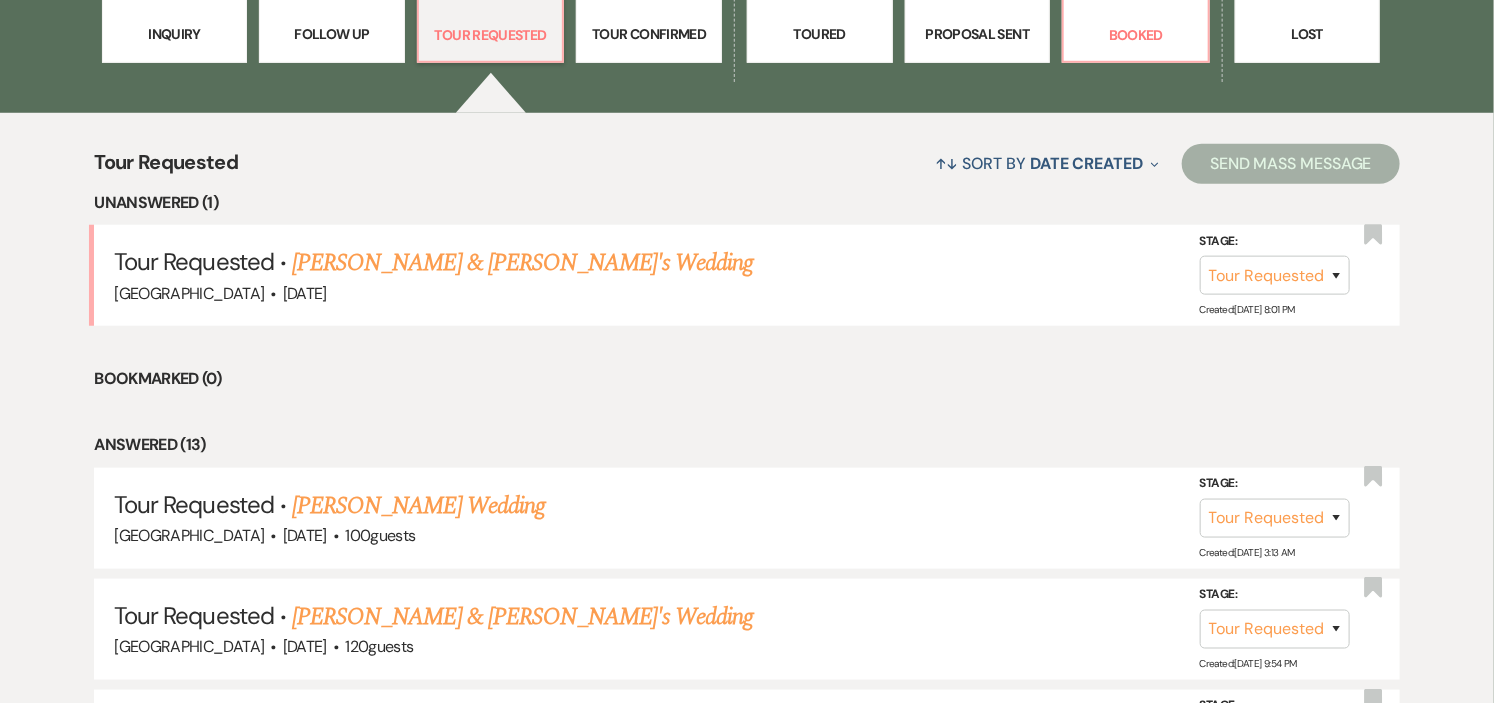 scroll, scrollTop: 666, scrollLeft: 0, axis: vertical 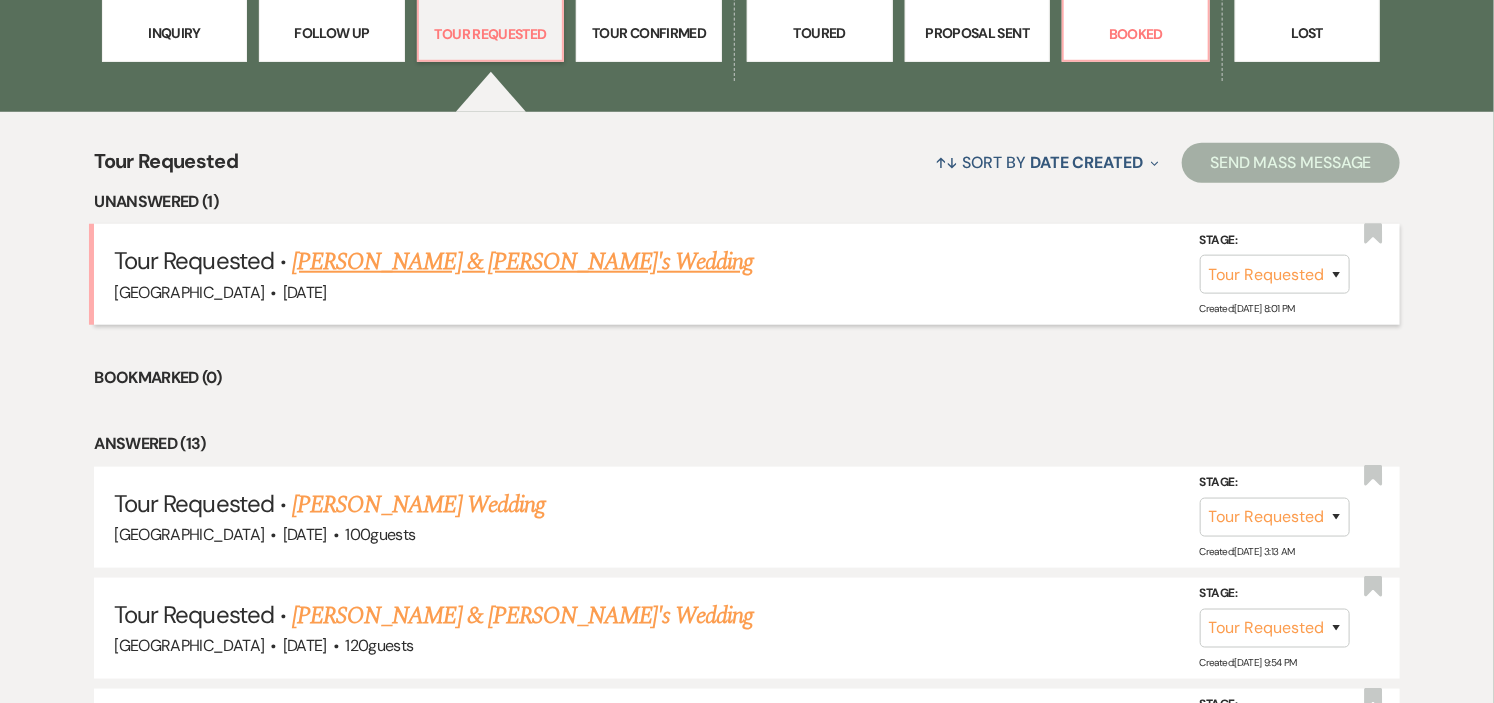 click on "[PERSON_NAME] & [PERSON_NAME]'s Wedding" at bounding box center [523, 262] 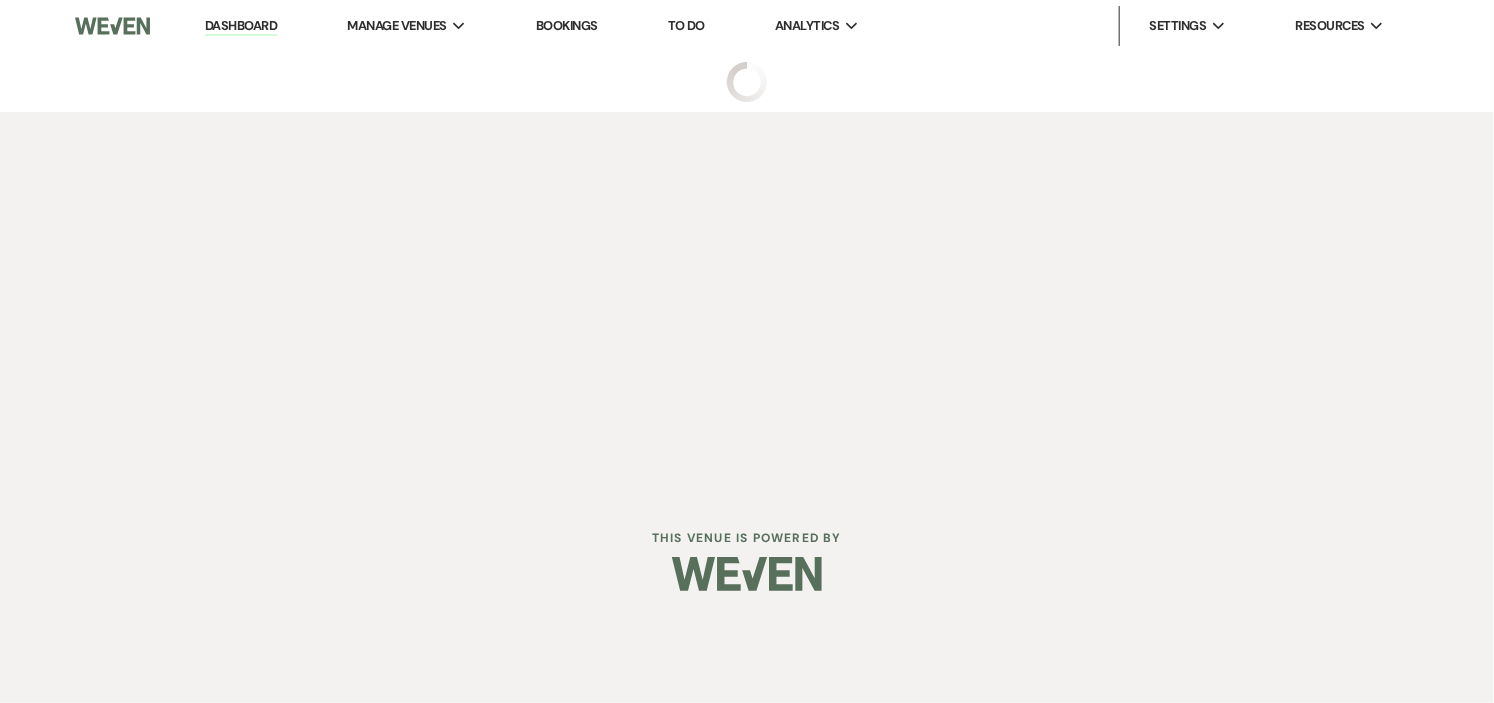 scroll, scrollTop: 0, scrollLeft: 0, axis: both 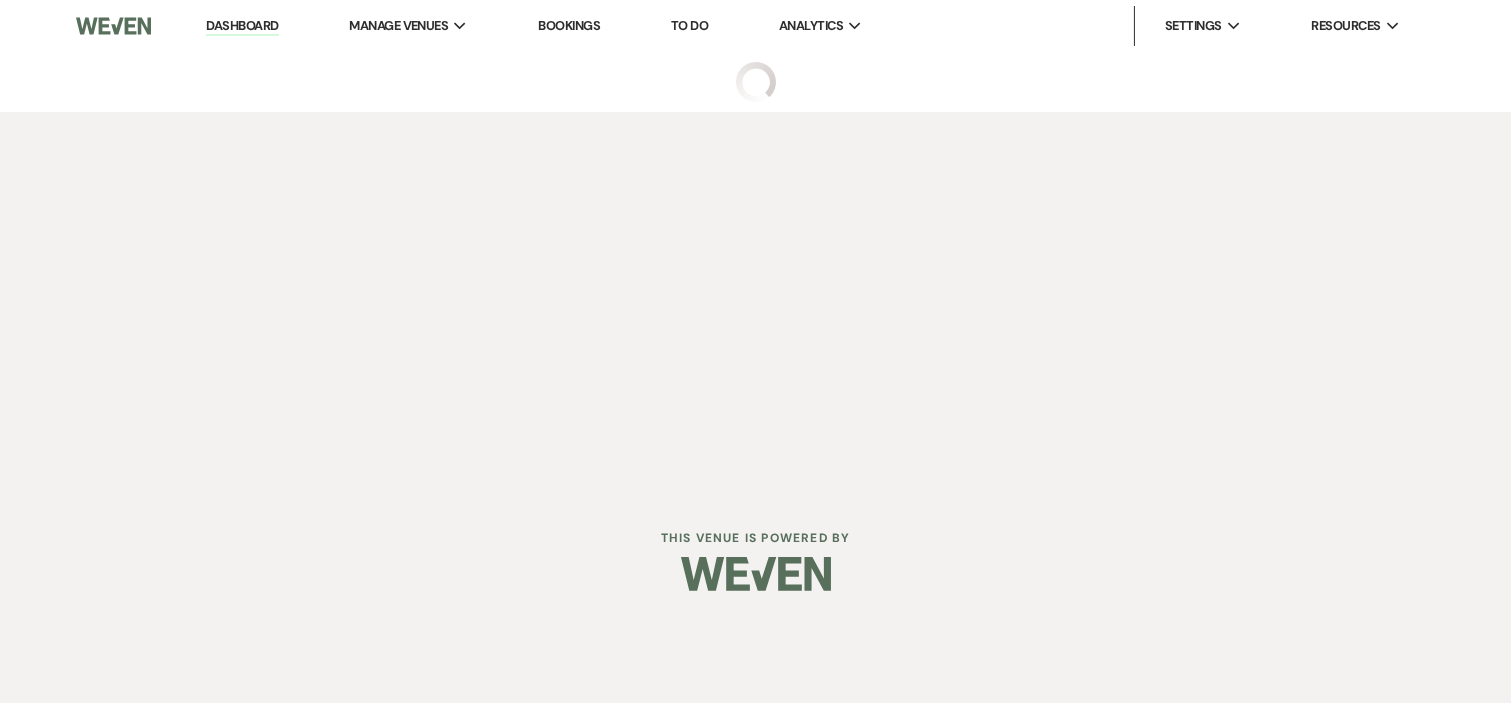 select on "2" 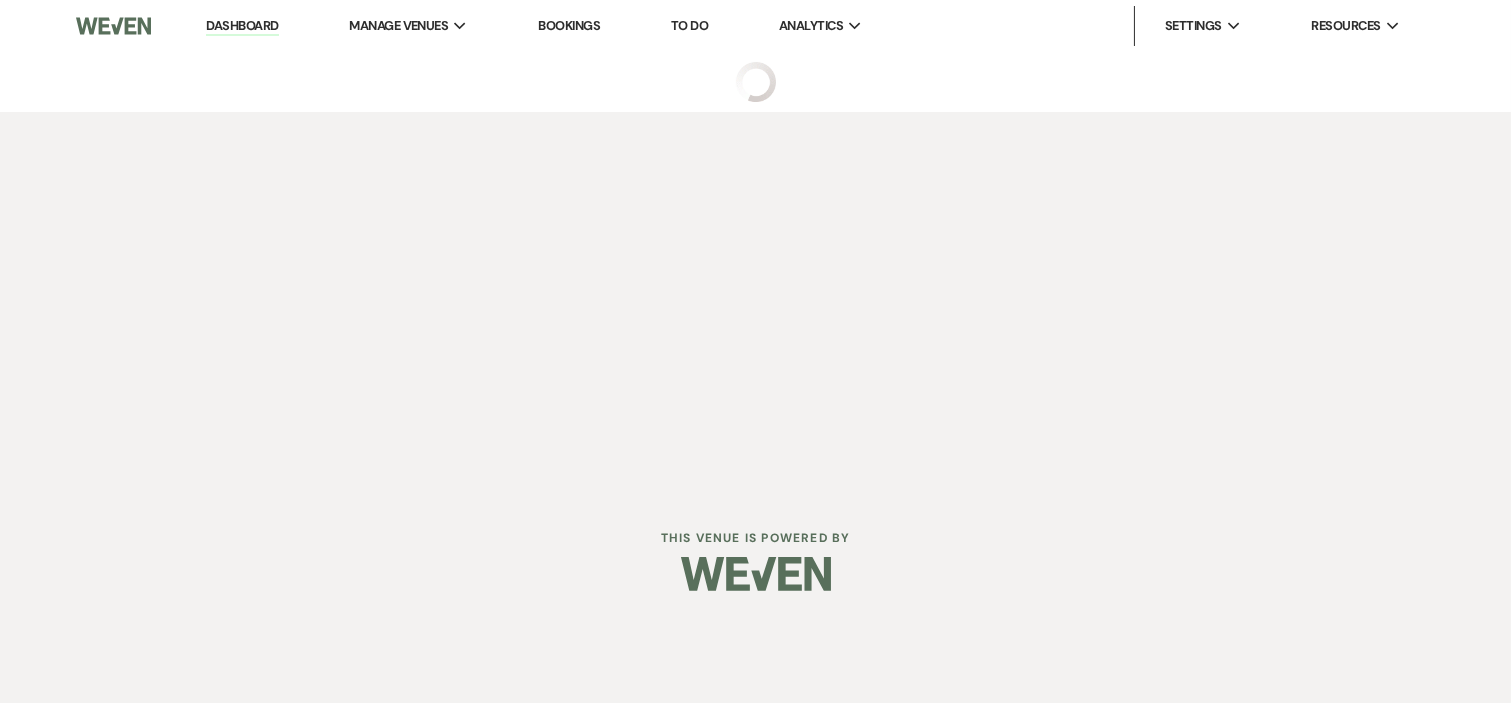 select on "5" 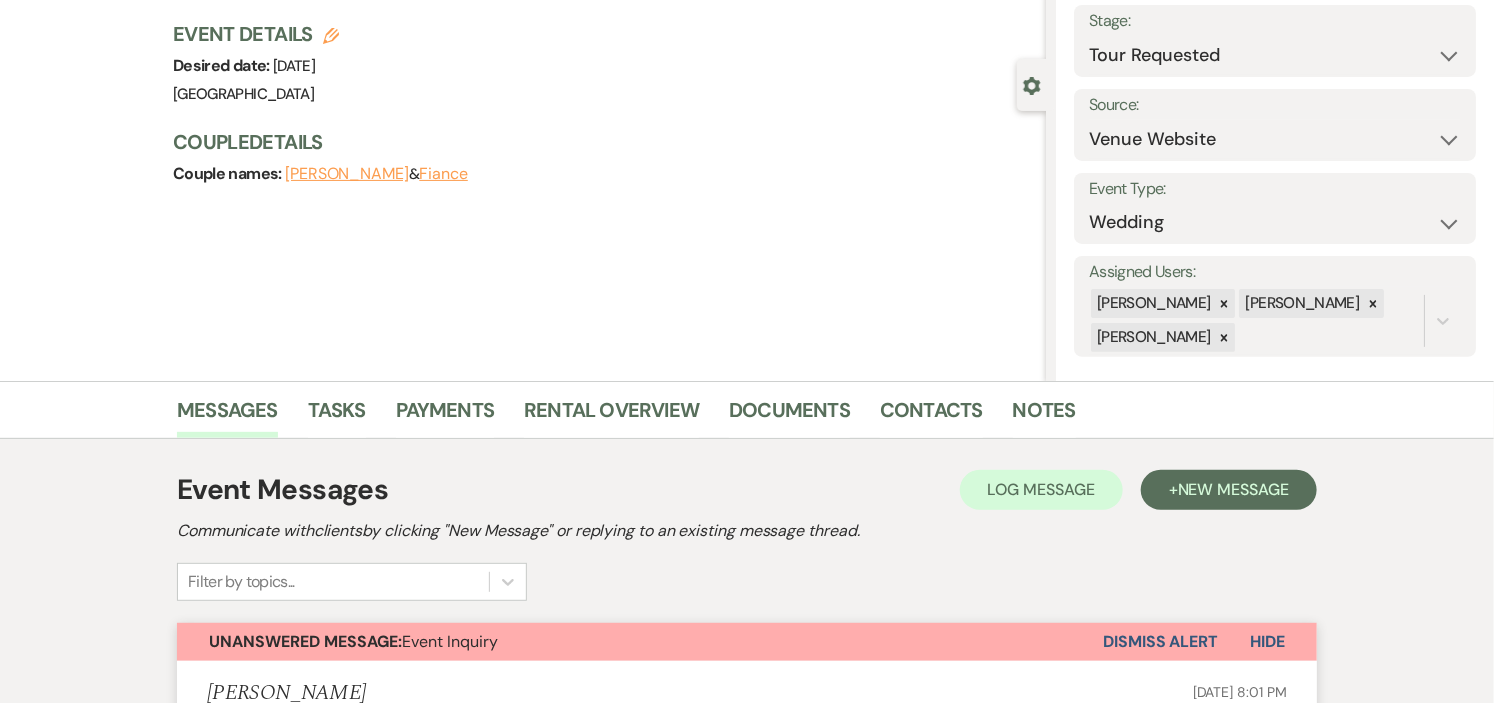 scroll, scrollTop: 0, scrollLeft: 0, axis: both 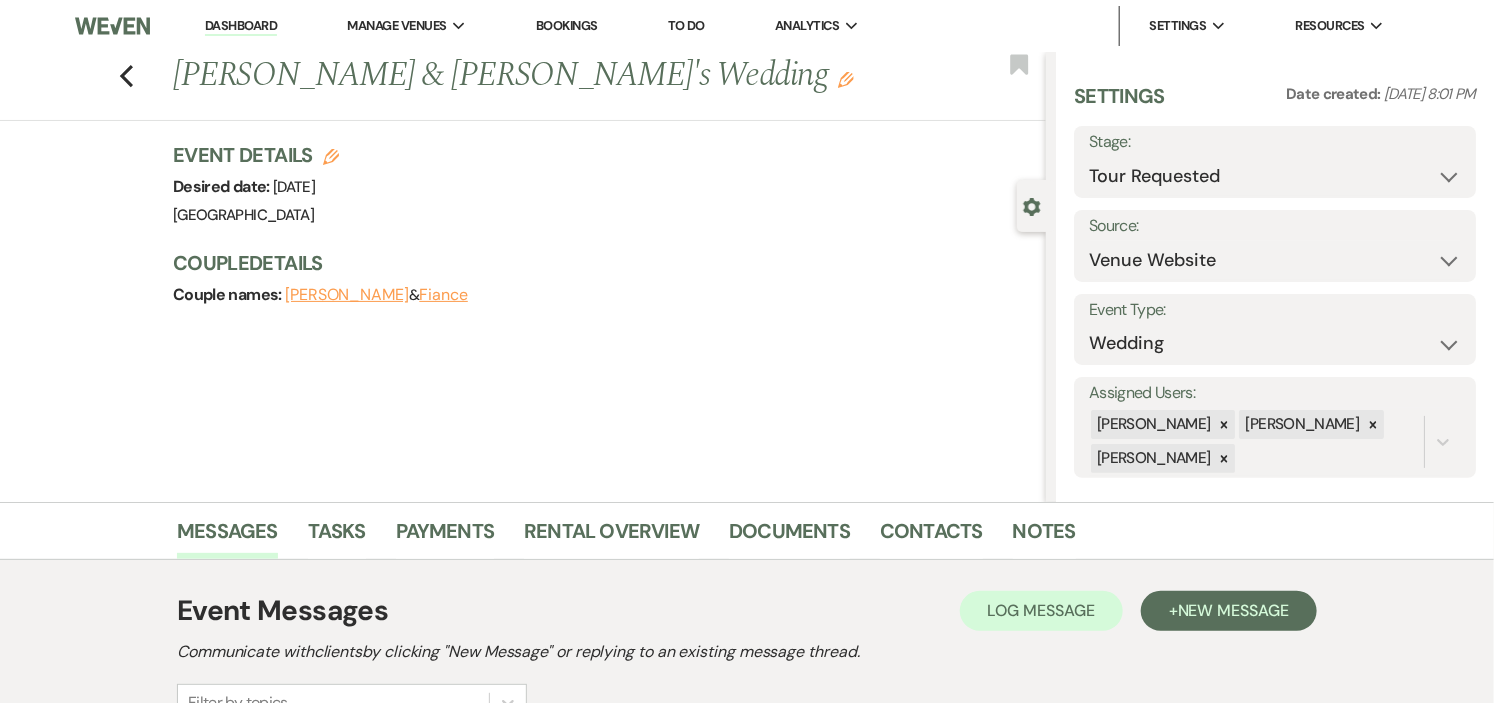 click on "Dashboard" at bounding box center (241, 26) 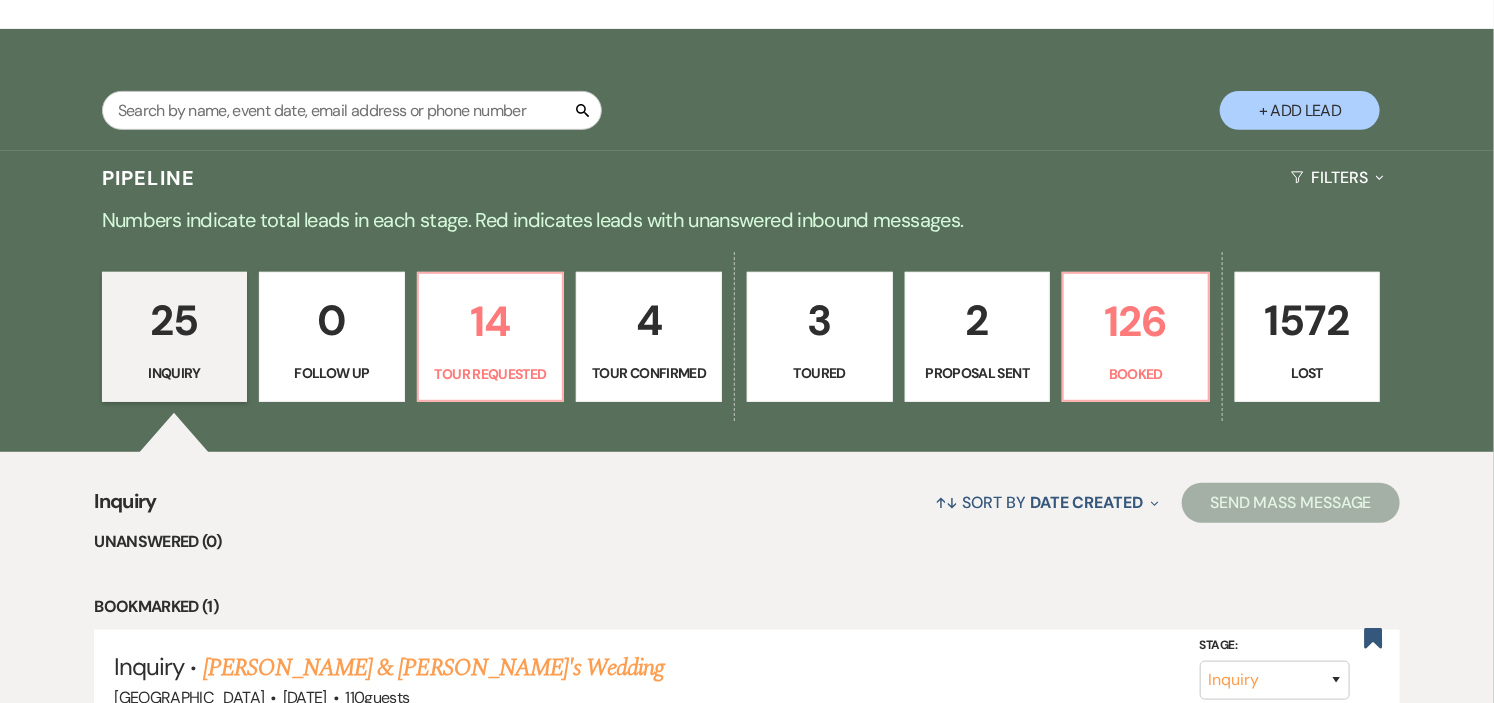 scroll, scrollTop: 444, scrollLeft: 0, axis: vertical 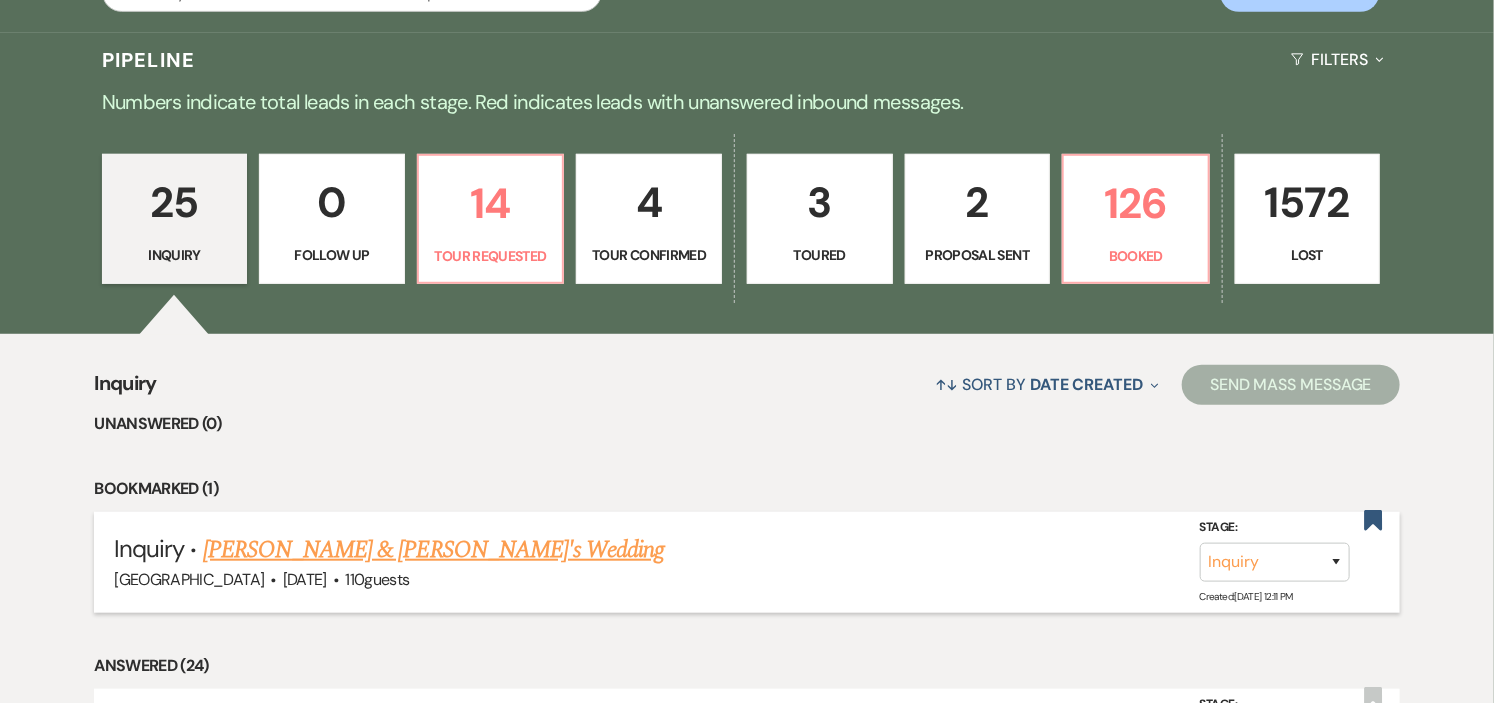 click on "[PERSON_NAME] & [PERSON_NAME]'s Wedding" at bounding box center [434, 550] 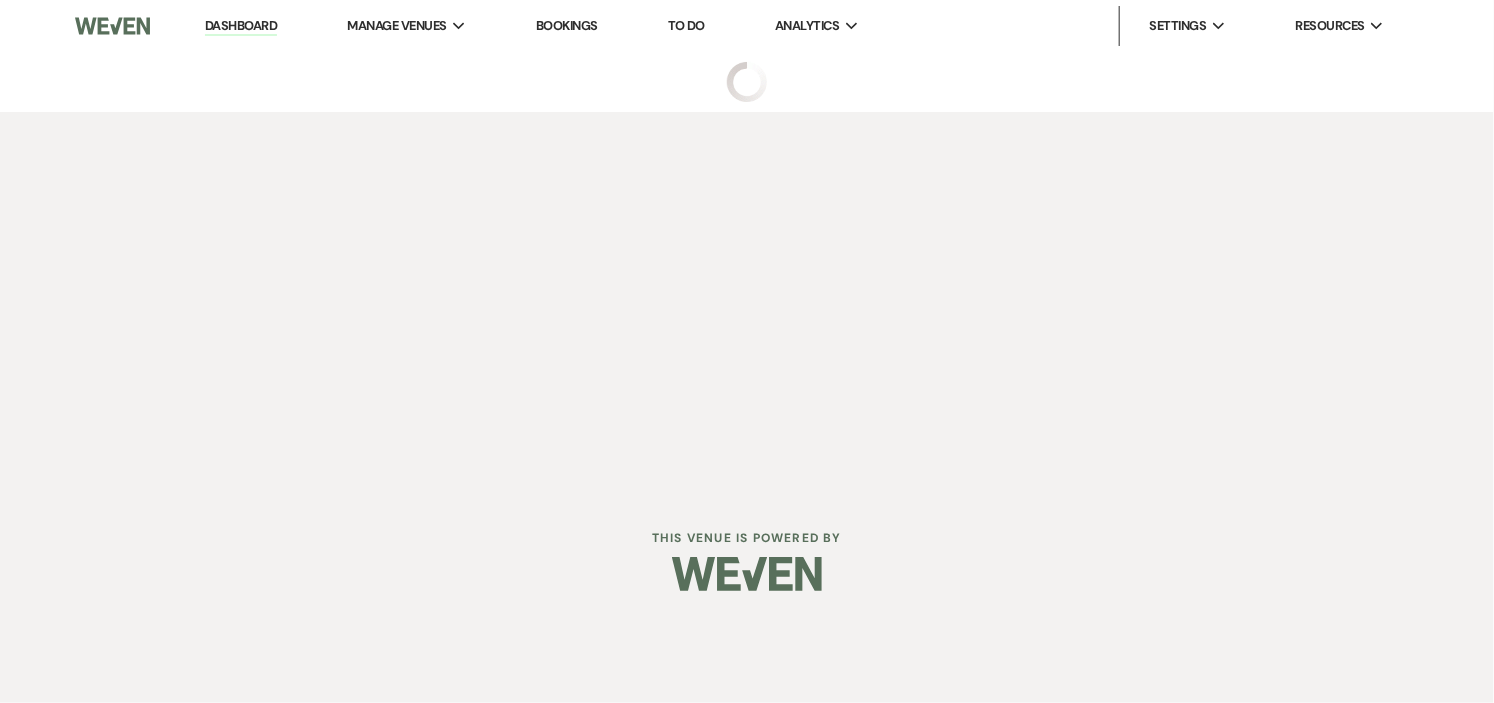 scroll, scrollTop: 0, scrollLeft: 0, axis: both 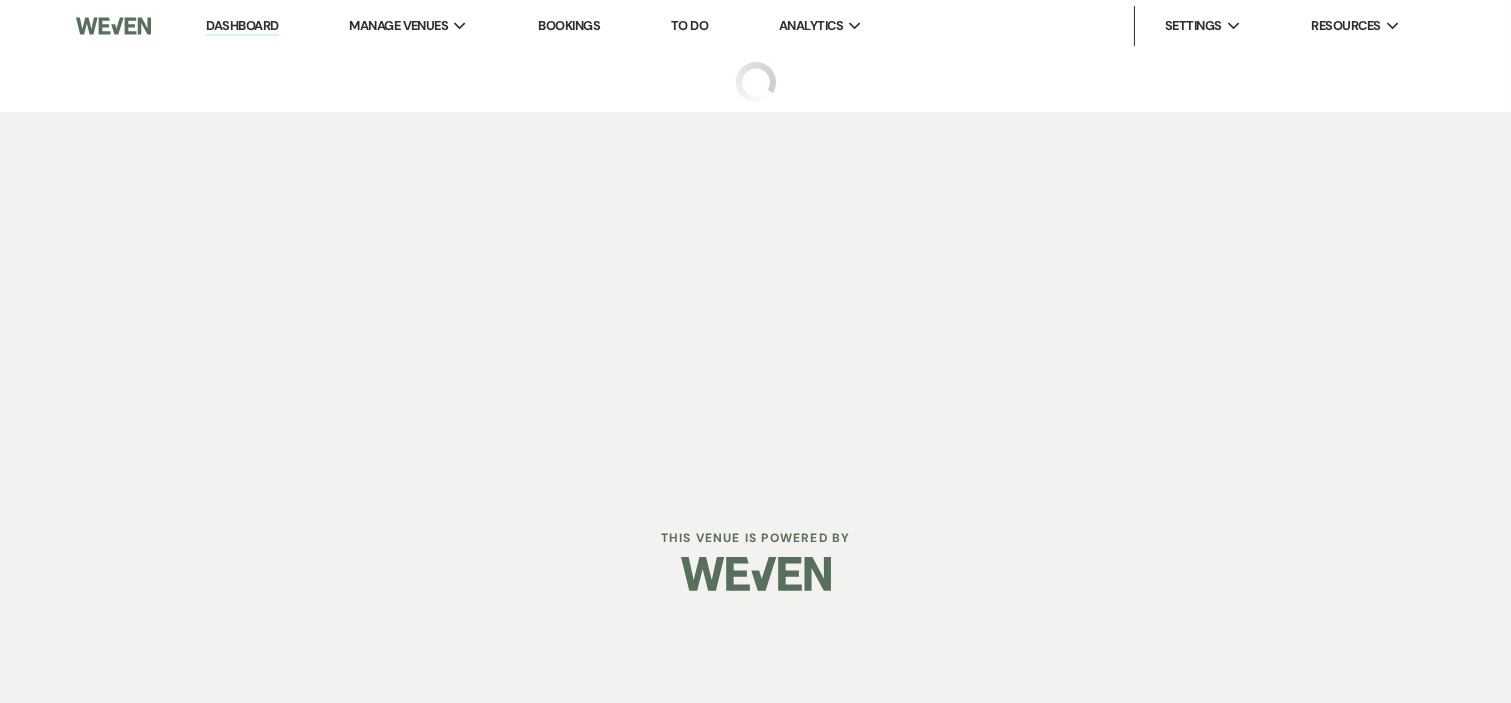 select on "5" 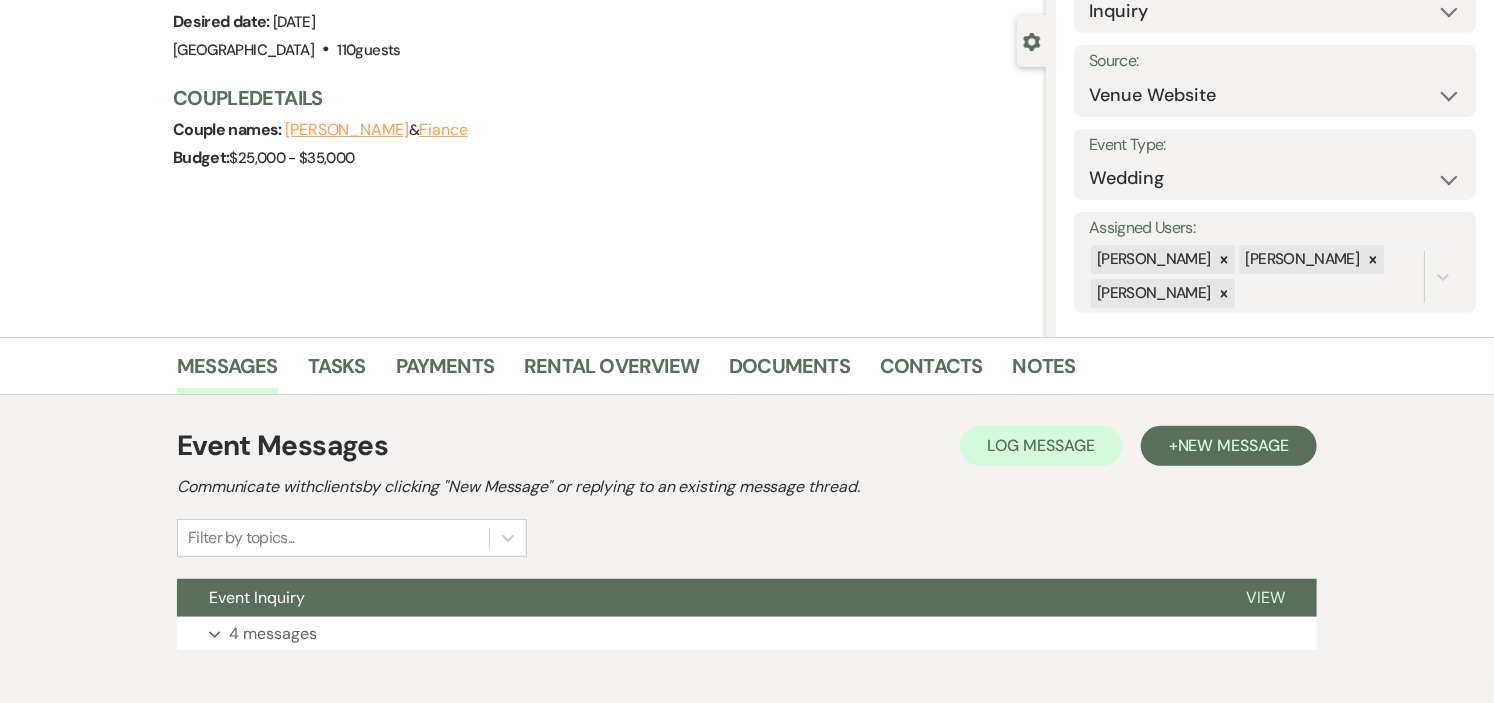 scroll, scrollTop: 0, scrollLeft: 0, axis: both 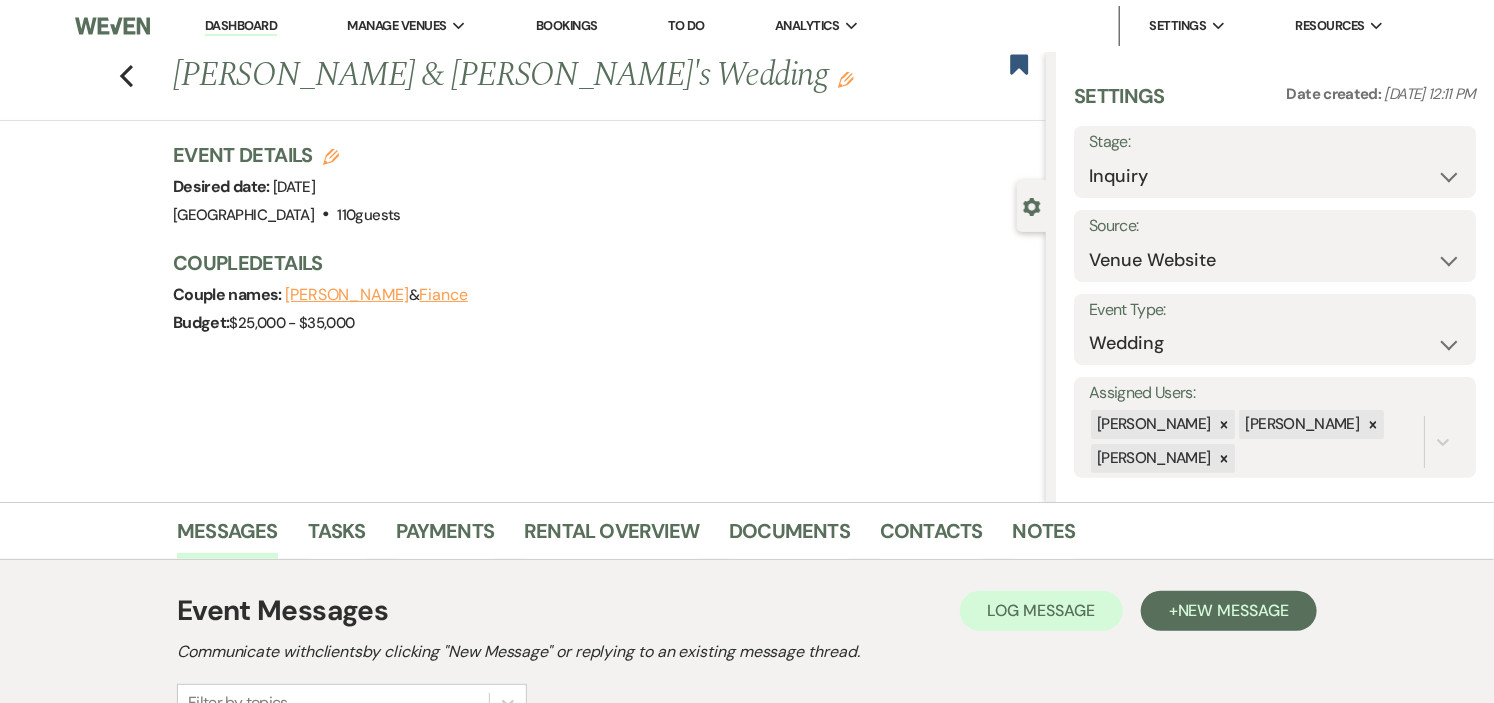 click on "Dashboard" at bounding box center (241, 26) 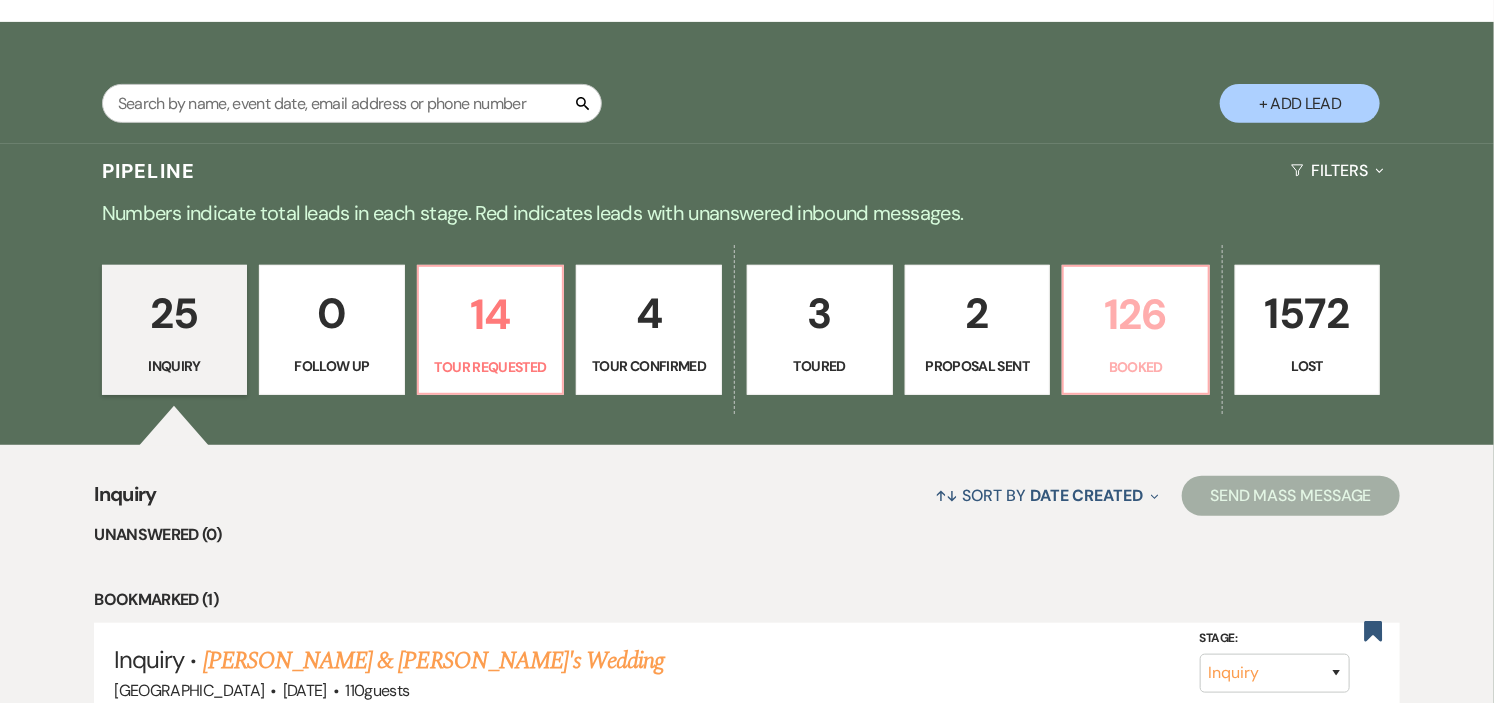 click on "126" at bounding box center [1136, 314] 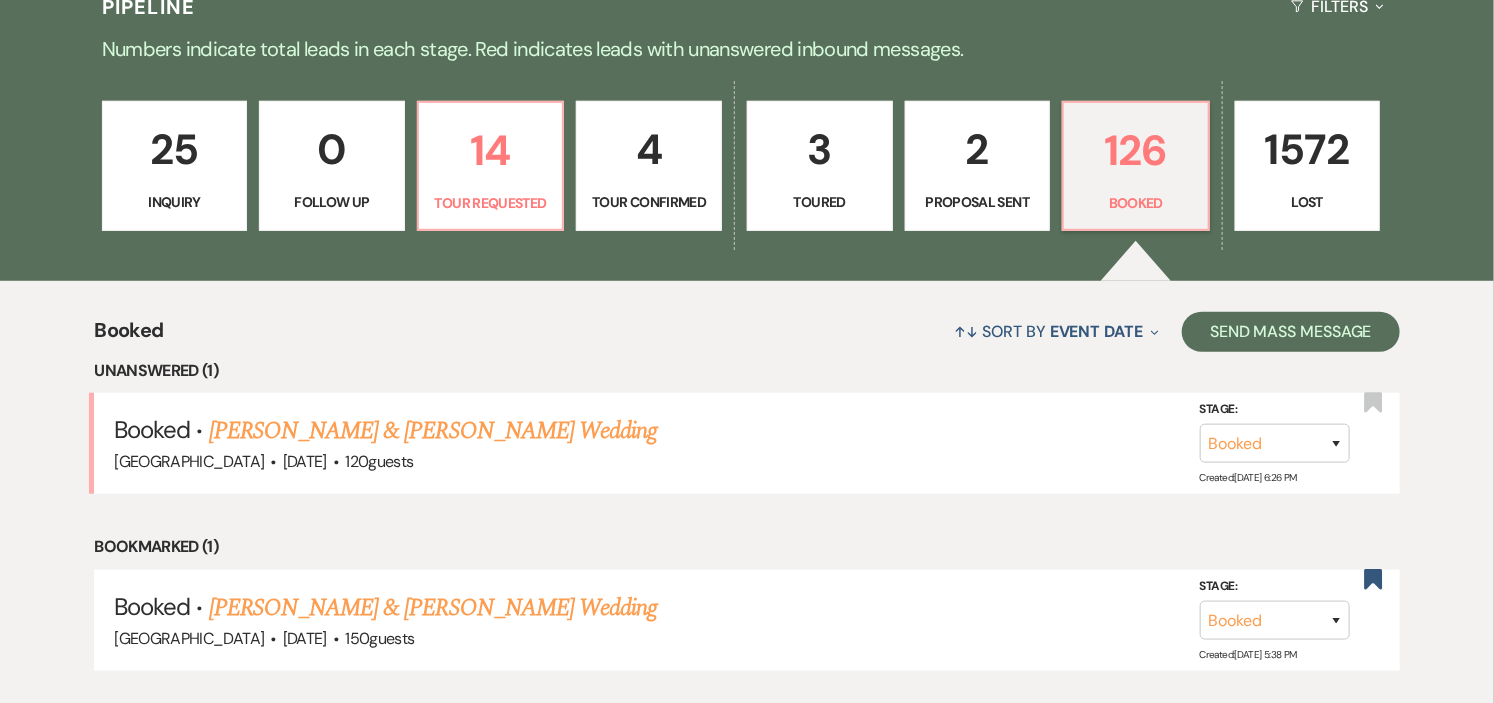 scroll, scrollTop: 666, scrollLeft: 0, axis: vertical 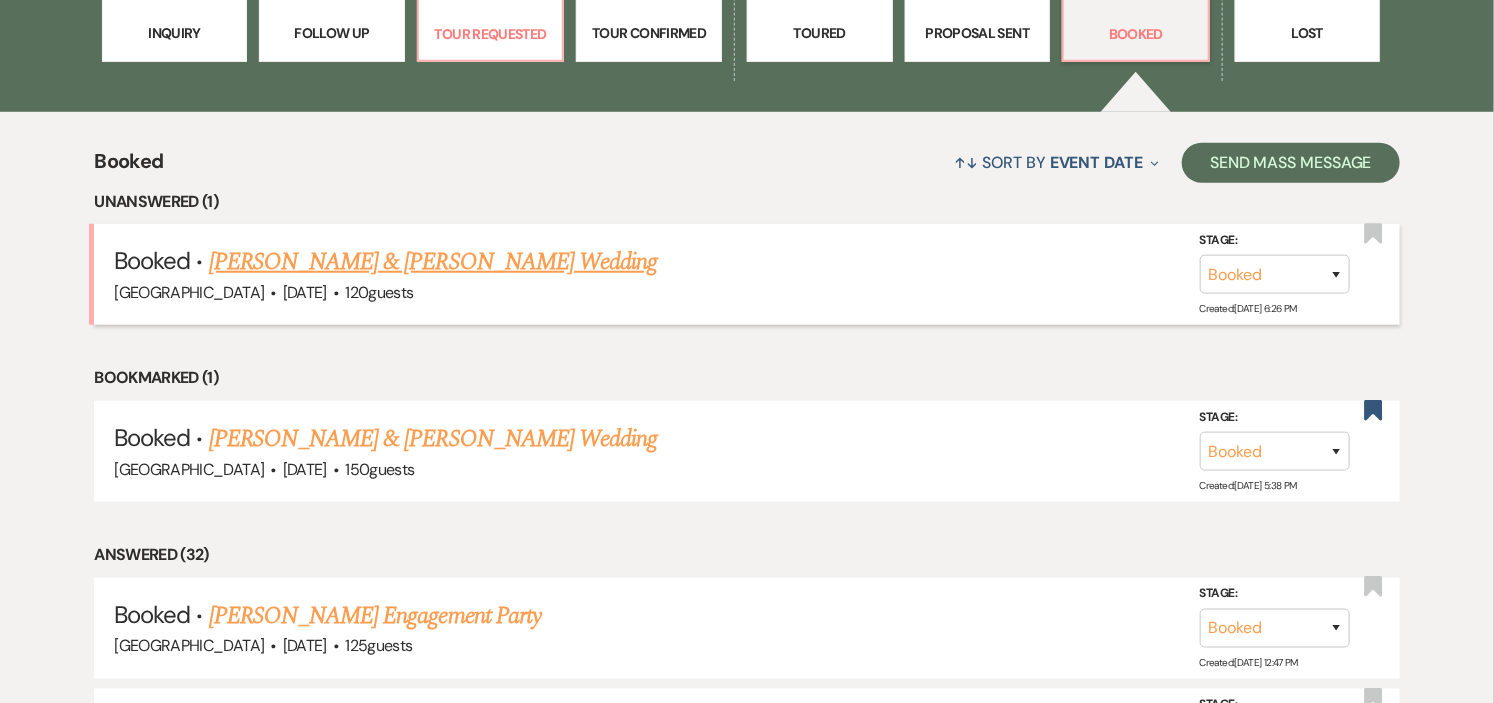 click on "[PERSON_NAME] & [PERSON_NAME] Wedding" at bounding box center (433, 262) 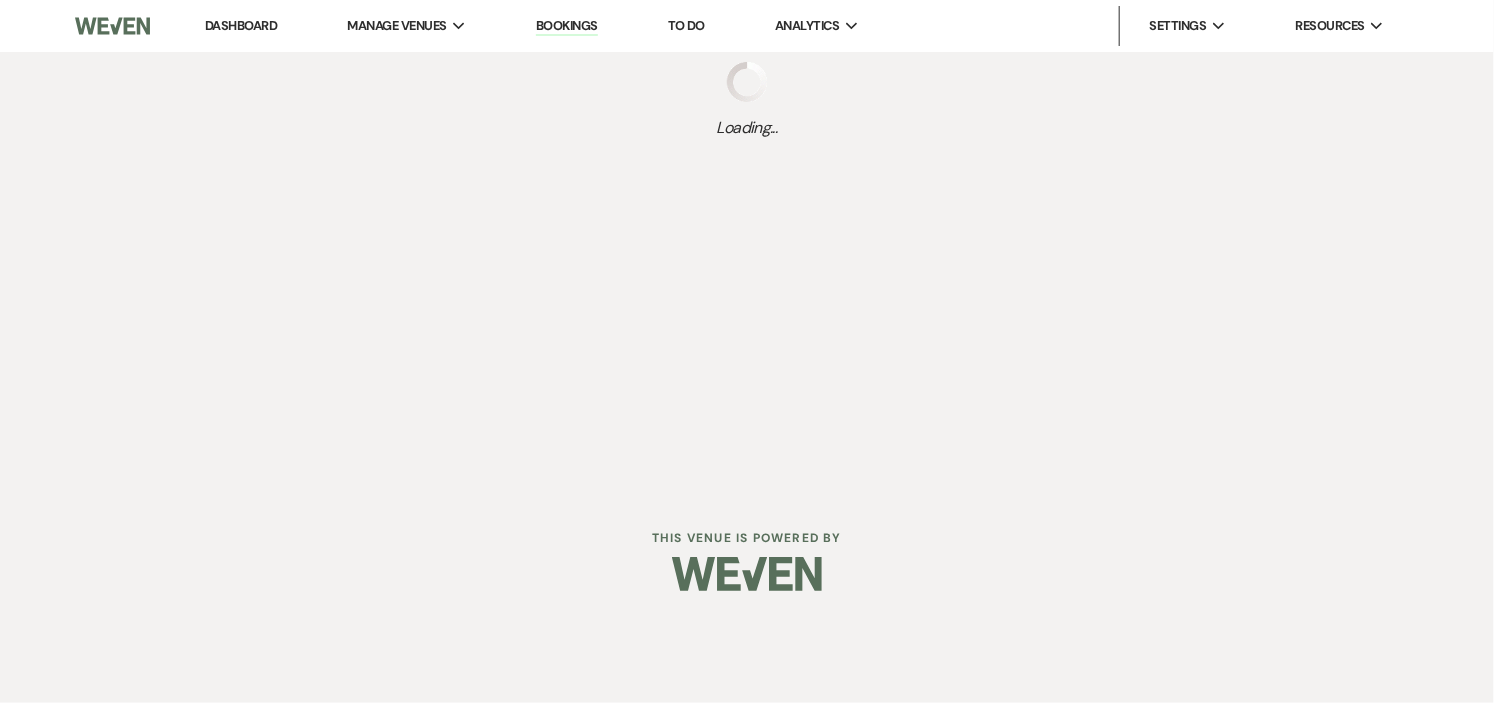 scroll, scrollTop: 0, scrollLeft: 0, axis: both 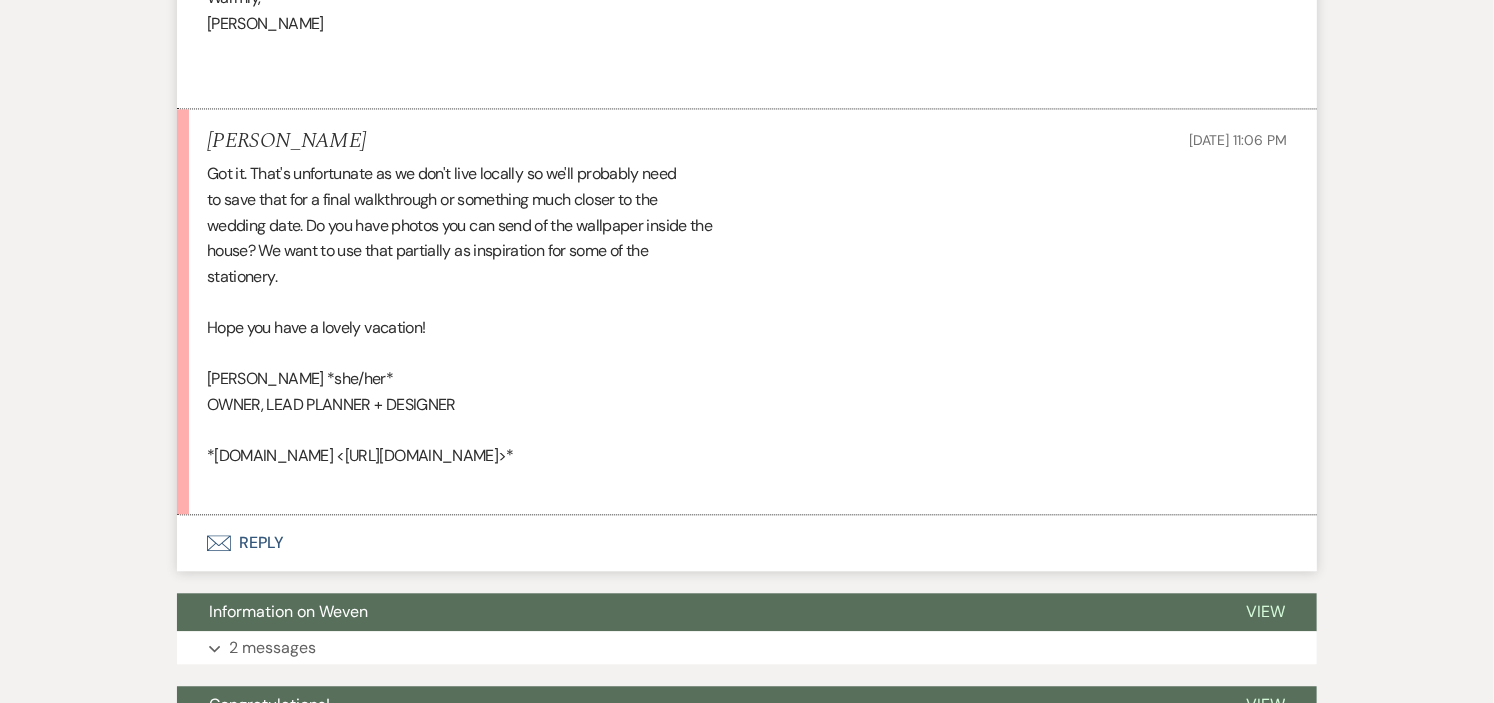 click on "Envelope Reply" at bounding box center [747, 543] 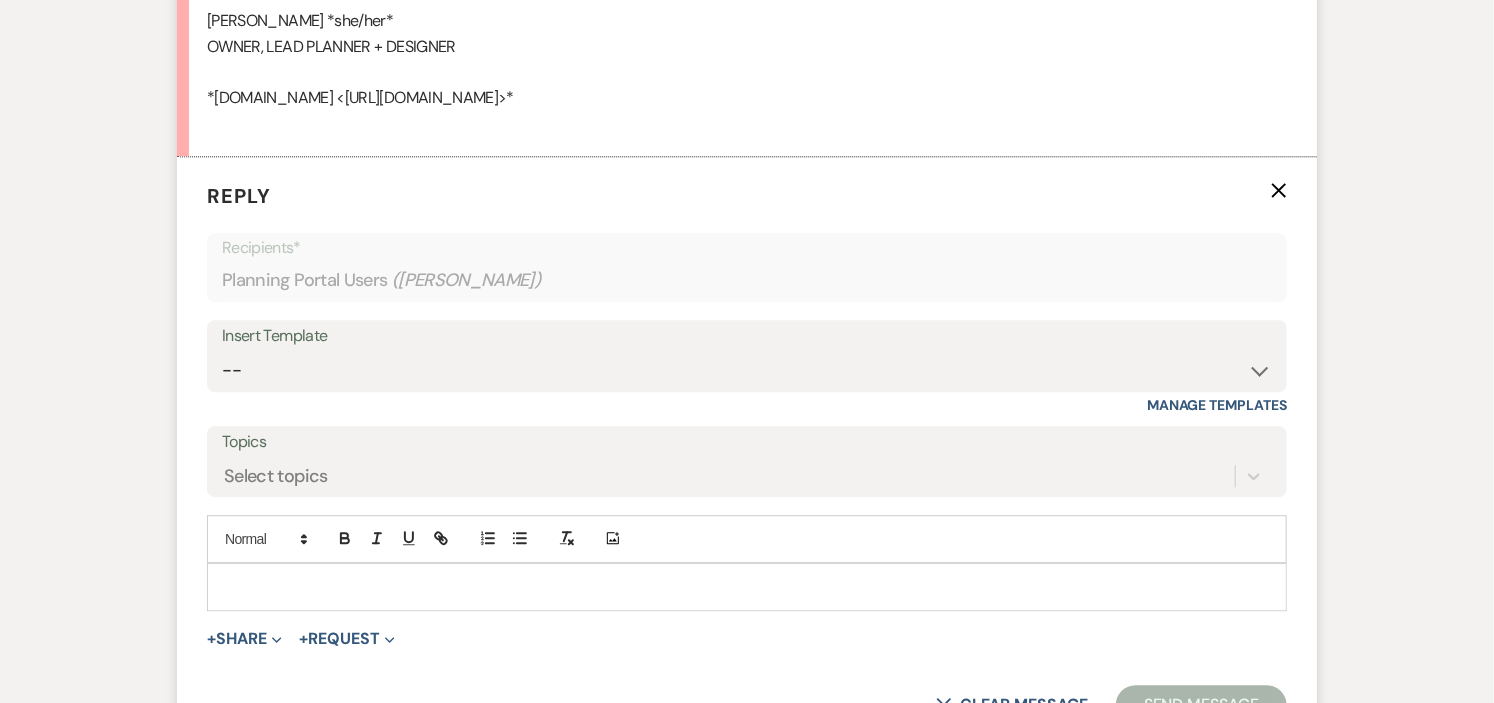 scroll, scrollTop: 2214, scrollLeft: 0, axis: vertical 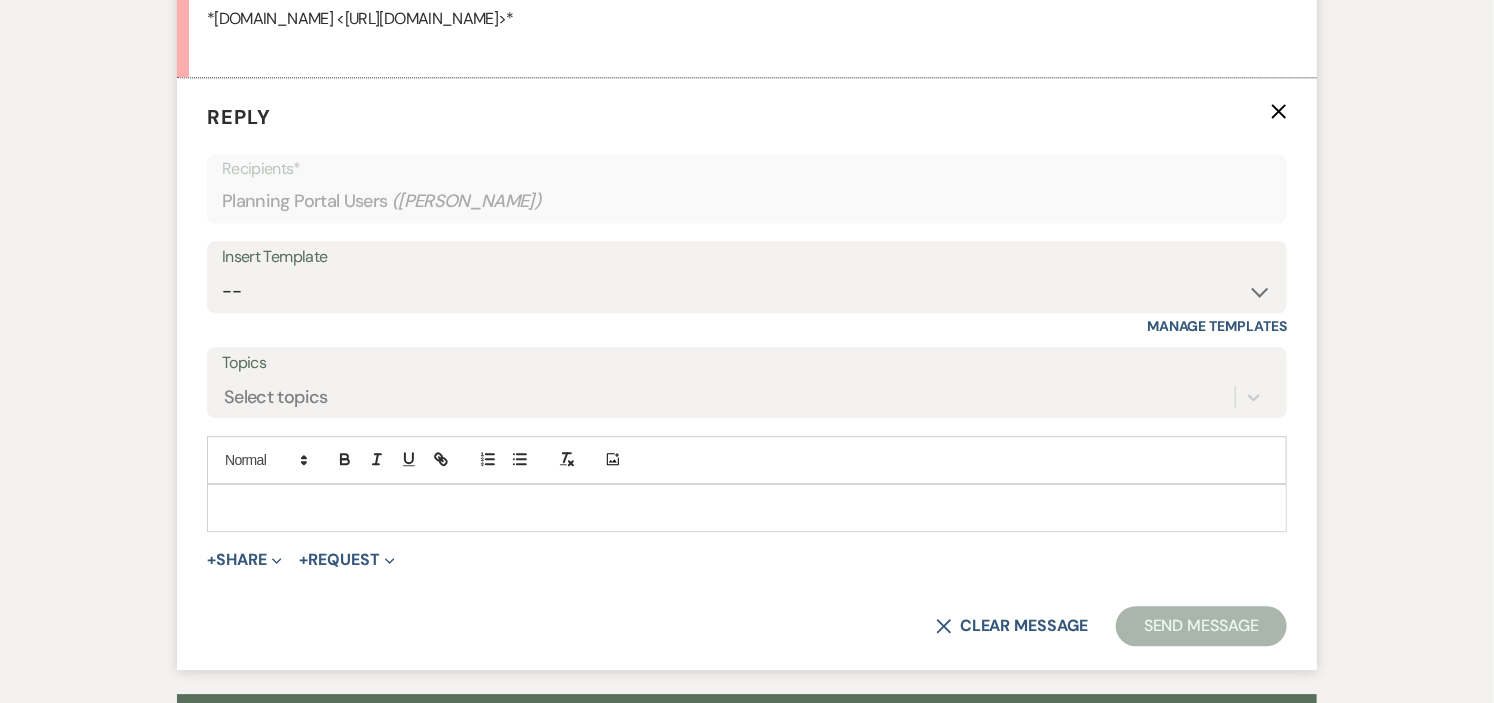 click at bounding box center (747, 508) 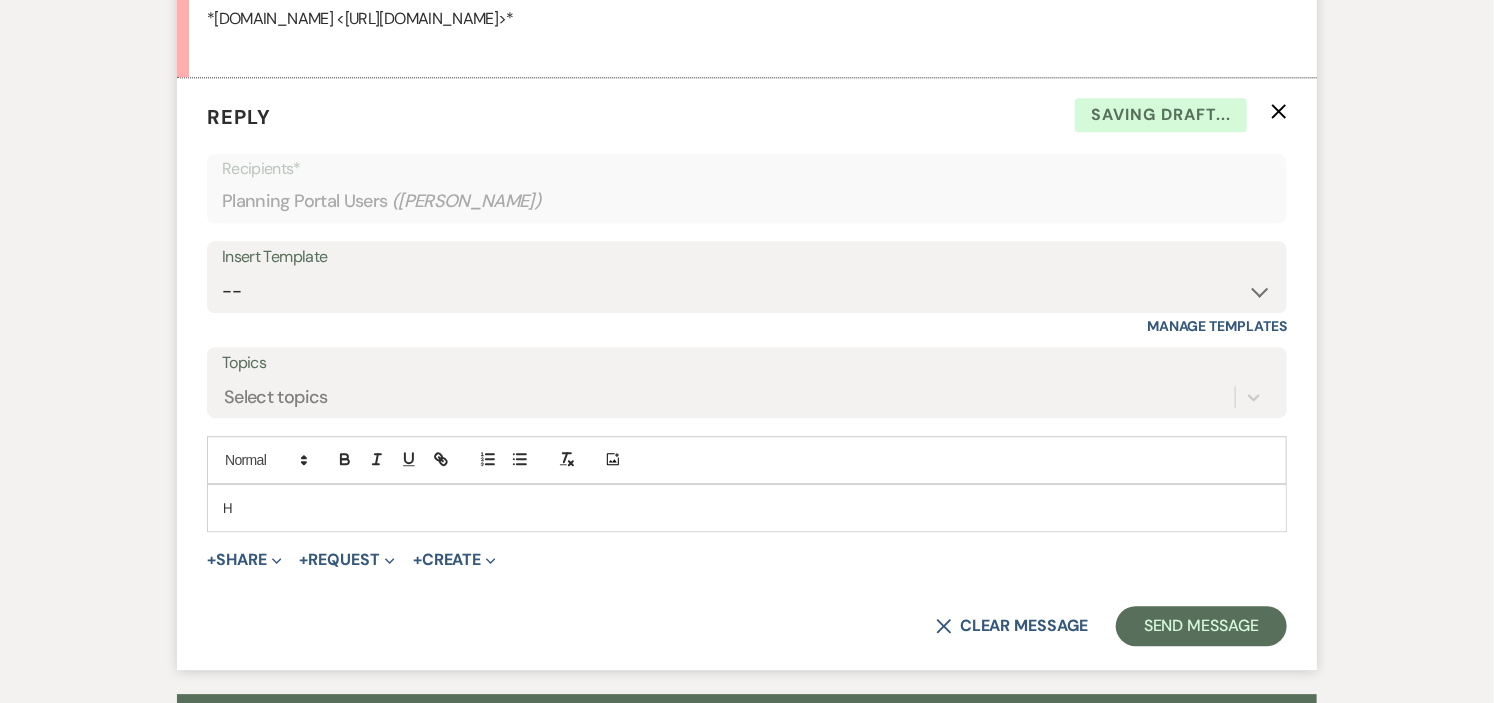 type 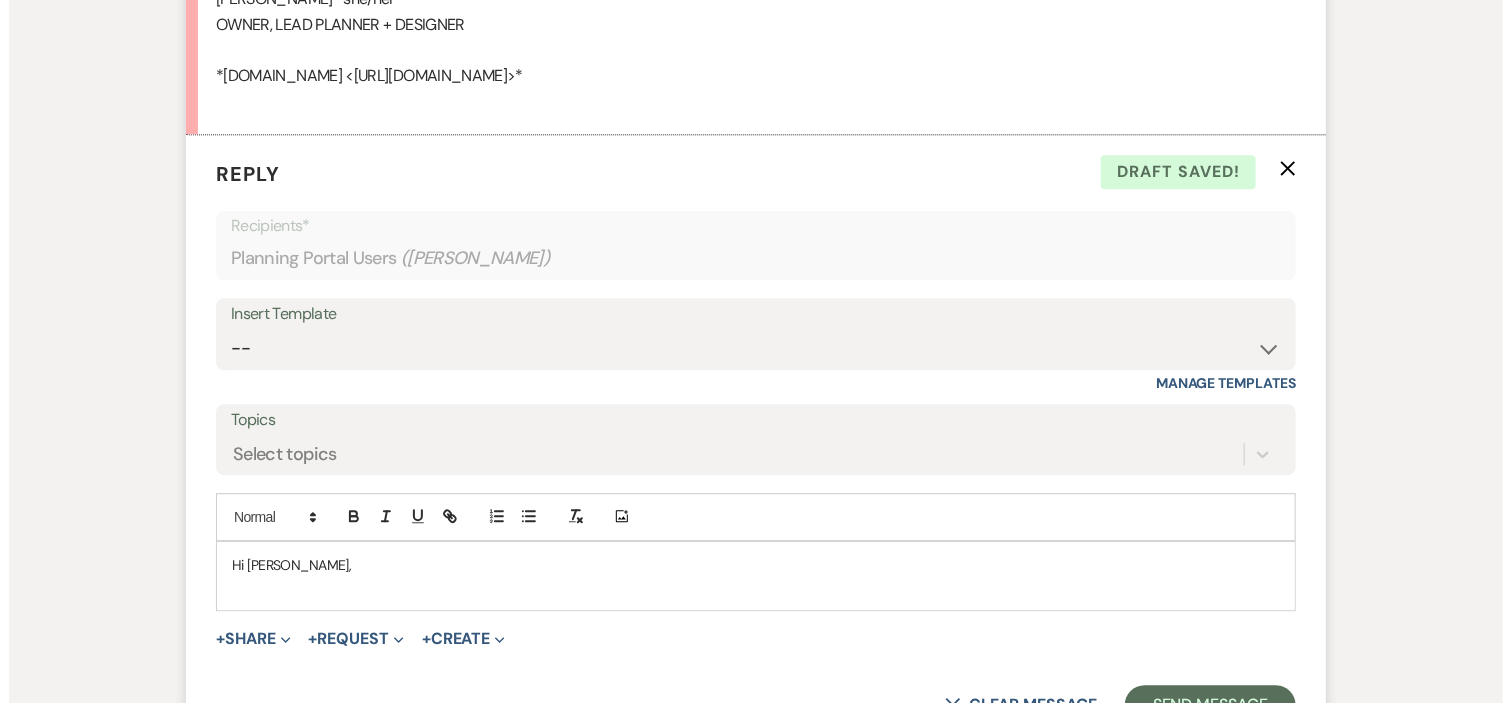 scroll, scrollTop: 2214, scrollLeft: 0, axis: vertical 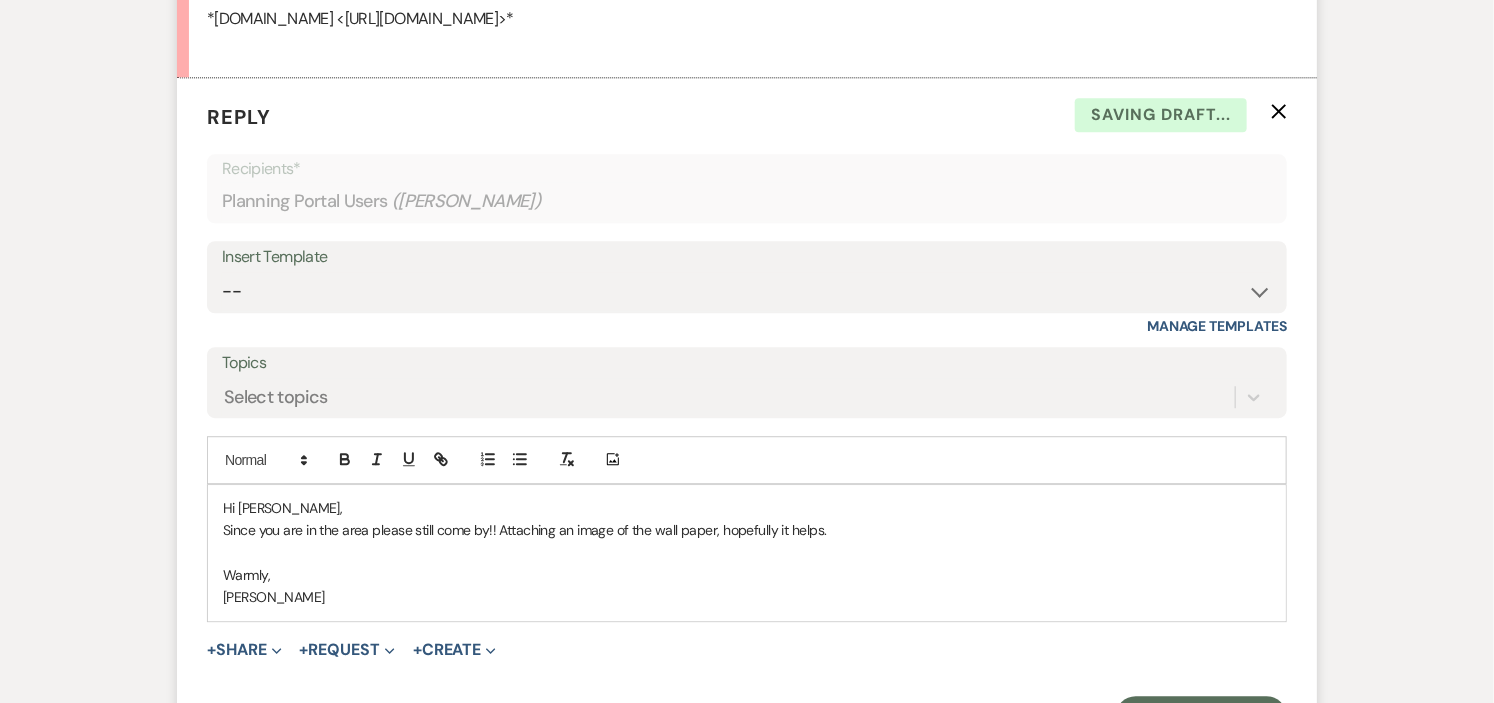 click on "Since you are in the area please still come by!! Attaching an image of the wall paper, hopefully it helps." at bounding box center (747, 530) 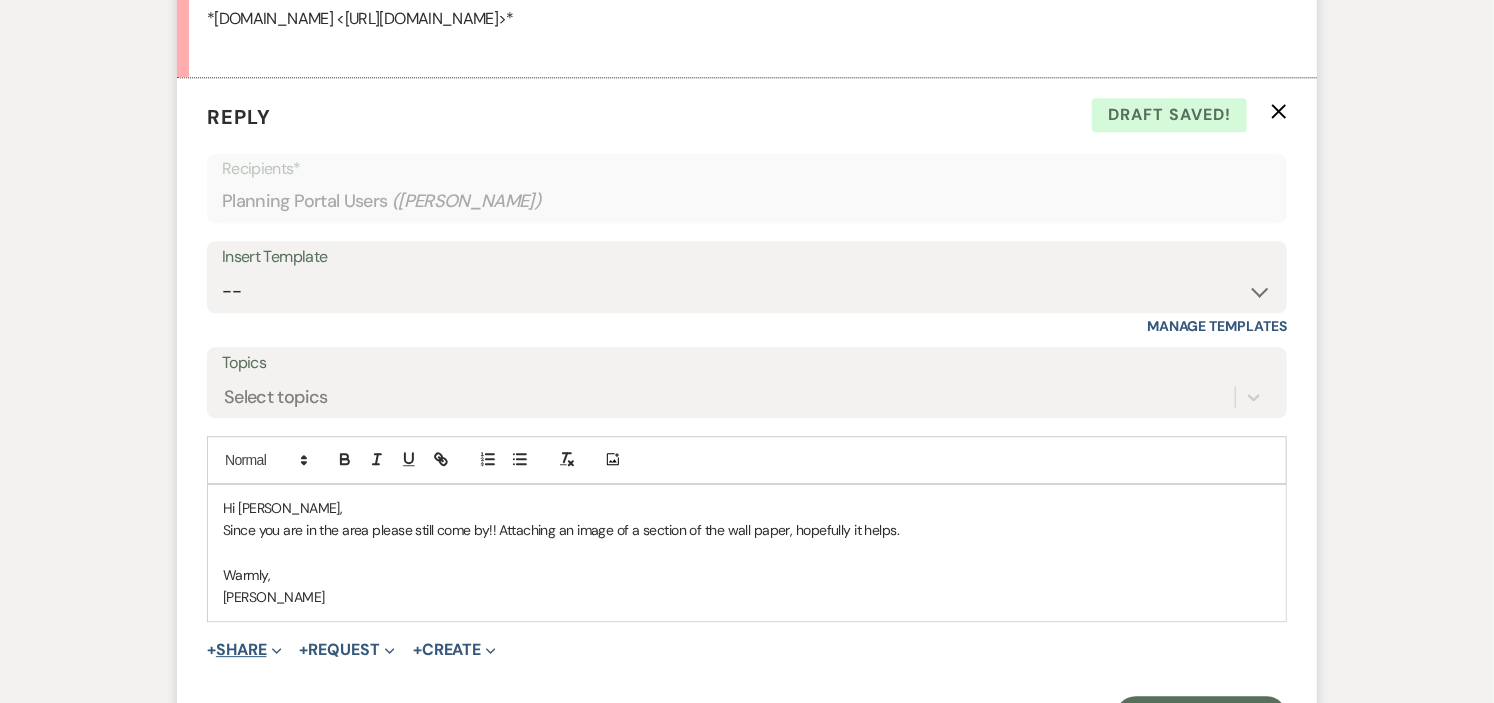 click on "+  Share Expand" at bounding box center (244, 650) 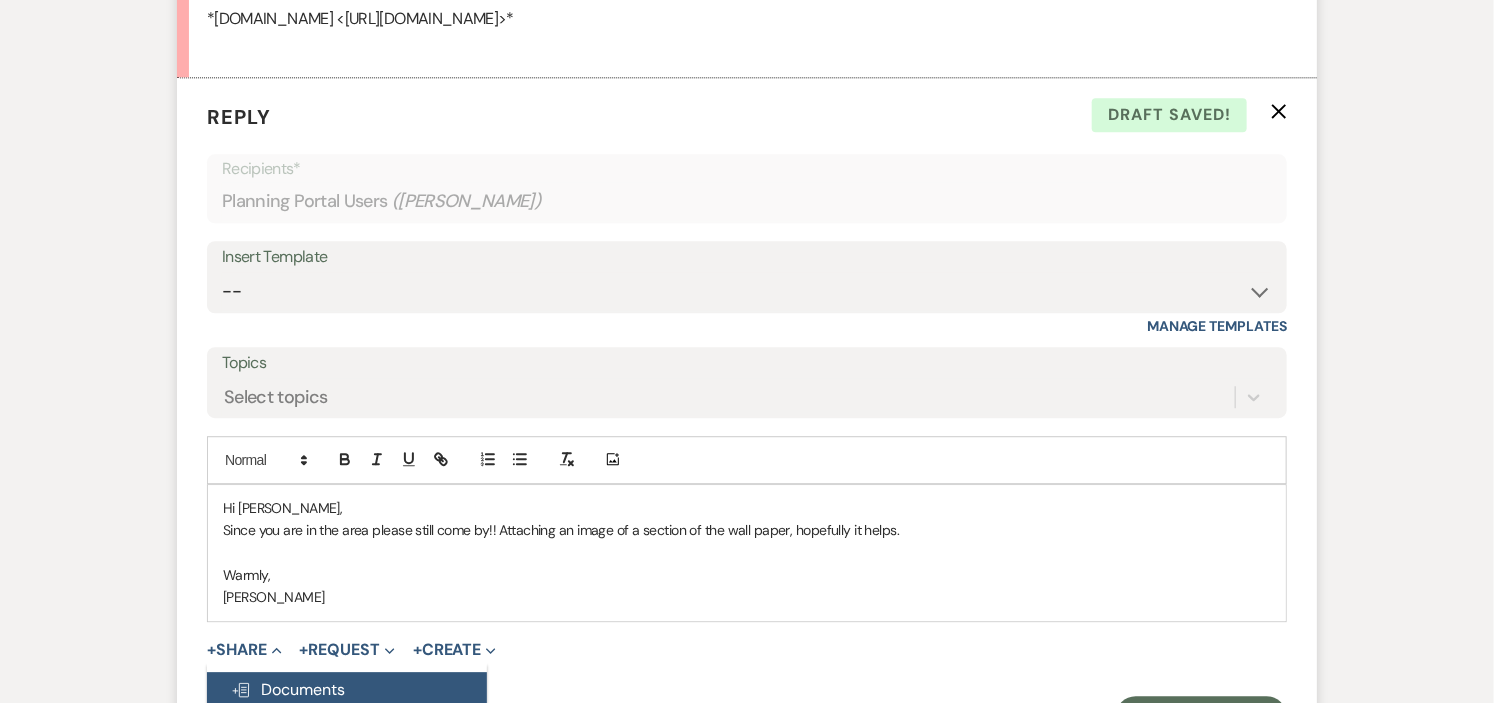 click on "Doc Upload Documents" at bounding box center (288, 689) 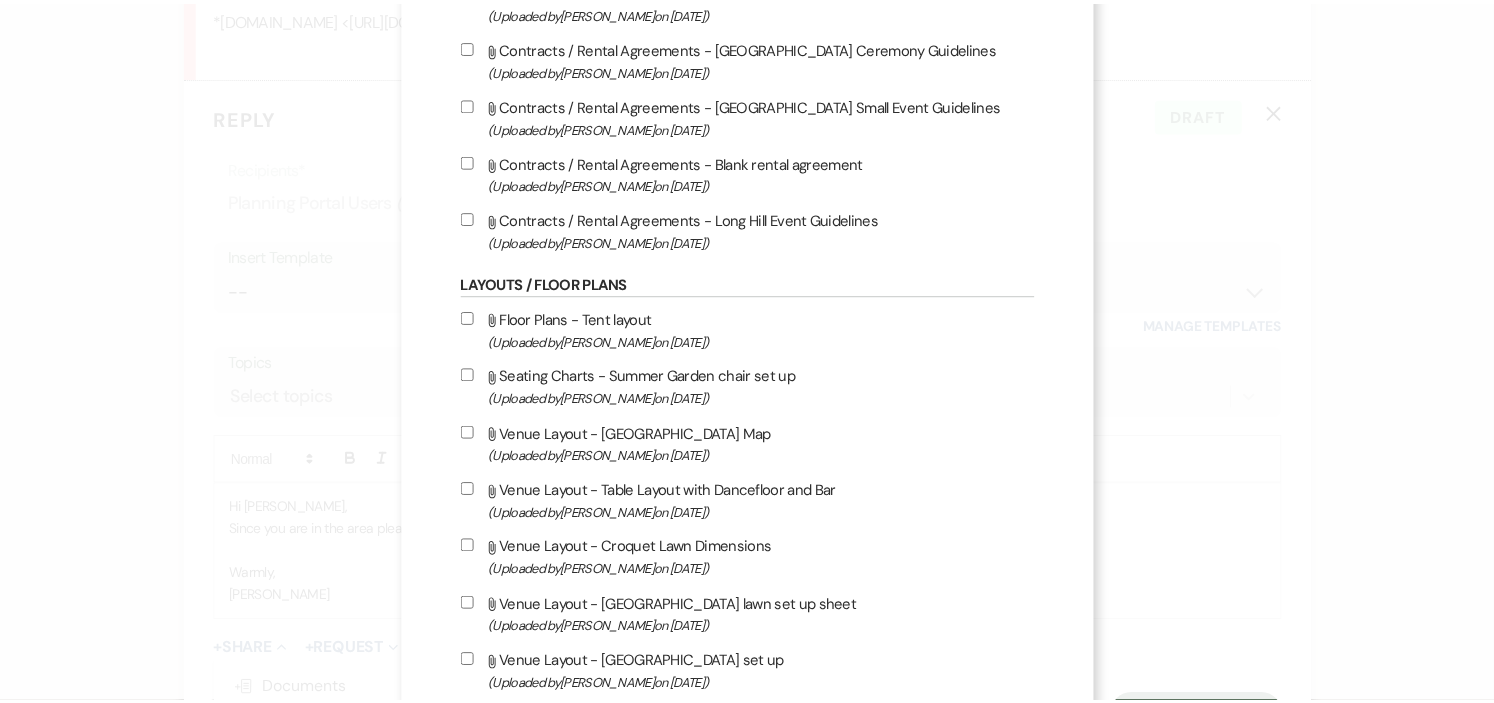 scroll, scrollTop: 0, scrollLeft: 0, axis: both 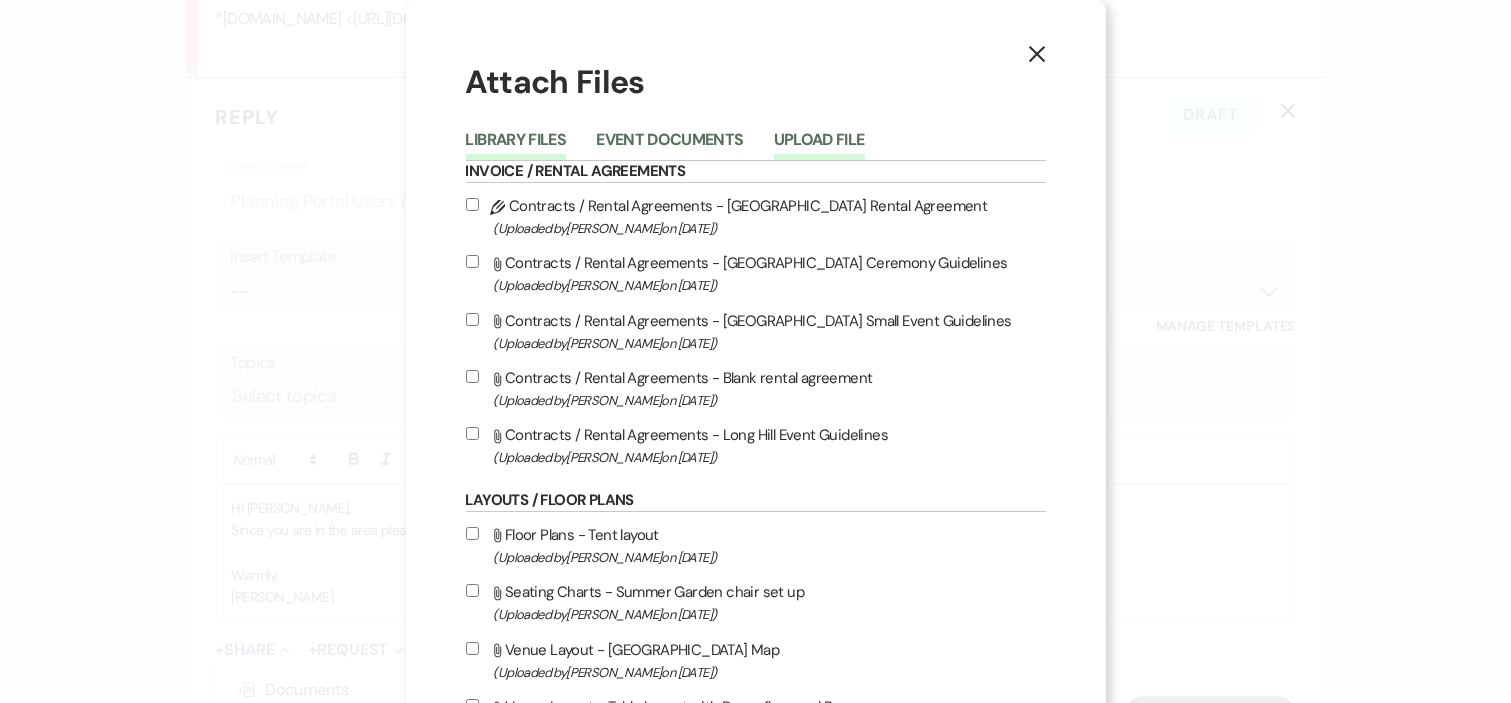 click on "Upload File" at bounding box center [819, 146] 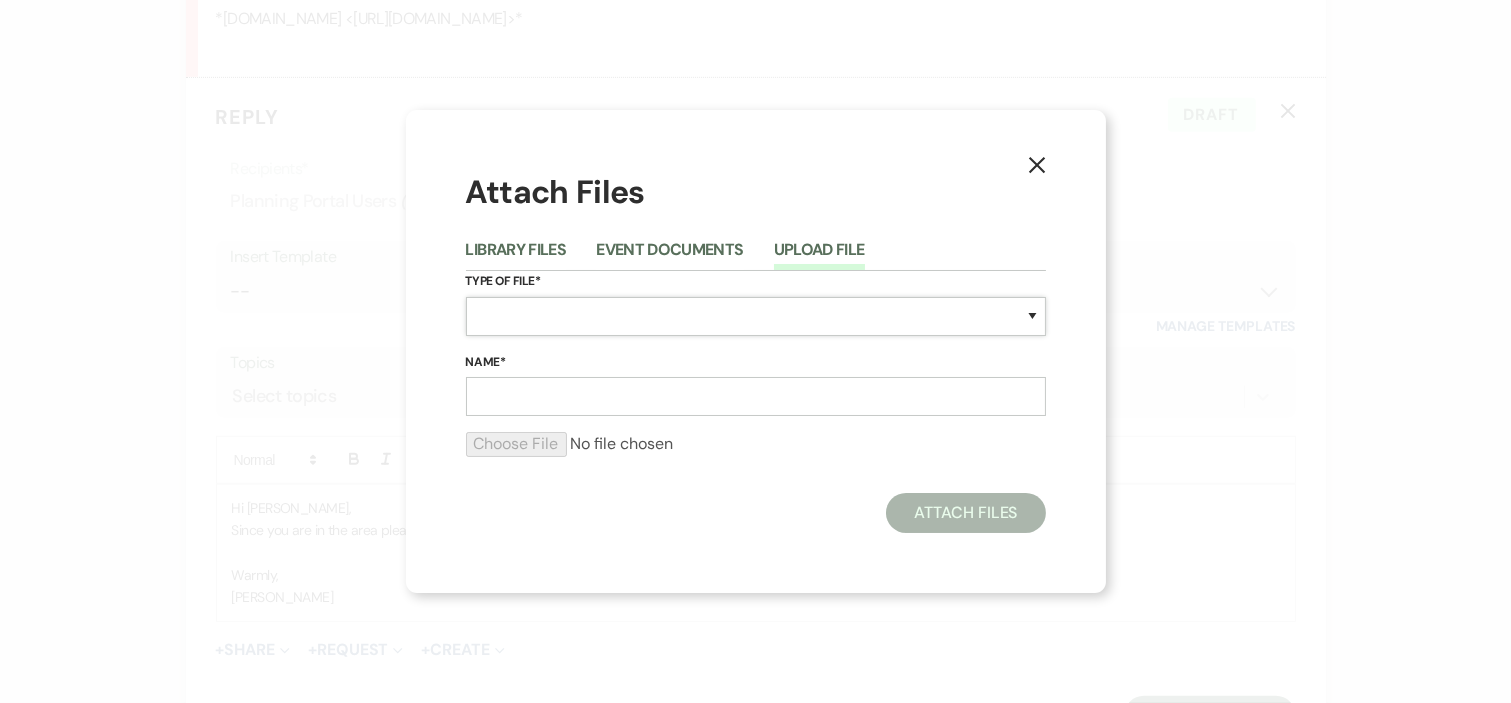 click on "Special Event Insurance Vendor Certificate of Insurance Contracts / Rental Agreements Invoices Receipts Event Maps Floor Plans Rain Plan Seating Charts Venue Layout Catering / Alcohol Permit Event Permit Fire Permit Fuel Permit Generator Permit Tent Permit Venue Permit Other Permit Inventory  Promotional Sample Venue Beverage Ceremony Event Finalize + Share Guests Lodging Menu Vendors Venue Beverage Brochure Menu Packages Product Specifications Quotes Beverage Event and Ceremony Details Finalize & Share Guests Lodging Menu Vendors Venue Event Timeline Family / Wedding Party Timeline Food and Beverage Timeline MC / DJ / Band Timeline Master Timeline Photography Timeline Set-Up / Clean-Up Vendor Timeline Bartender Safe Serve / TiPS Certification Vendor Certification Vendor License Other" at bounding box center (756, 316) 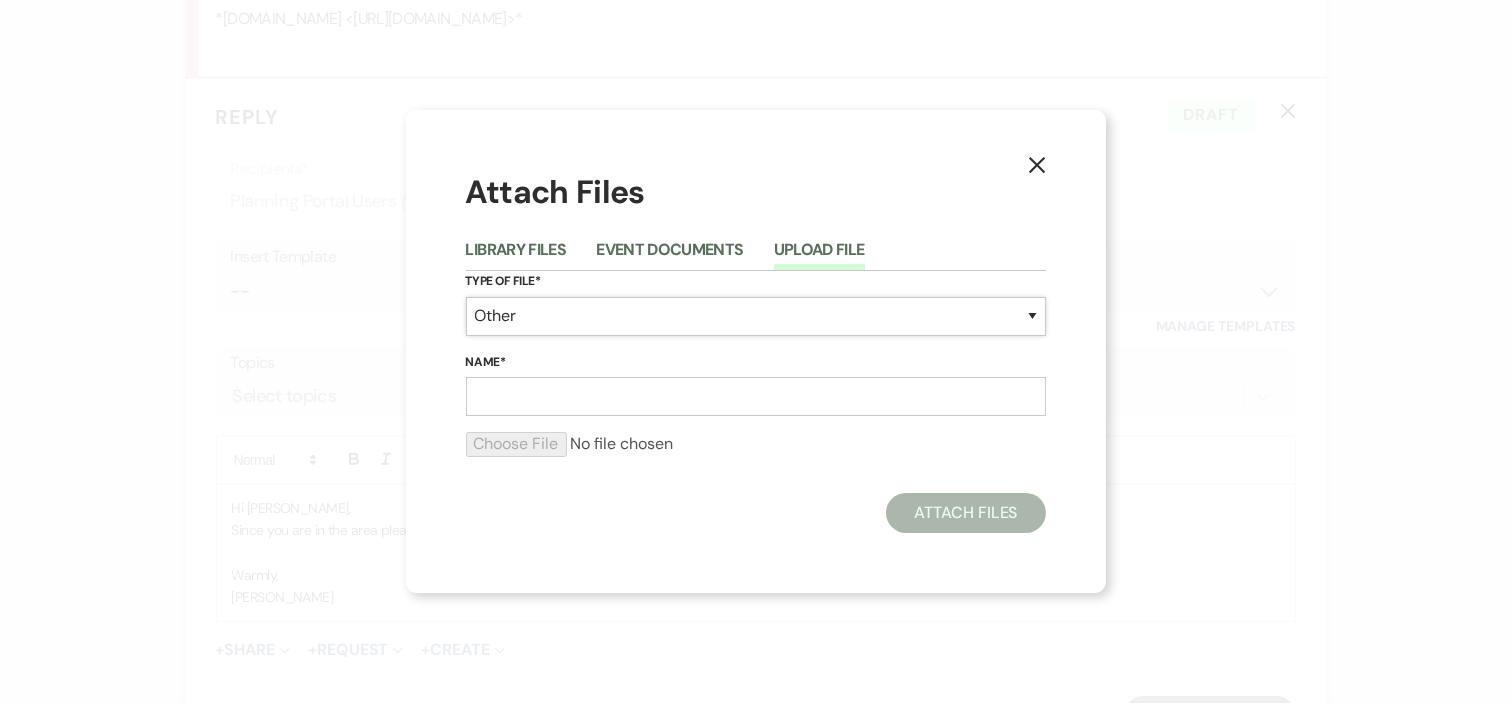 click on "Special Event Insurance Vendor Certificate of Insurance Contracts / Rental Agreements Invoices Receipts Event Maps Floor Plans Rain Plan Seating Charts Venue Layout Catering / Alcohol Permit Event Permit Fire Permit Fuel Permit Generator Permit Tent Permit Venue Permit Other Permit Inventory  Promotional Sample Venue Beverage Ceremony Event Finalize + Share Guests Lodging Menu Vendors Venue Beverage Brochure Menu Packages Product Specifications Quotes Beverage Event and Ceremony Details Finalize & Share Guests Lodging Menu Vendors Venue Event Timeline Family / Wedding Party Timeline Food and Beverage Timeline MC / DJ / Band Timeline Master Timeline Photography Timeline Set-Up / Clean-Up Vendor Timeline Bartender Safe Serve / TiPS Certification Vendor Certification Vendor License Other" at bounding box center (756, 316) 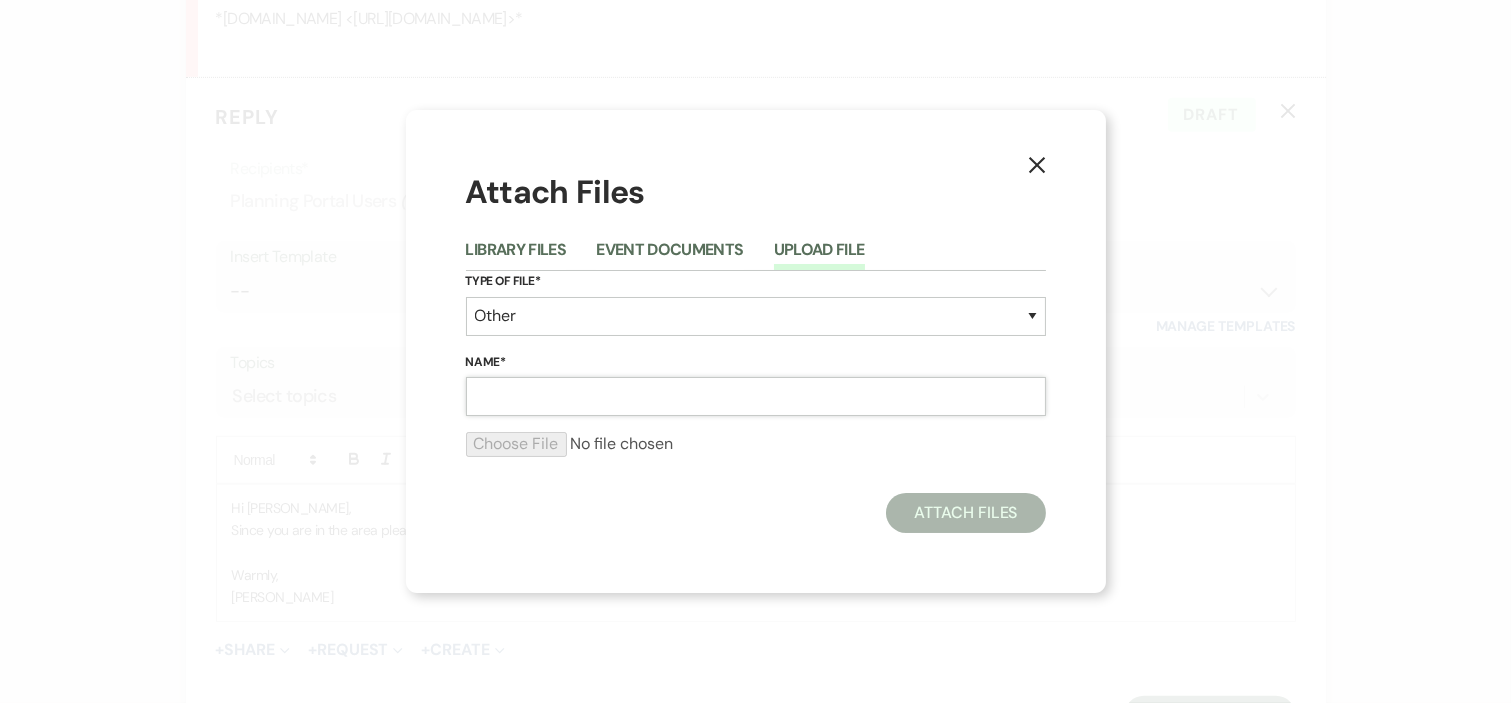 click on "Name*" at bounding box center (756, 396) 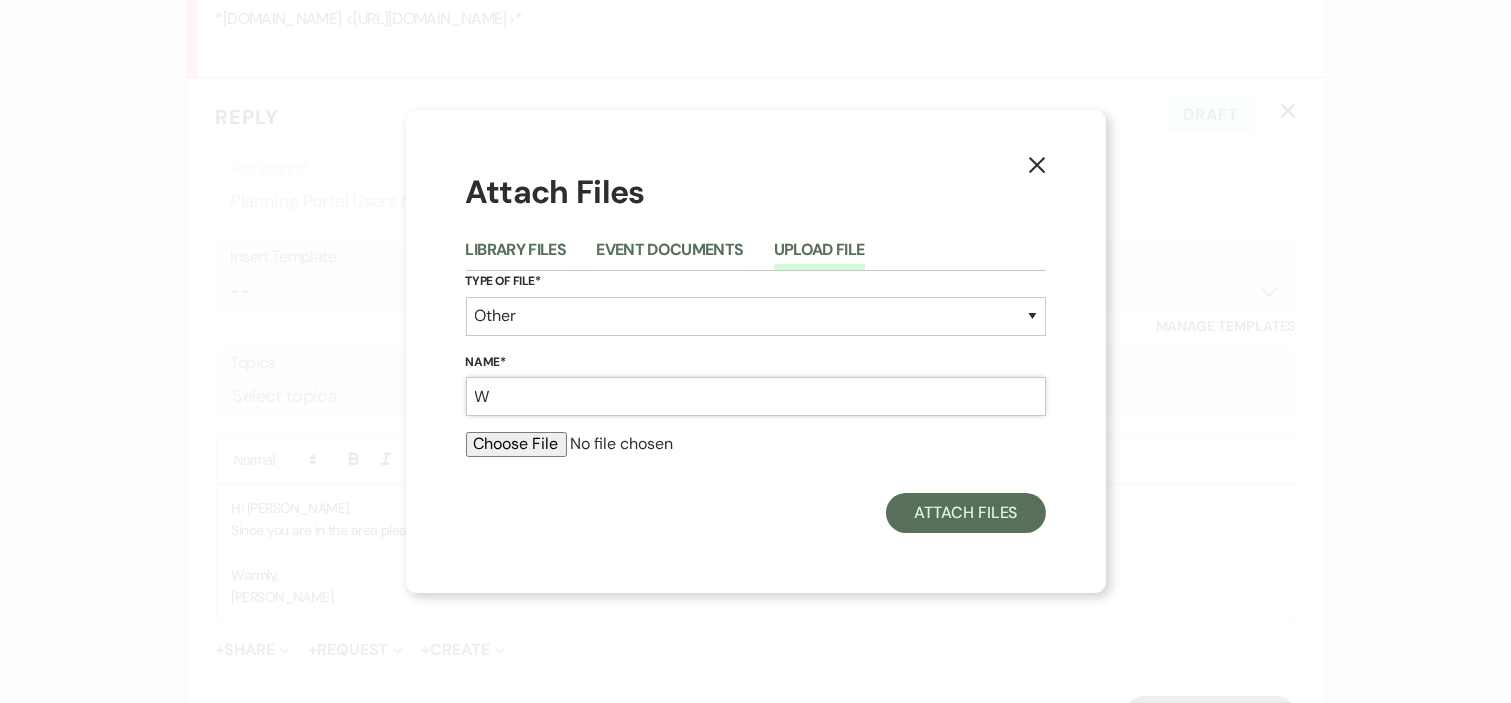type on "Wallpaper" 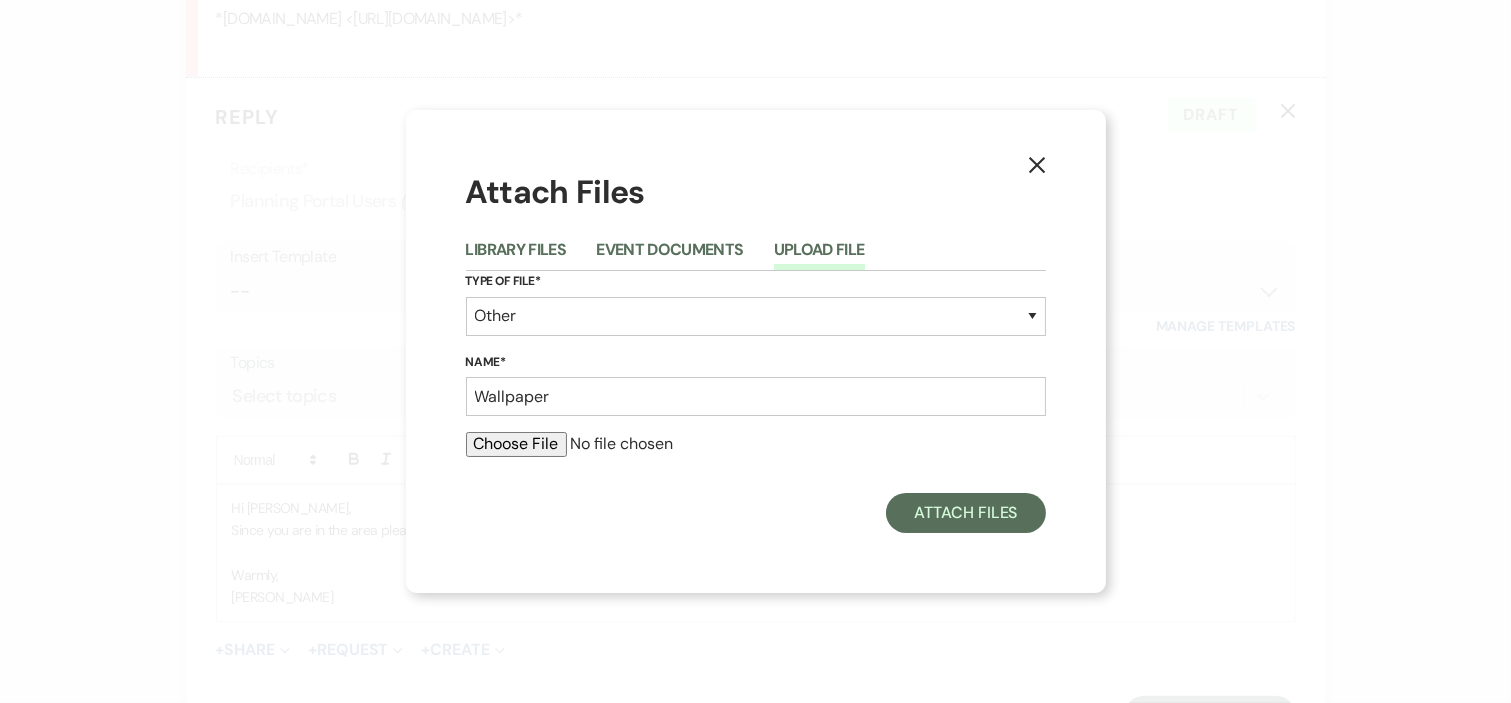click at bounding box center (756, 444) 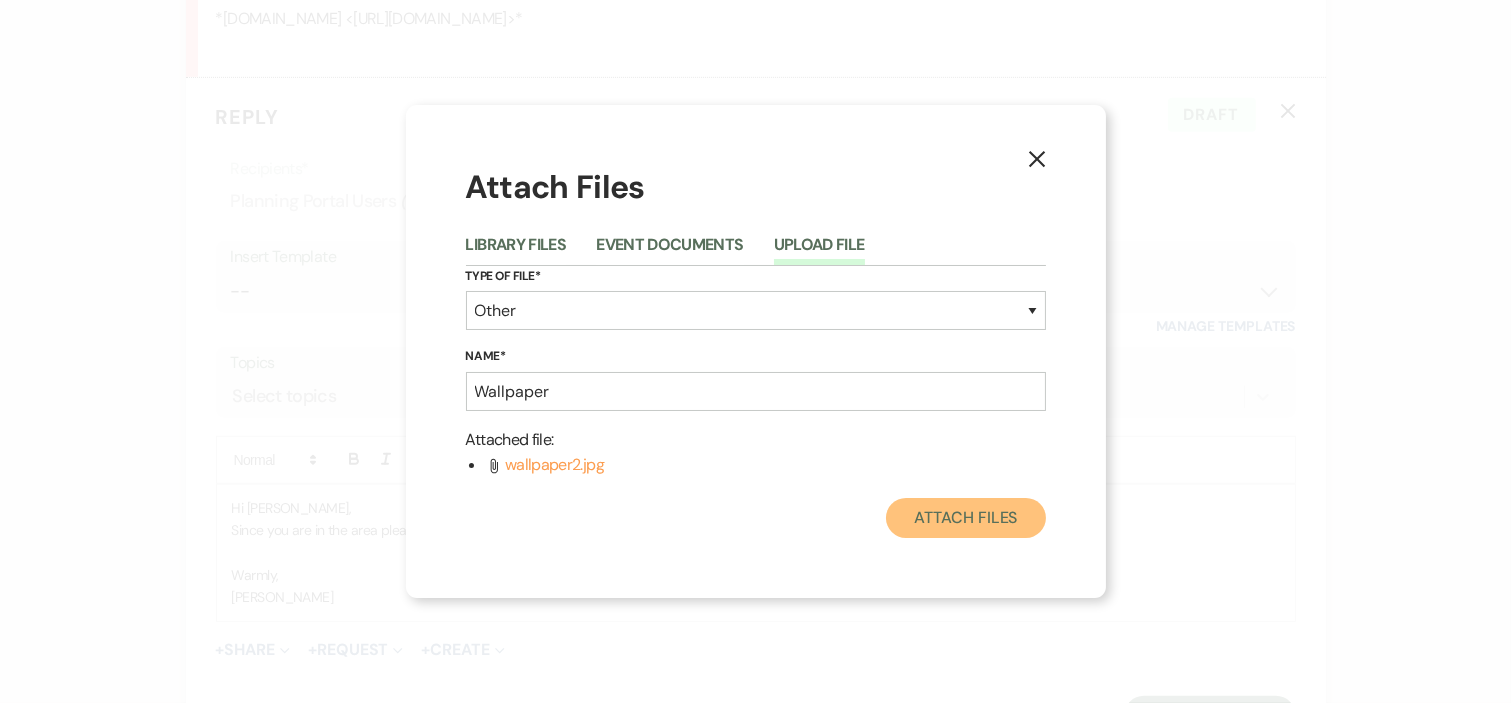 click on "Attach Files" at bounding box center [965, 518] 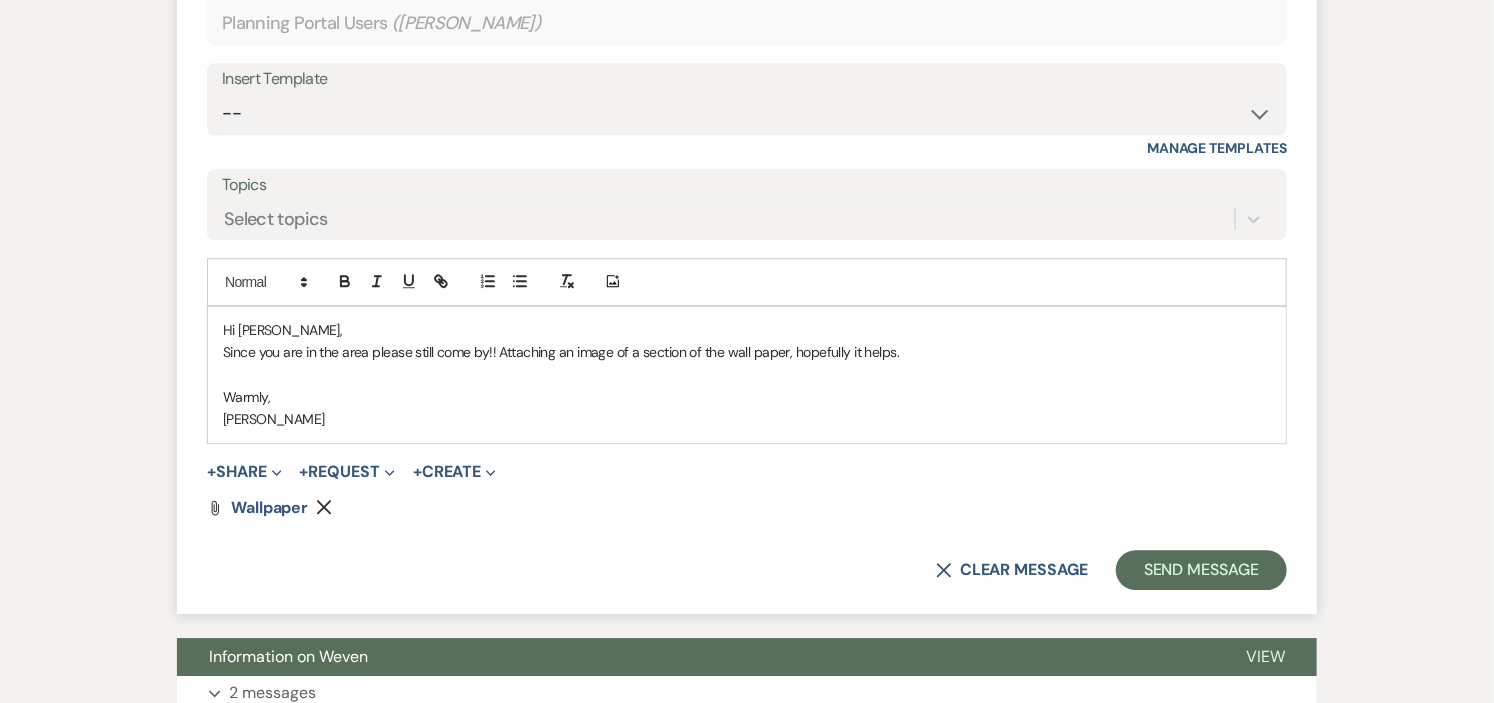 scroll, scrollTop: 2436, scrollLeft: 0, axis: vertical 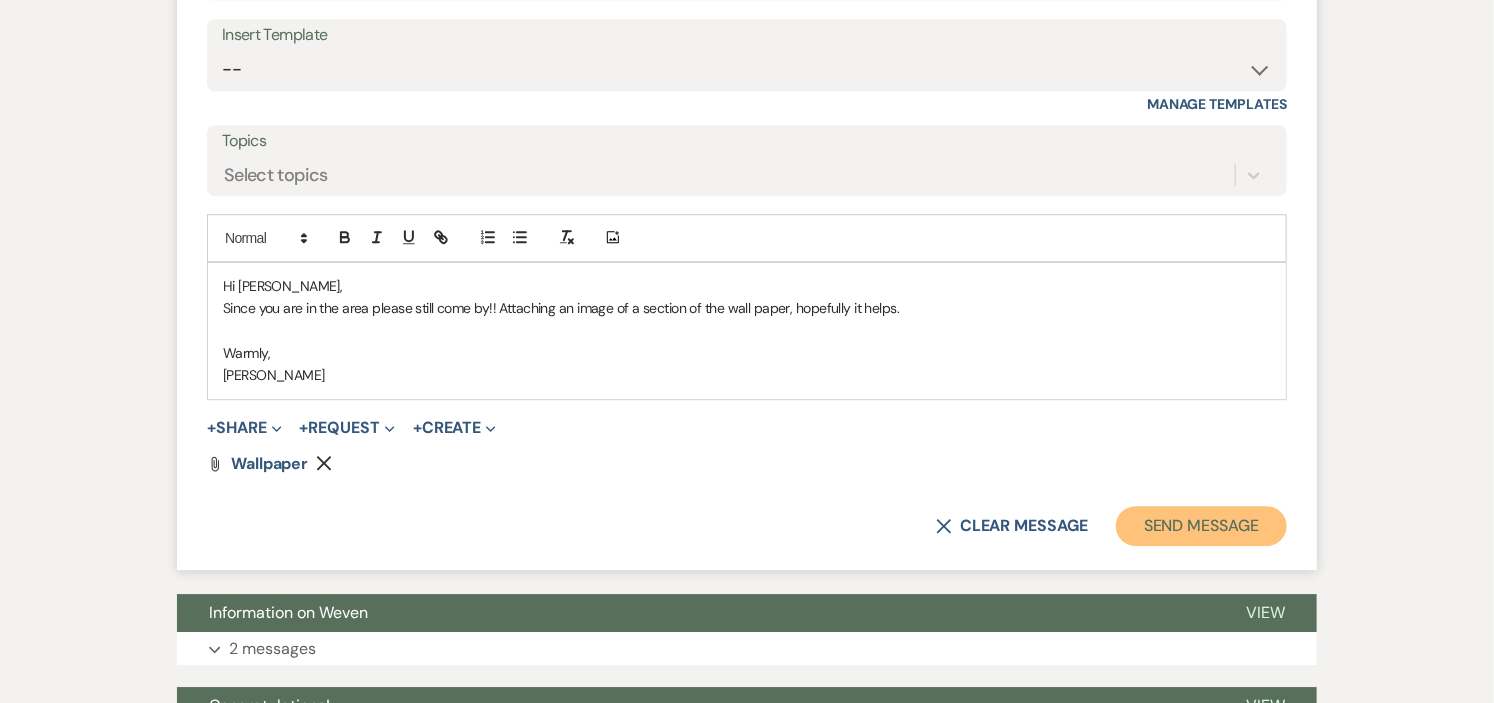 click on "Send Message" at bounding box center [1201, 526] 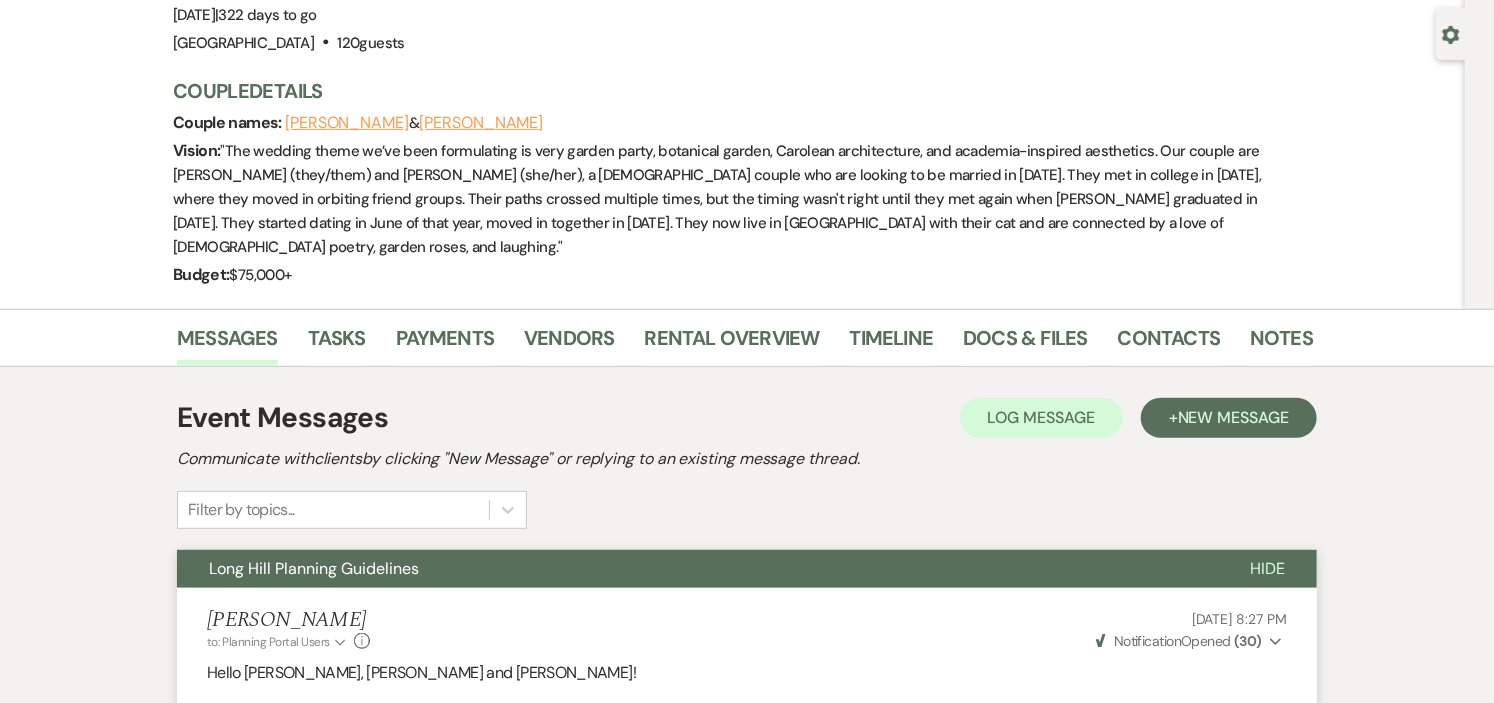 scroll, scrollTop: 0, scrollLeft: 0, axis: both 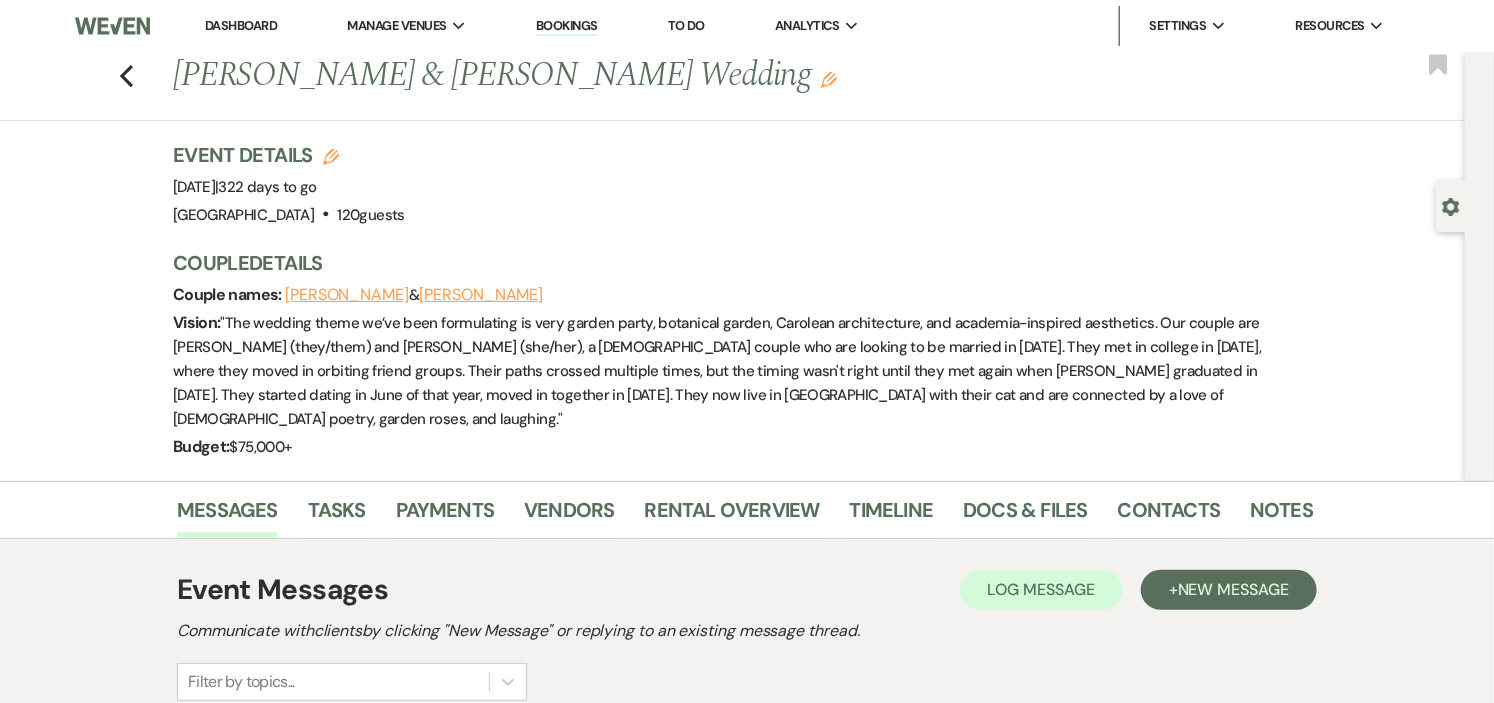 click on "Dashboard" at bounding box center (241, 26) 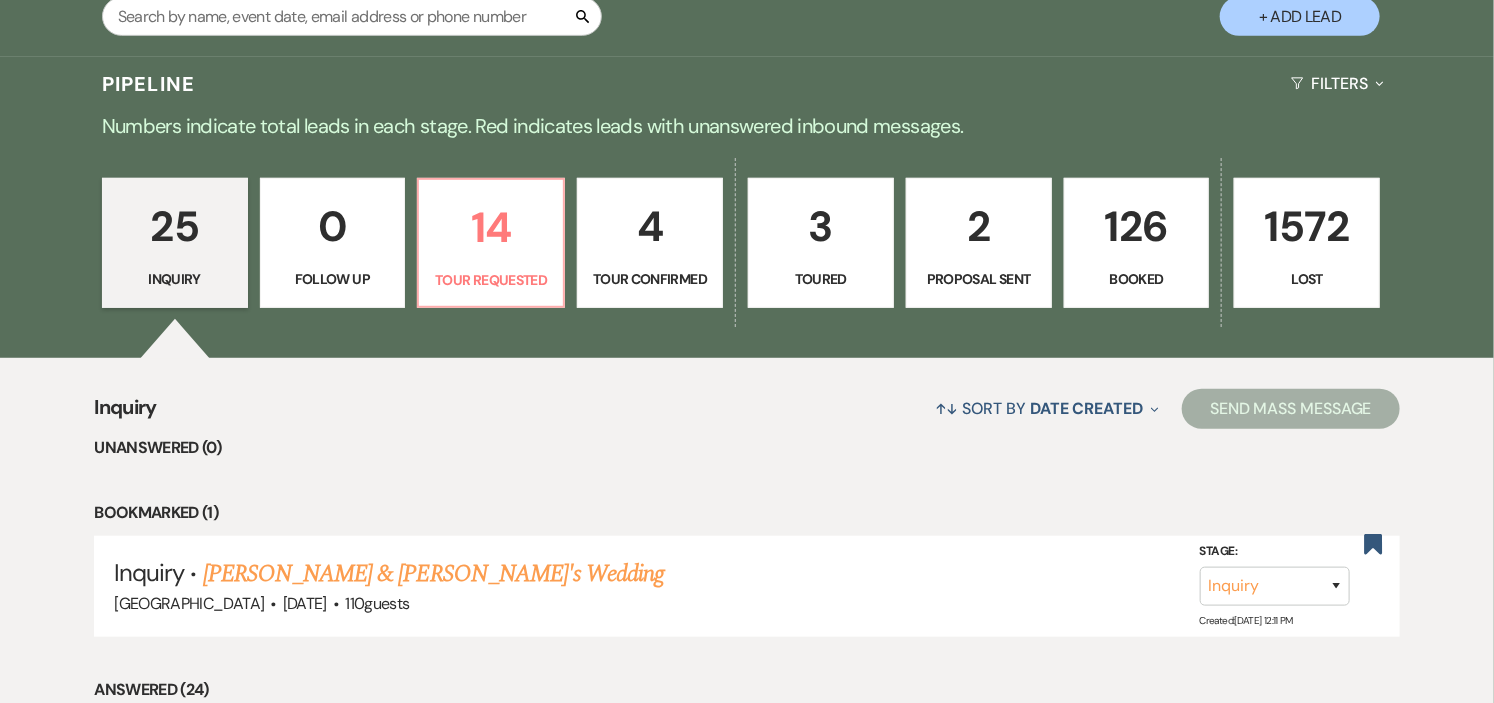 scroll, scrollTop: 444, scrollLeft: 0, axis: vertical 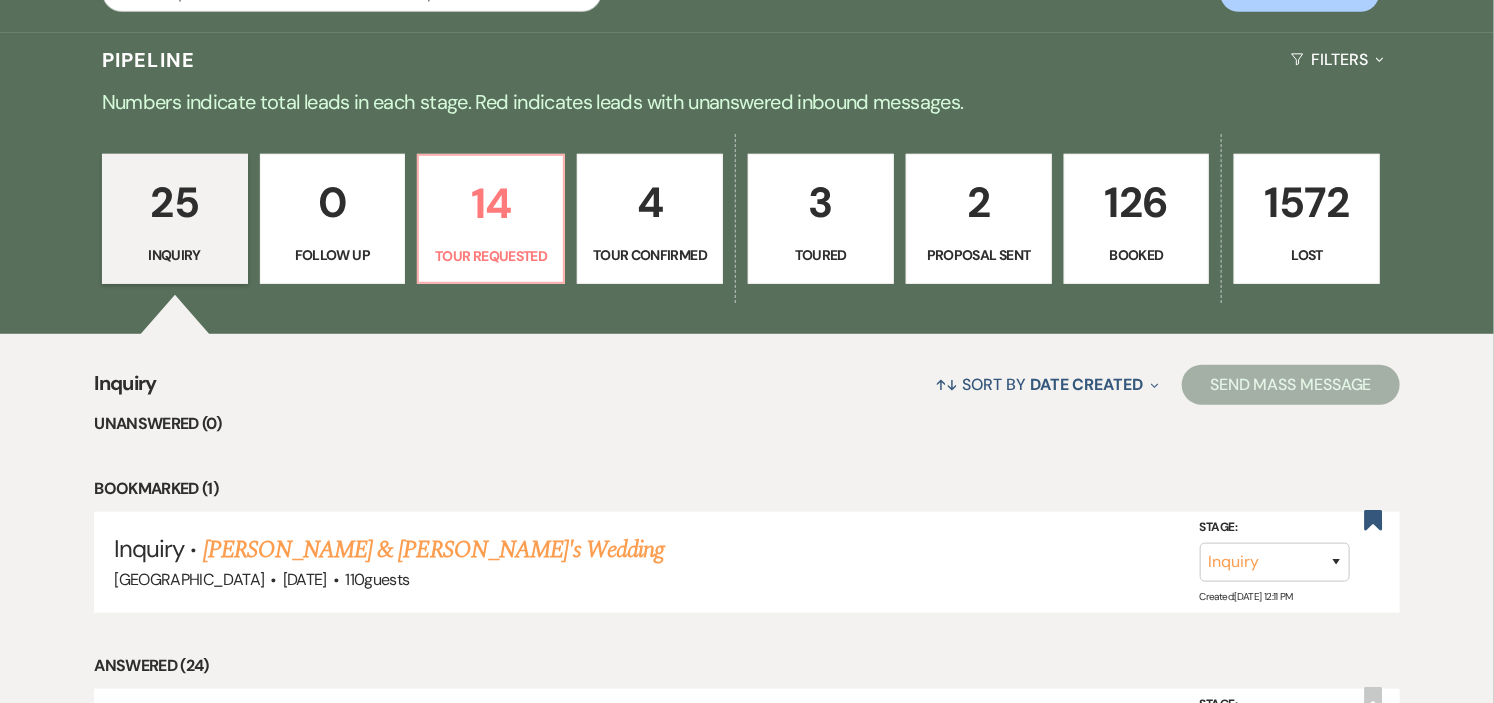 click on "Proposal Sent" at bounding box center [979, 255] 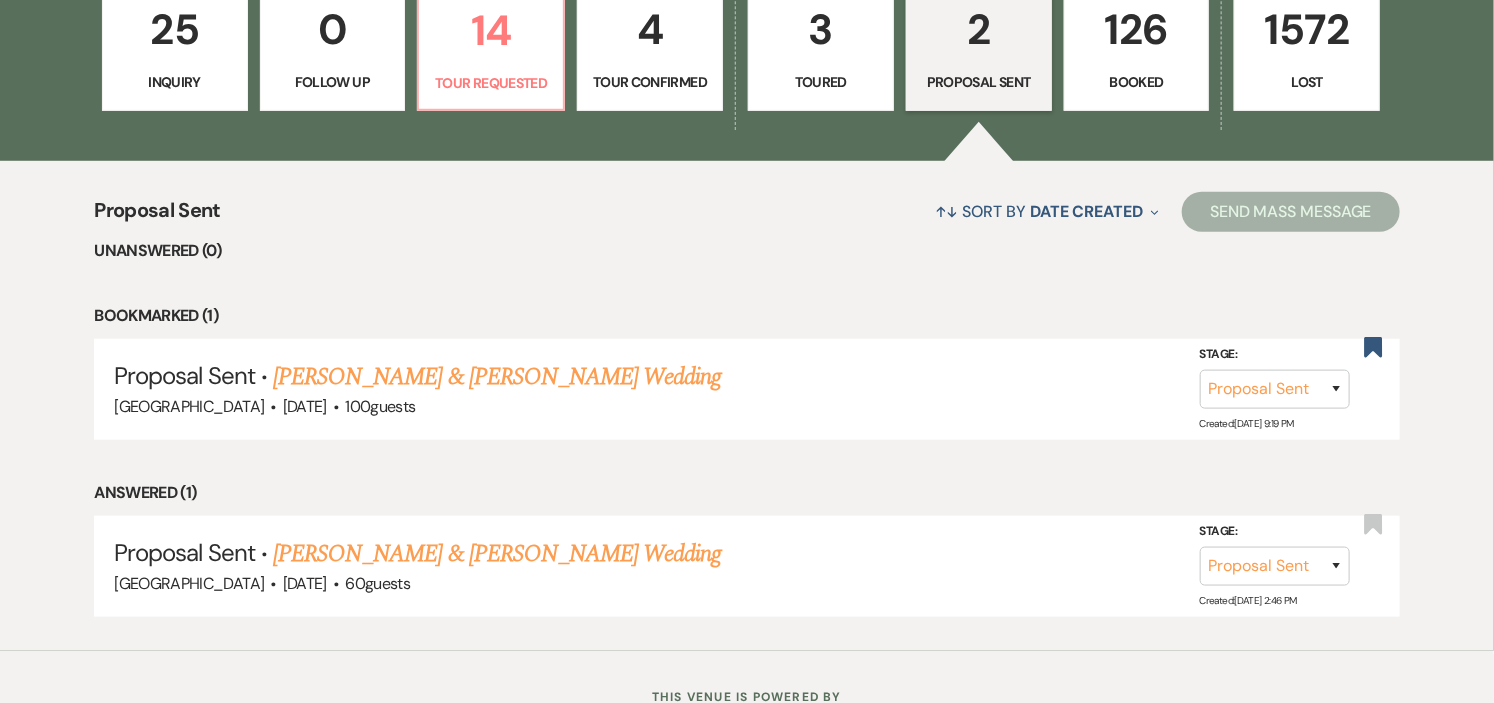 scroll, scrollTop: 578, scrollLeft: 0, axis: vertical 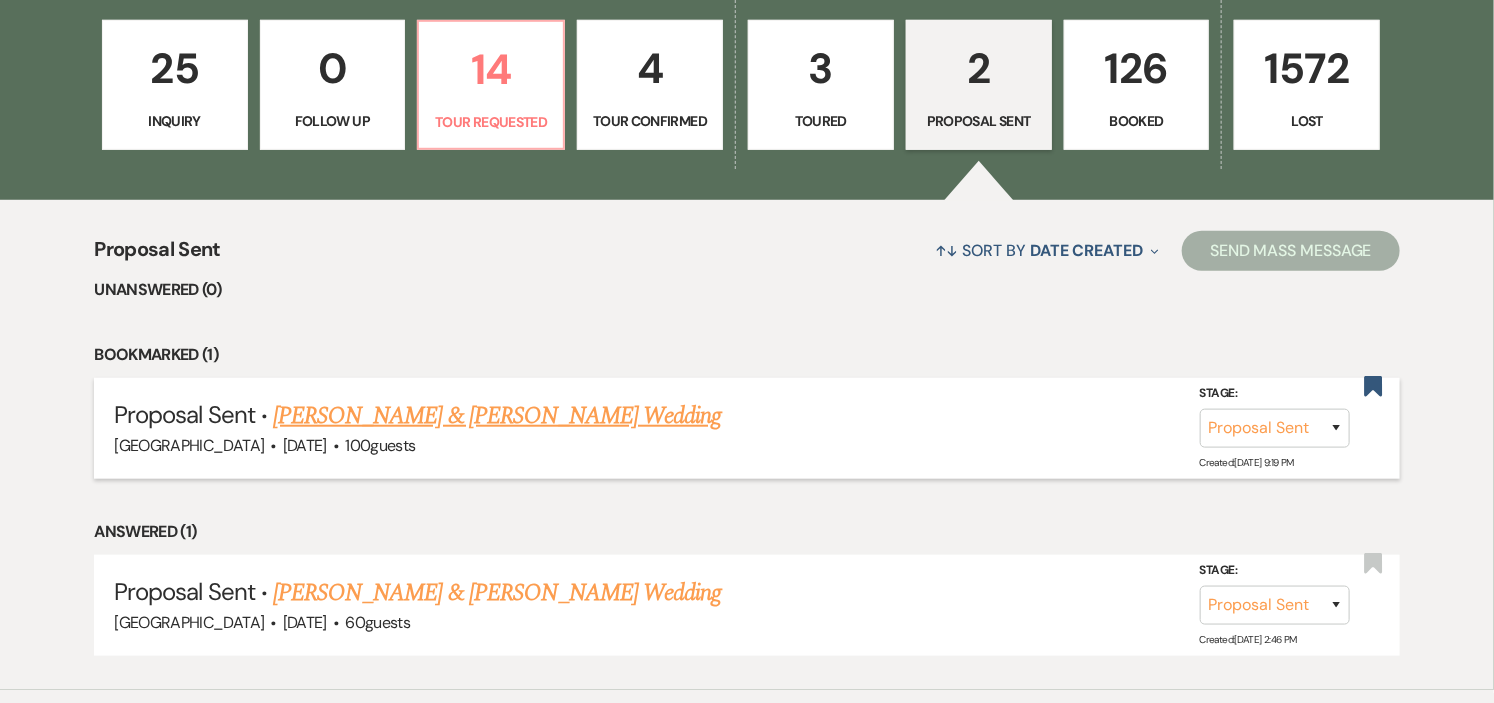 click on "[PERSON_NAME] & [PERSON_NAME] Wedding" at bounding box center (497, 416) 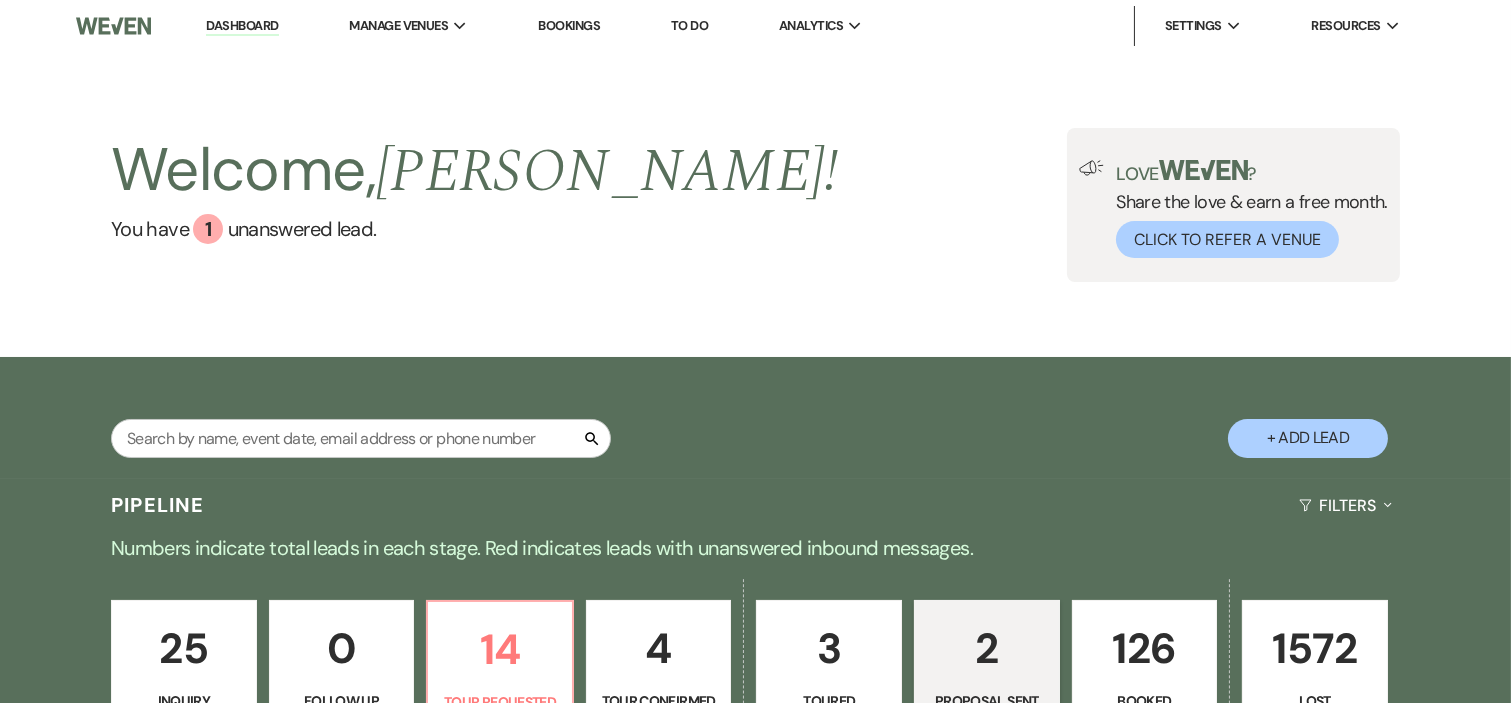 select on "6" 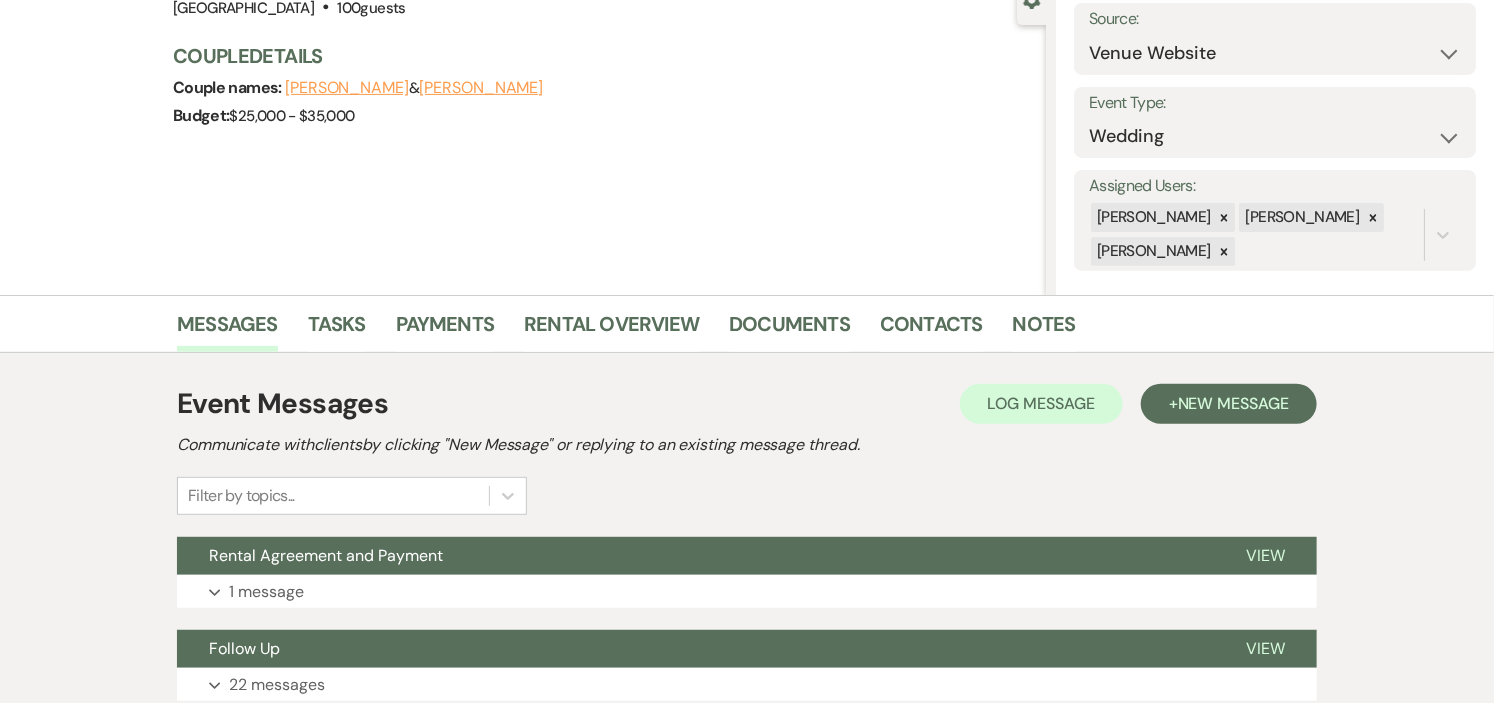 scroll, scrollTop: 222, scrollLeft: 0, axis: vertical 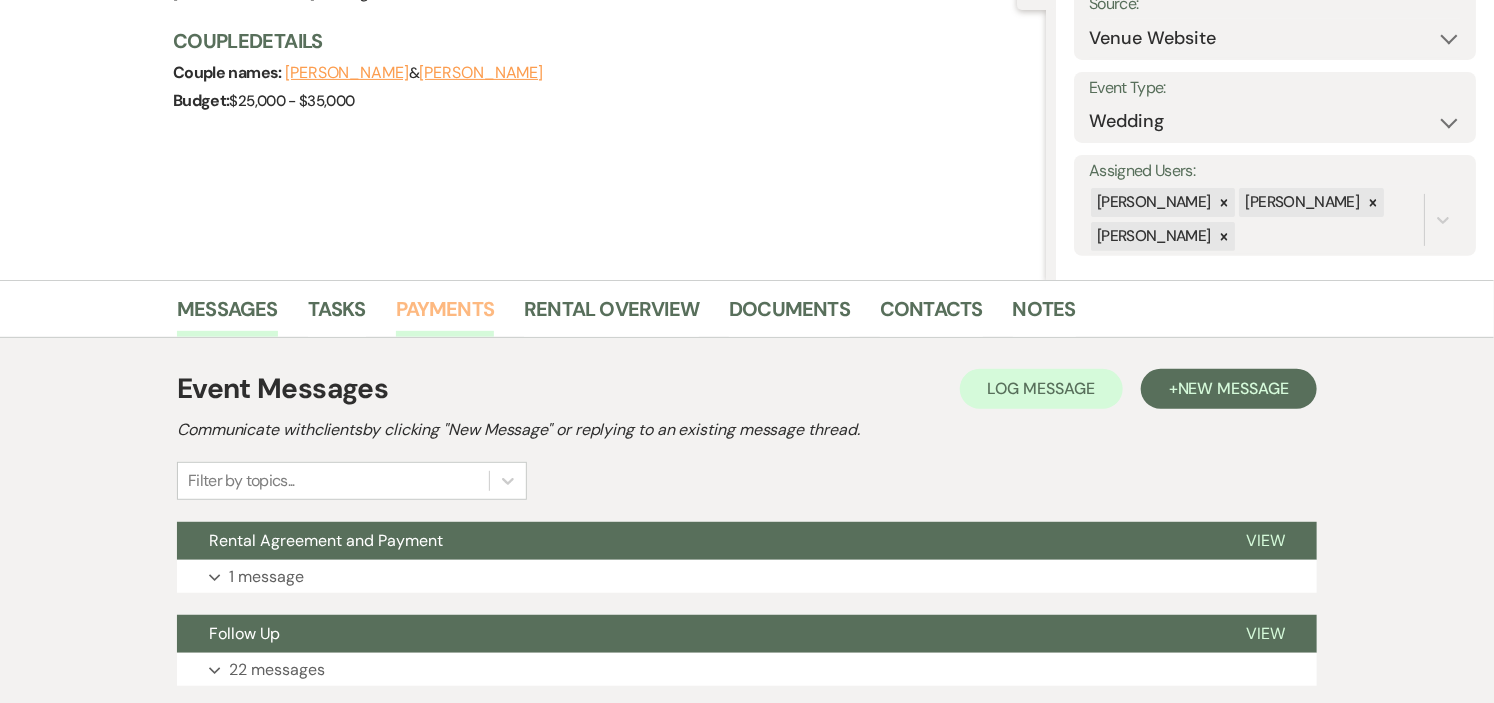 click on "Payments" at bounding box center [445, 315] 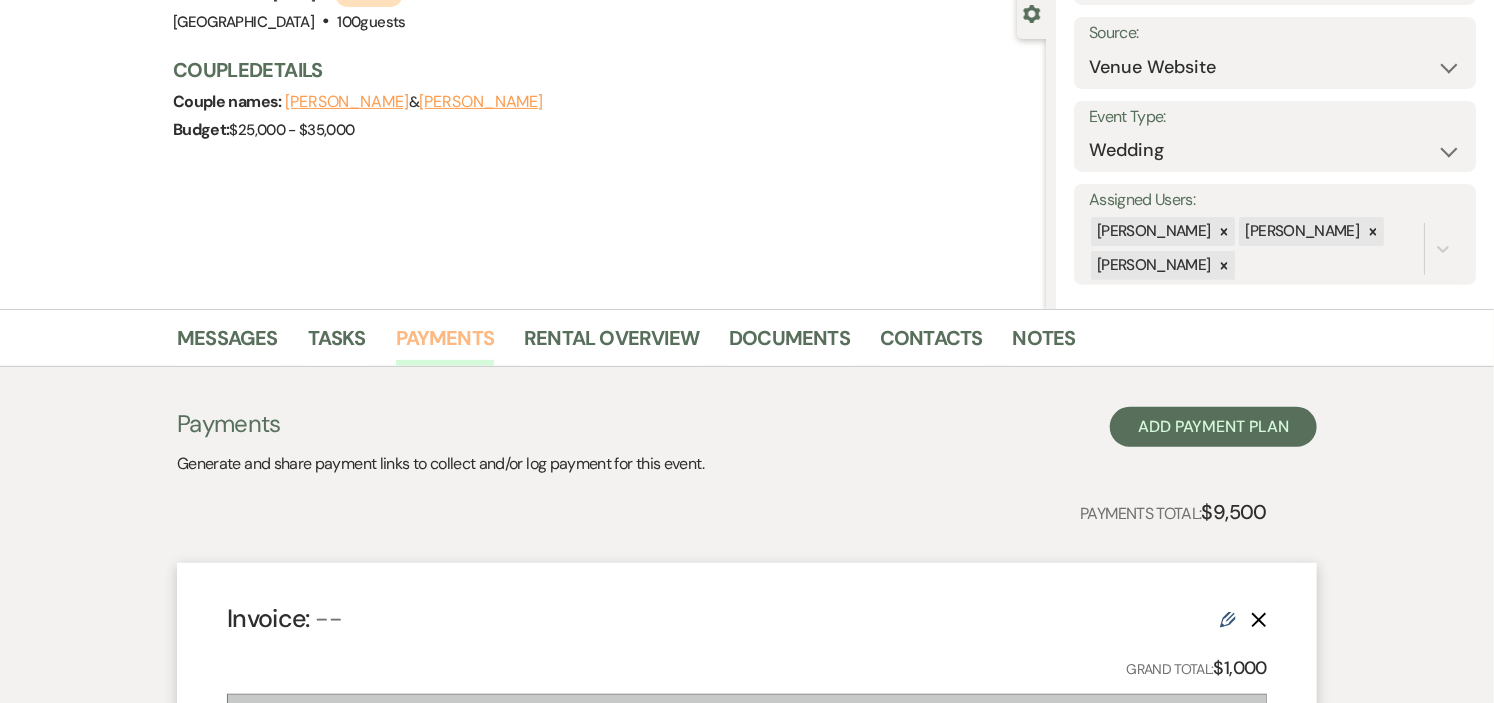 scroll, scrollTop: 0, scrollLeft: 0, axis: both 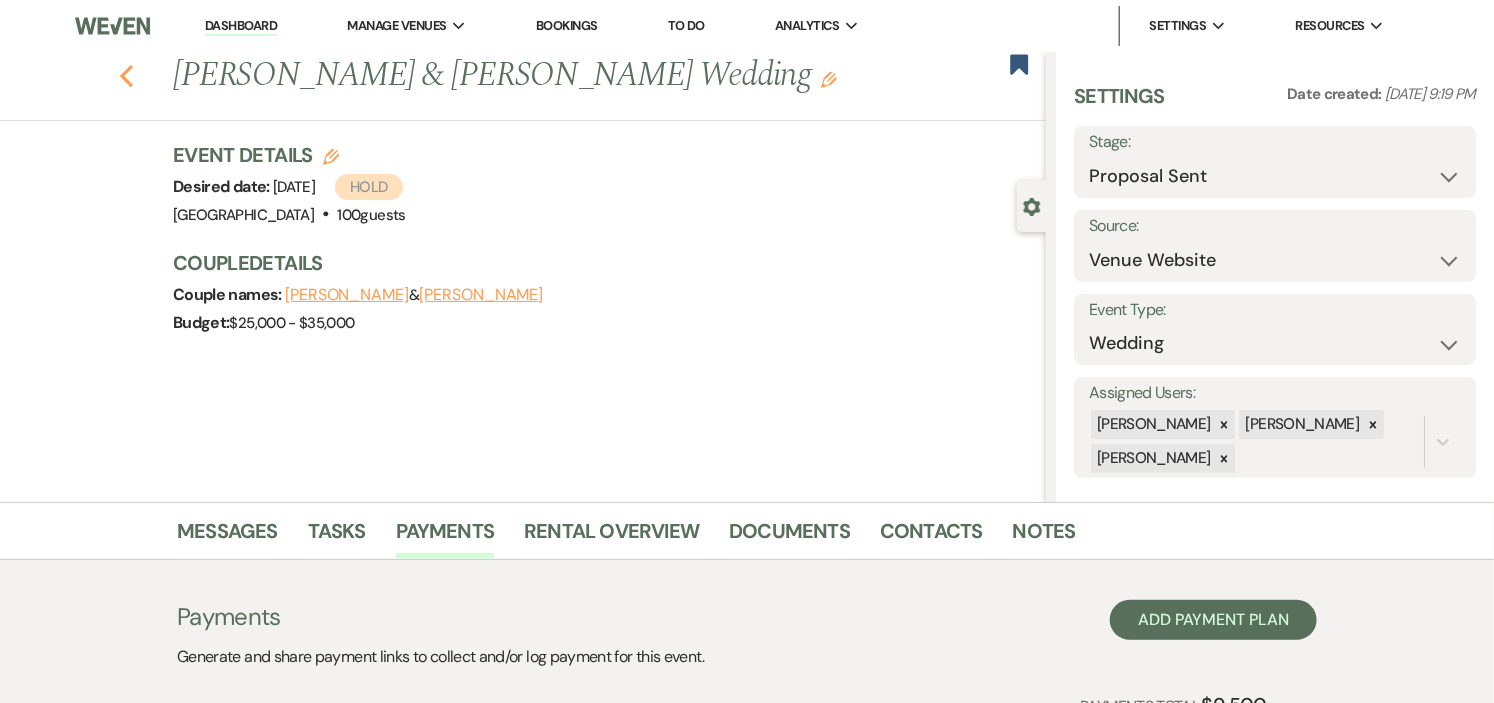 click on "Previous" 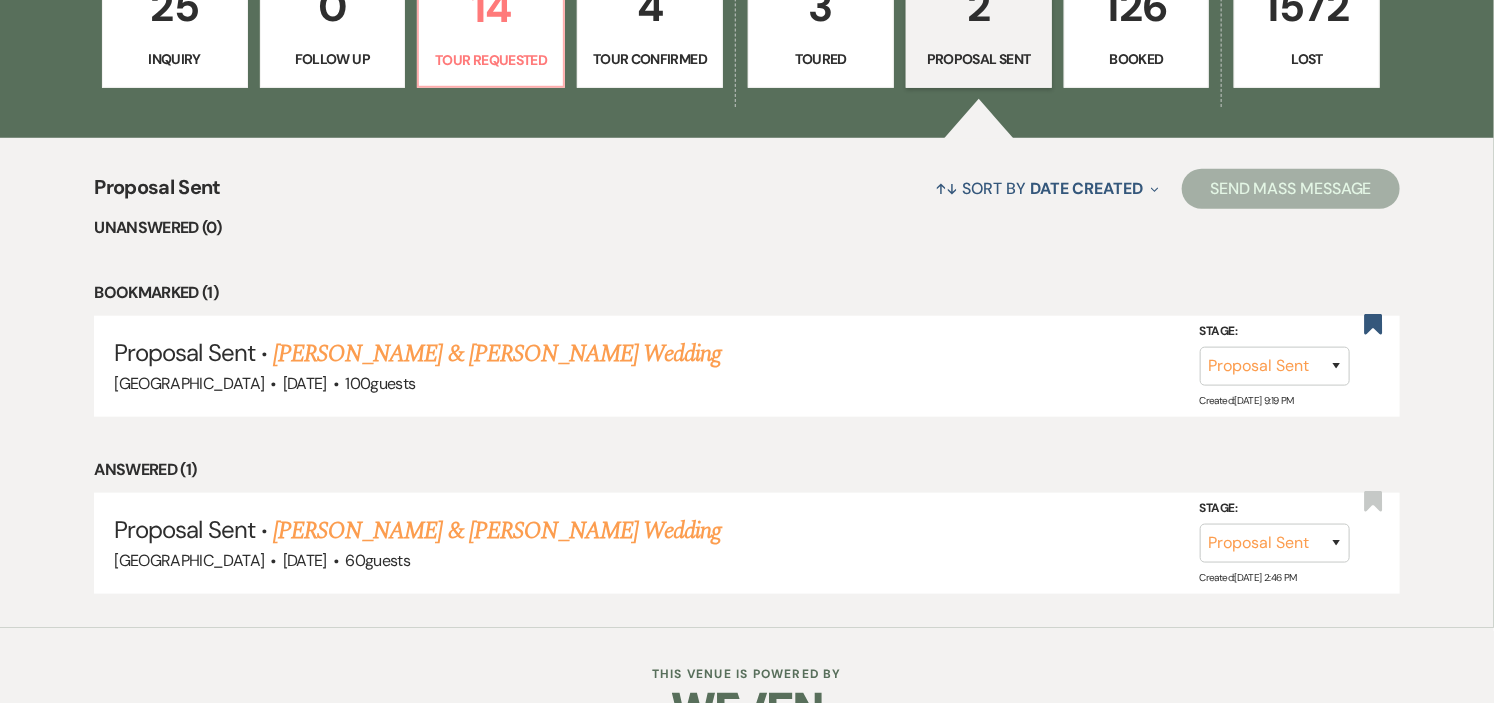 scroll, scrollTop: 690, scrollLeft: 0, axis: vertical 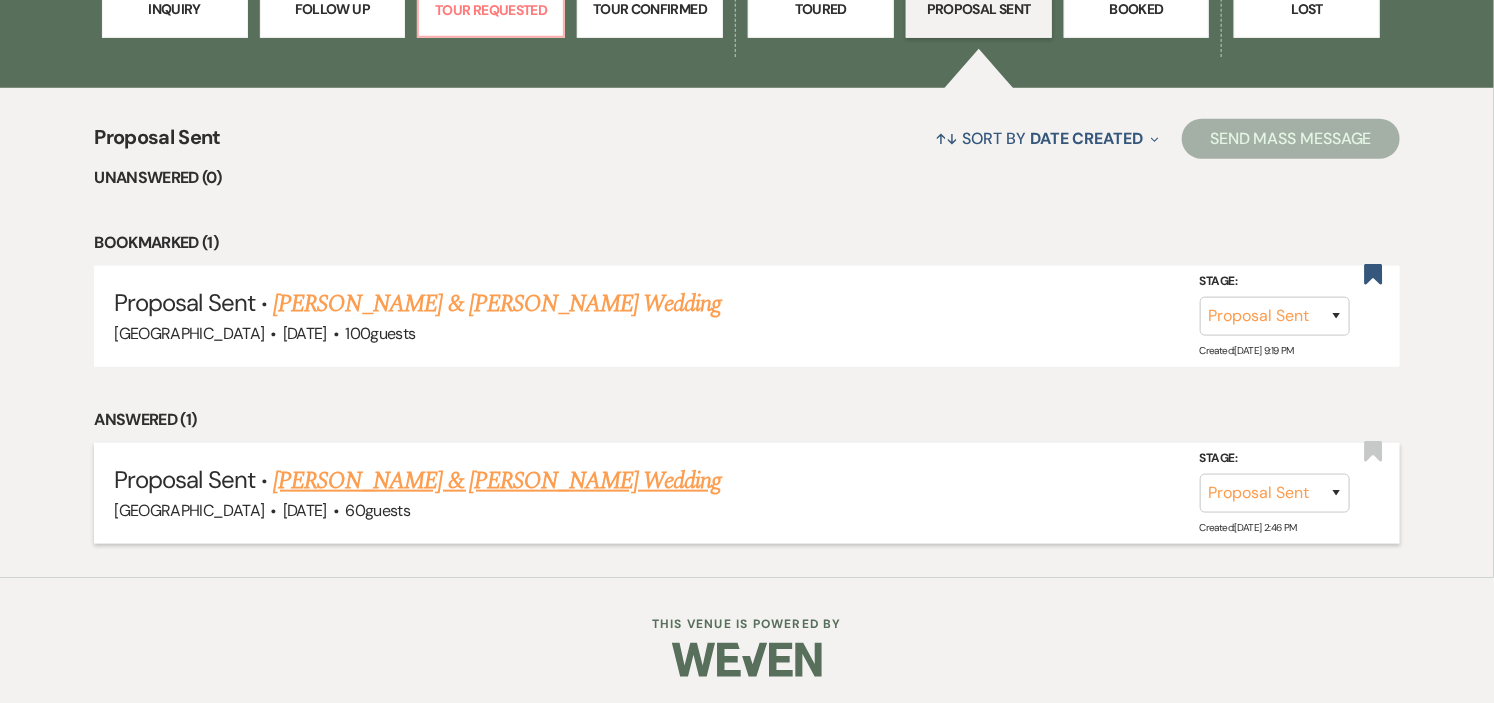 click on "[PERSON_NAME] & [PERSON_NAME] Wedding" at bounding box center (497, 481) 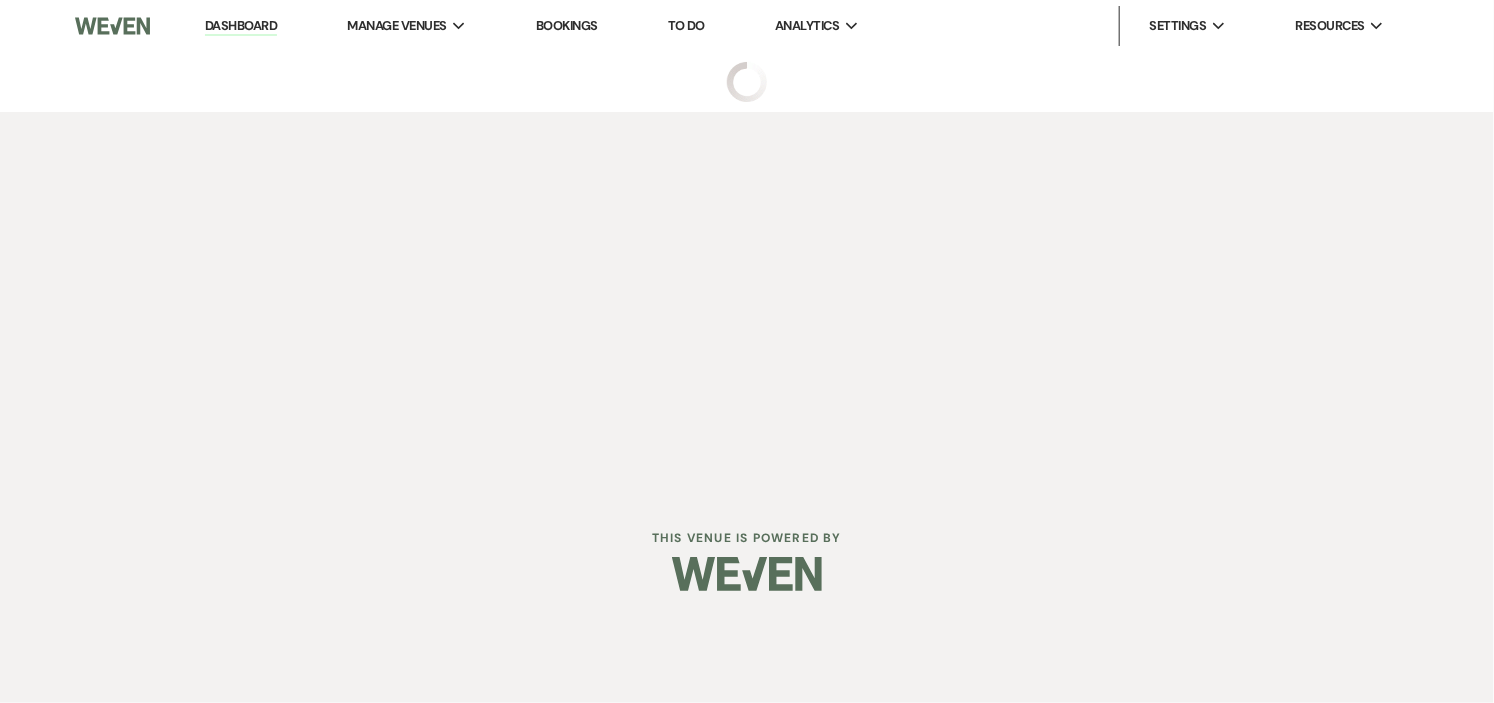 scroll, scrollTop: 0, scrollLeft: 0, axis: both 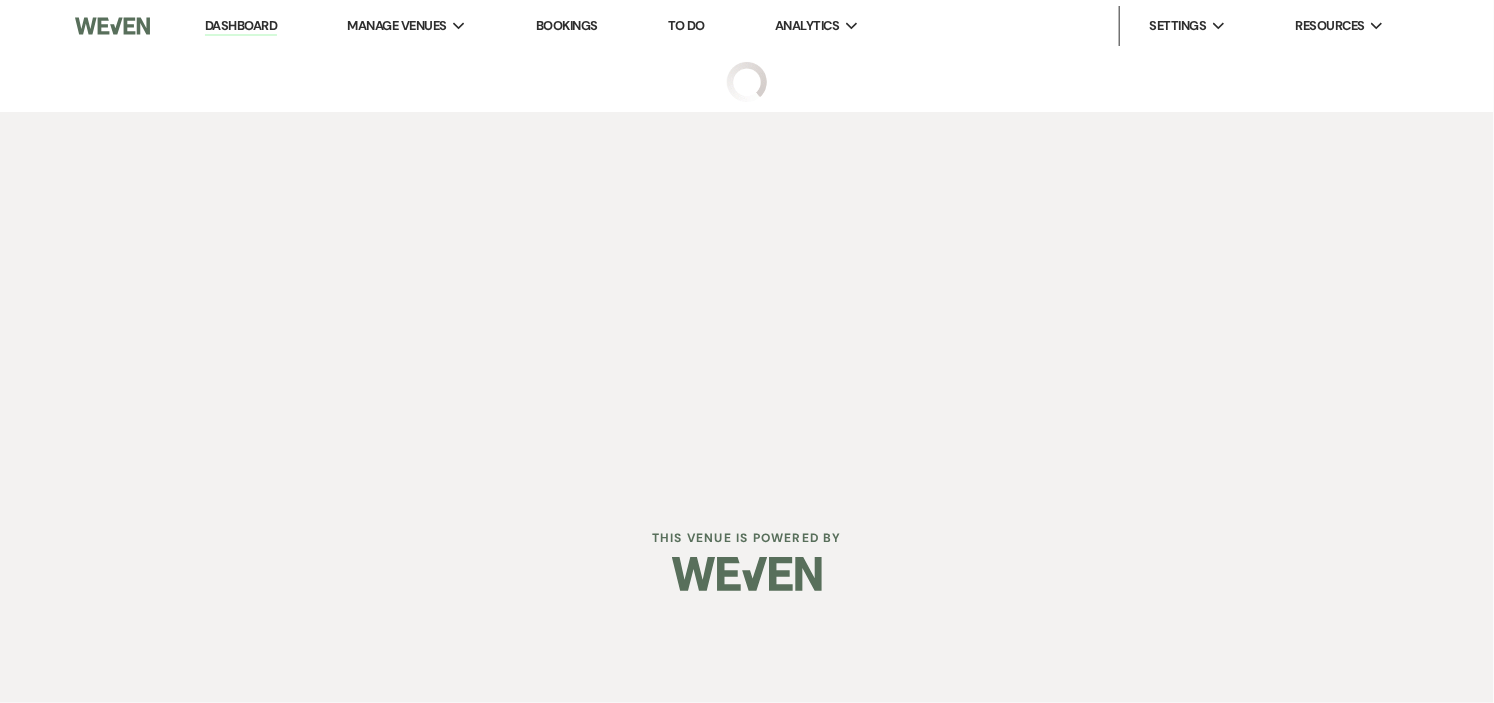 select on "6" 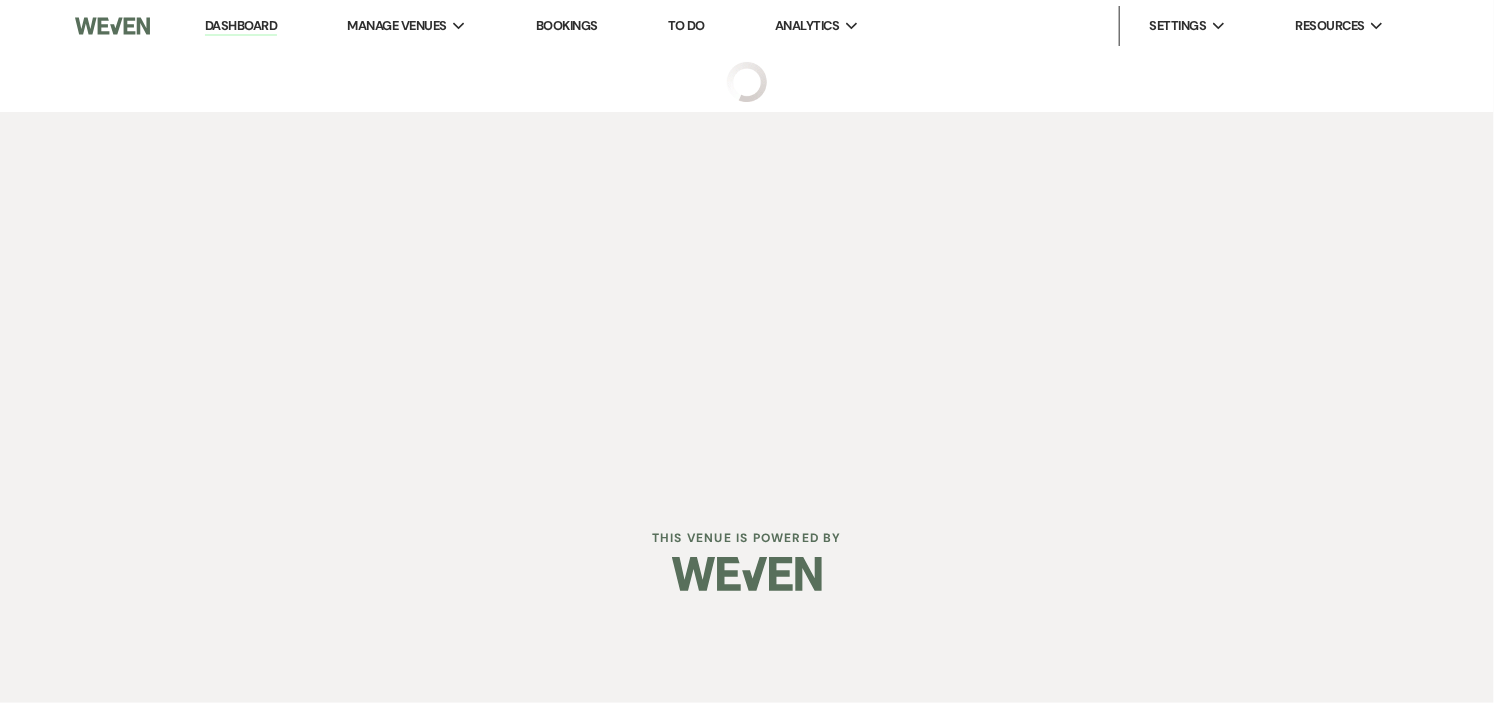 select on "5" 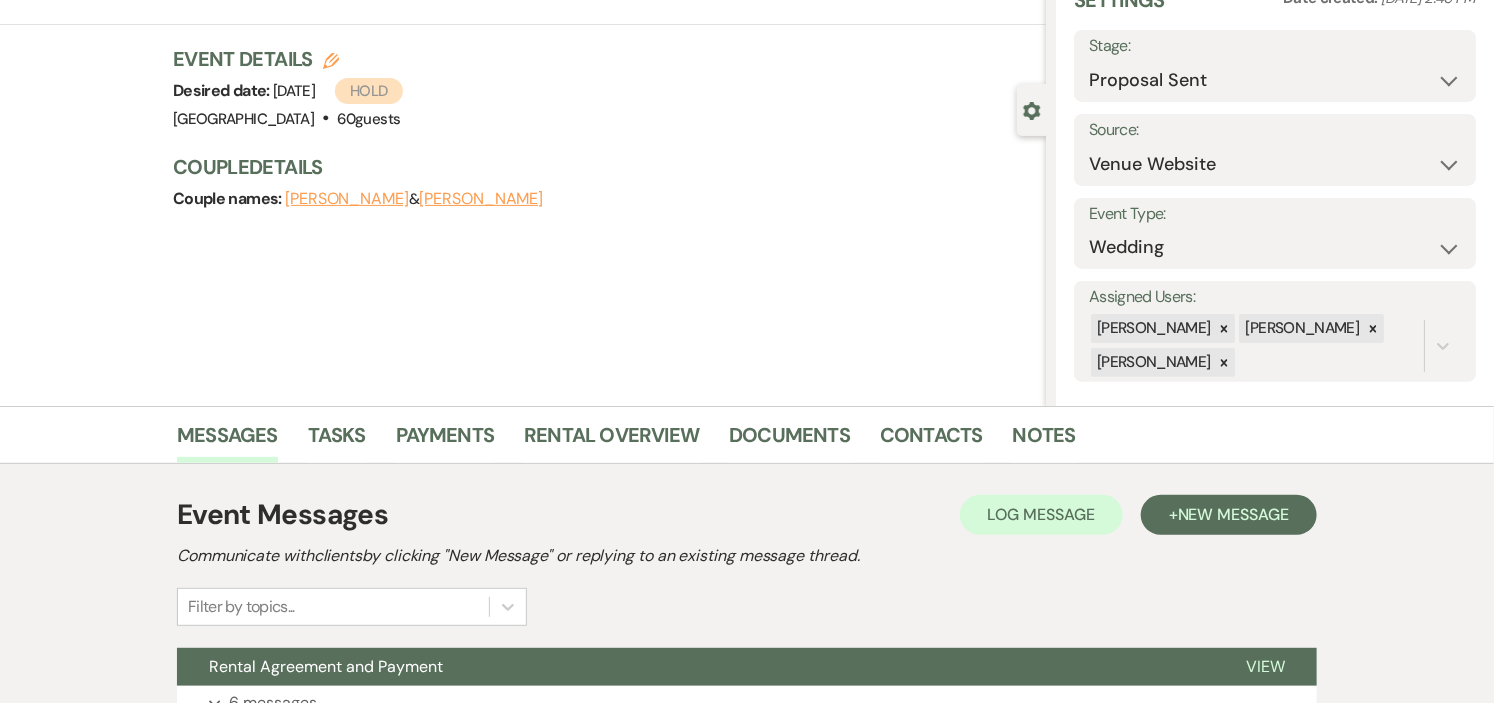 scroll, scrollTop: 363, scrollLeft: 0, axis: vertical 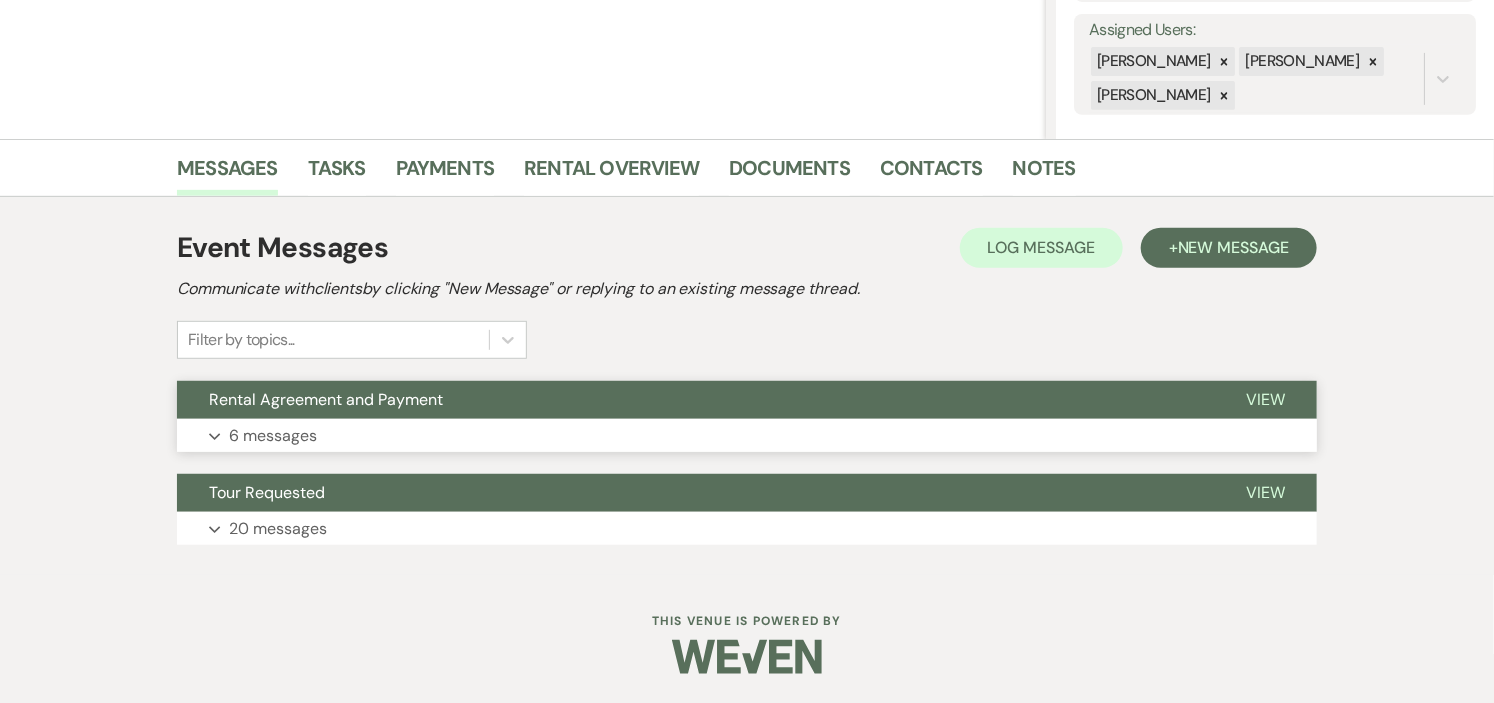 click on "Rental Agreement and Payment" at bounding box center (695, 400) 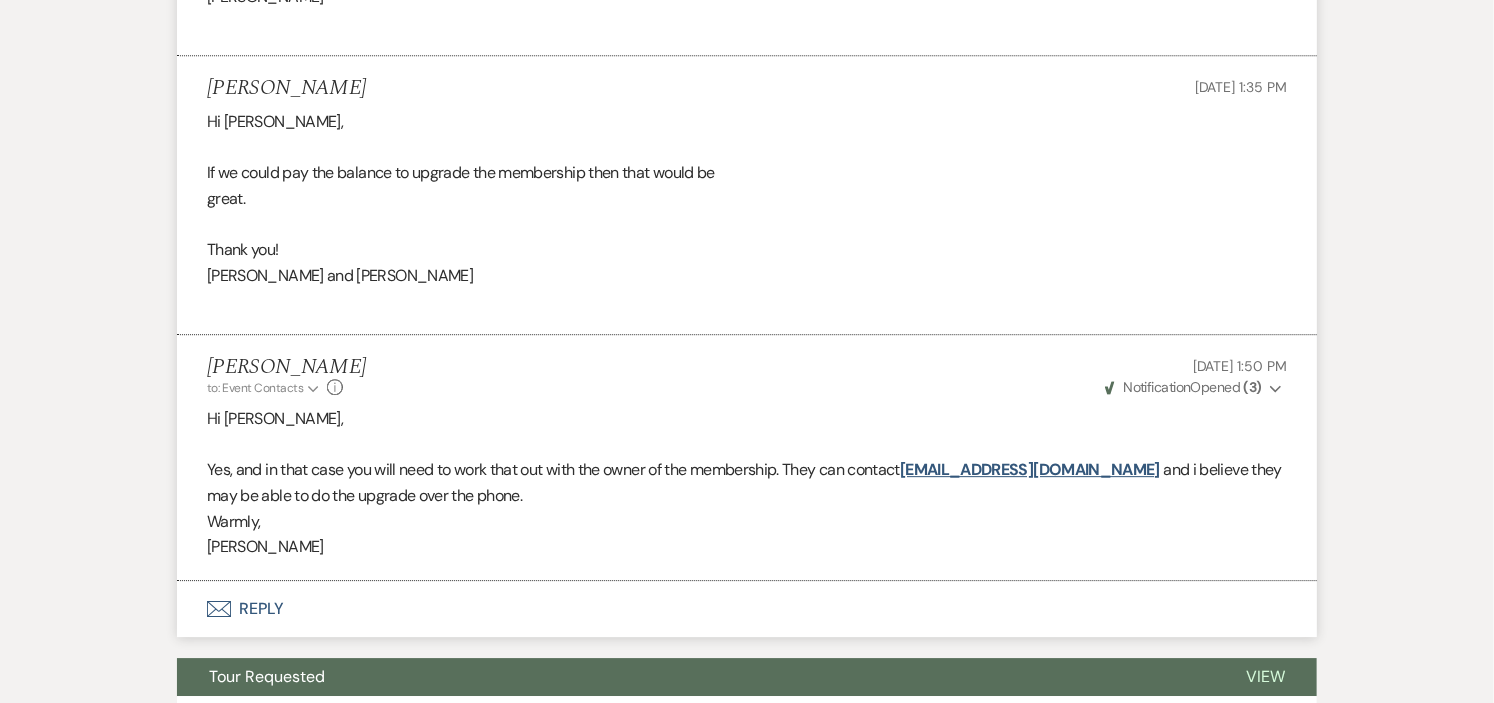 scroll, scrollTop: 2352, scrollLeft: 0, axis: vertical 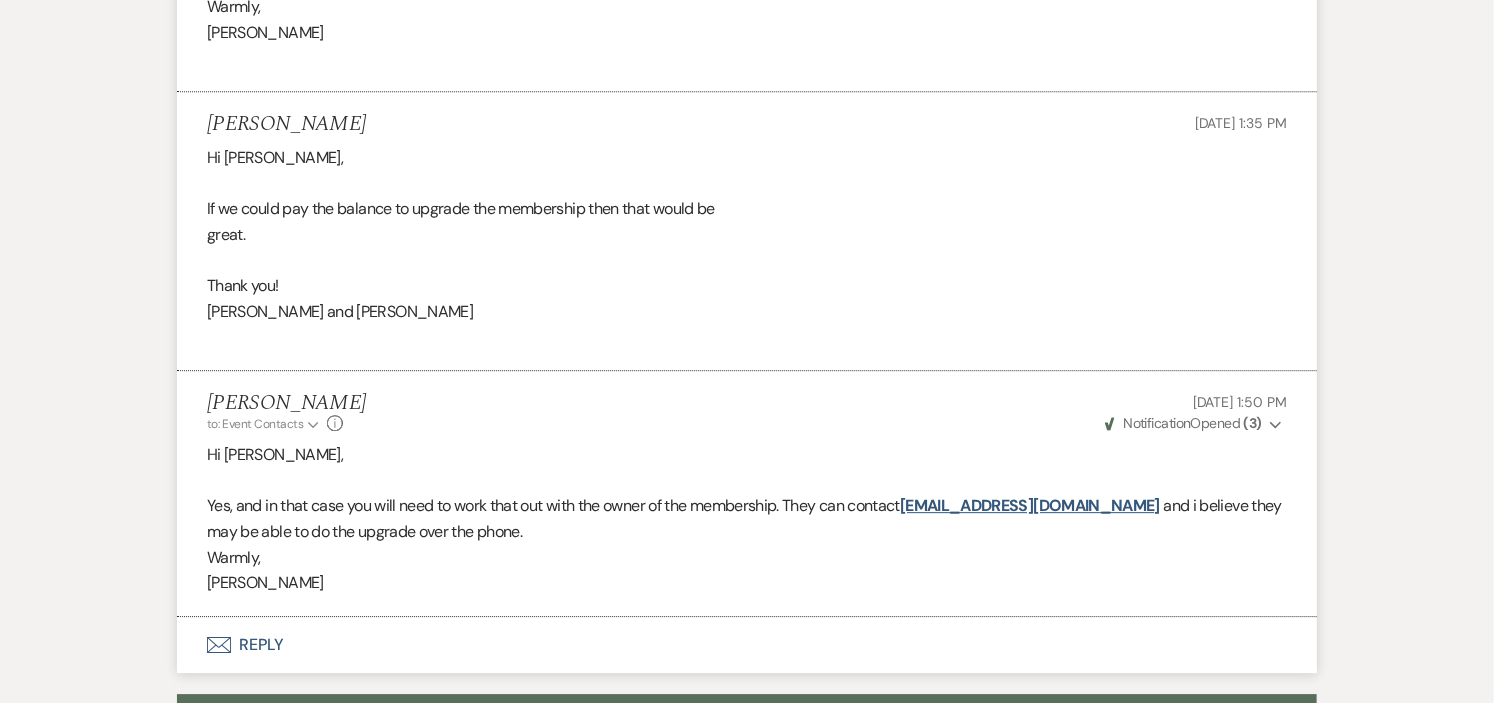 click on "Expand" 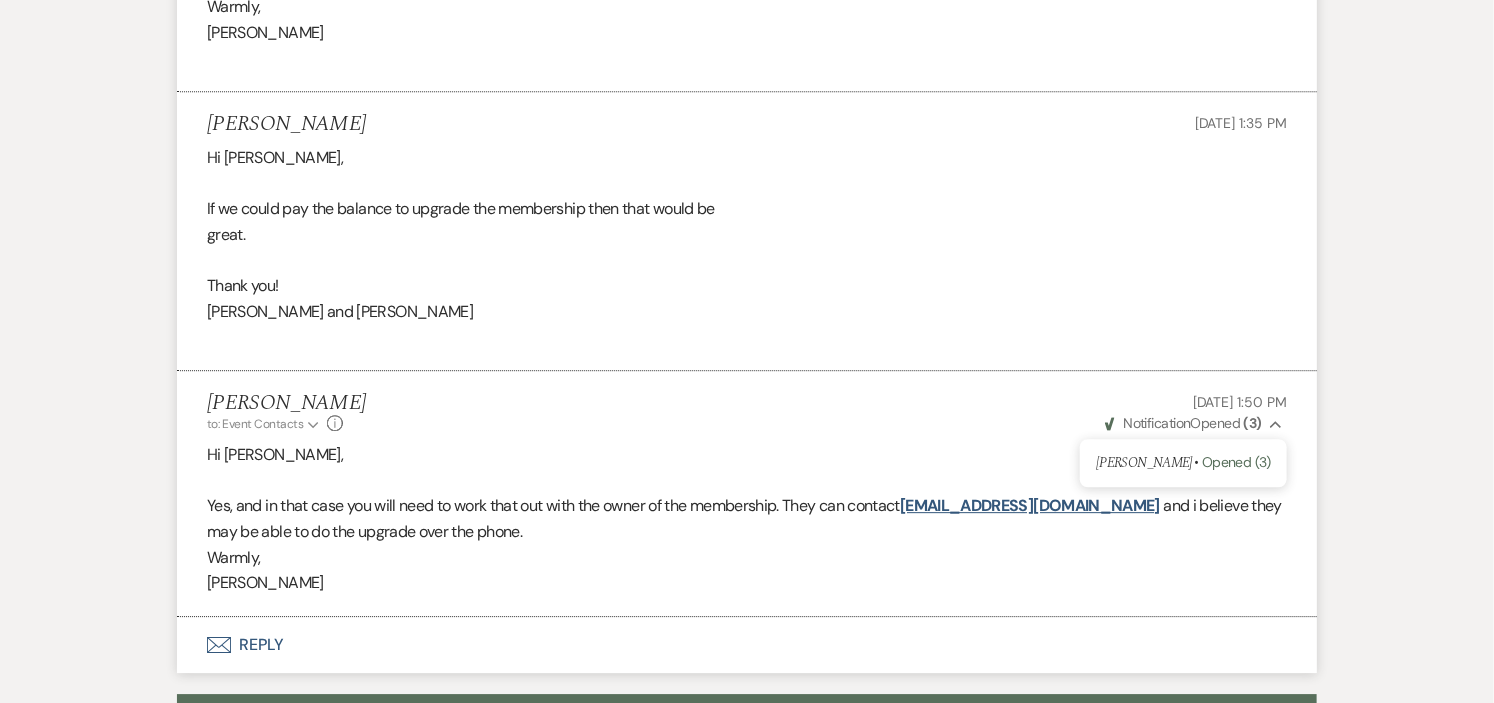 click on "[PERSON_NAME] to: Event Contacts Expand Info [DATE] 1:50 PM Weven Check Notification  Opened   ( 3 ) Collapse [PERSON_NAME]  • Opened (3) Hi [PERSON_NAME], Yes, and in that case you will need to work that out with the owner of the membership. They can contact  [EMAIL_ADDRESS][DOMAIN_NAME]   and i believe they may be able to do the upgrade over the phone.  [PERSON_NAME]" at bounding box center [747, 494] 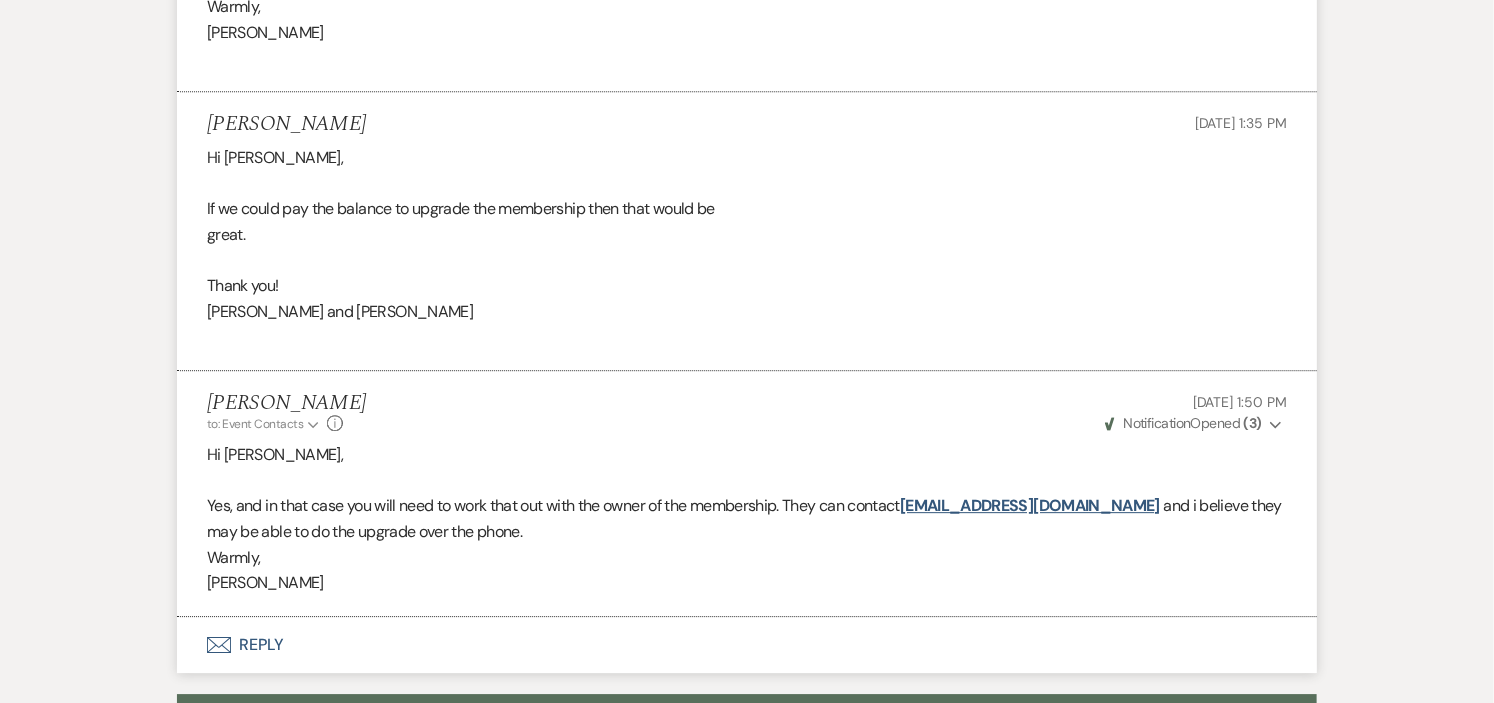 click 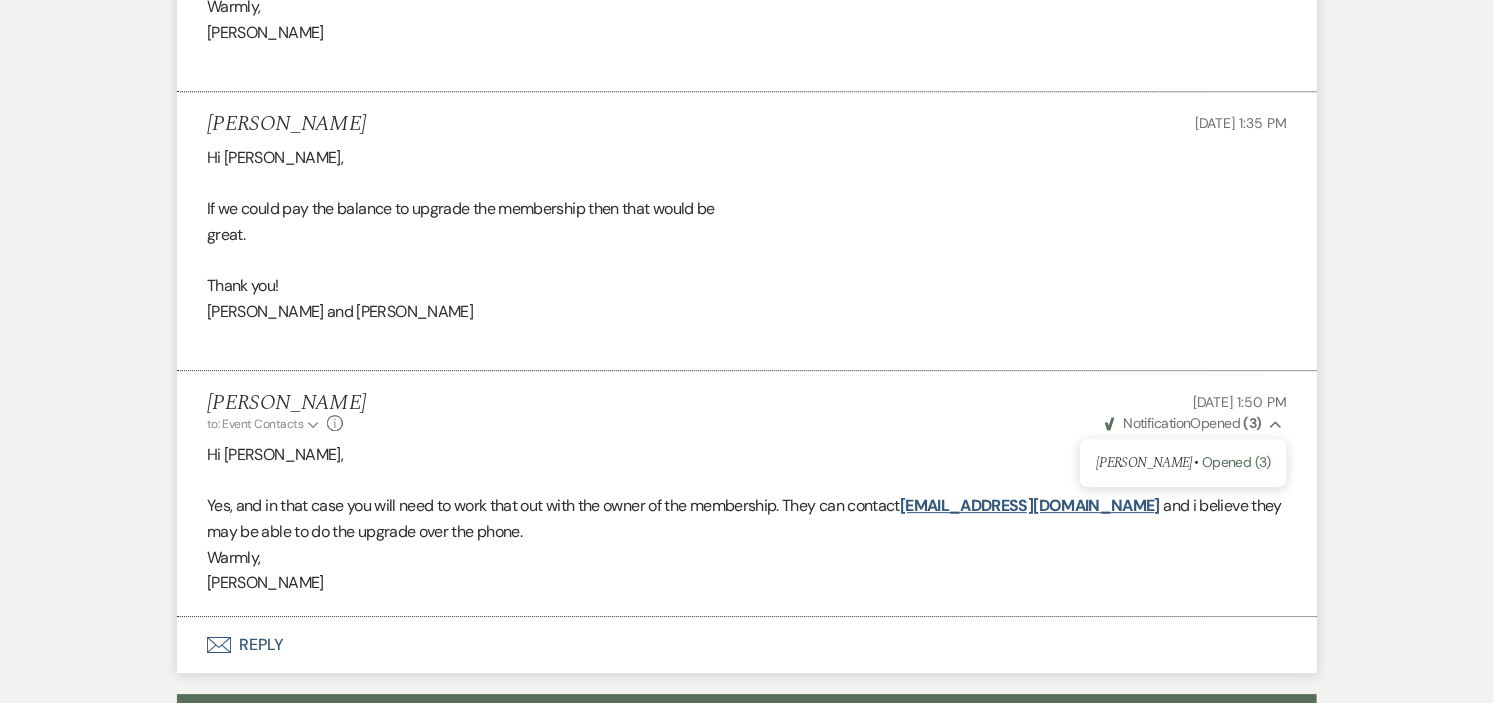 click on "Hi [PERSON_NAME]," at bounding box center [747, 455] 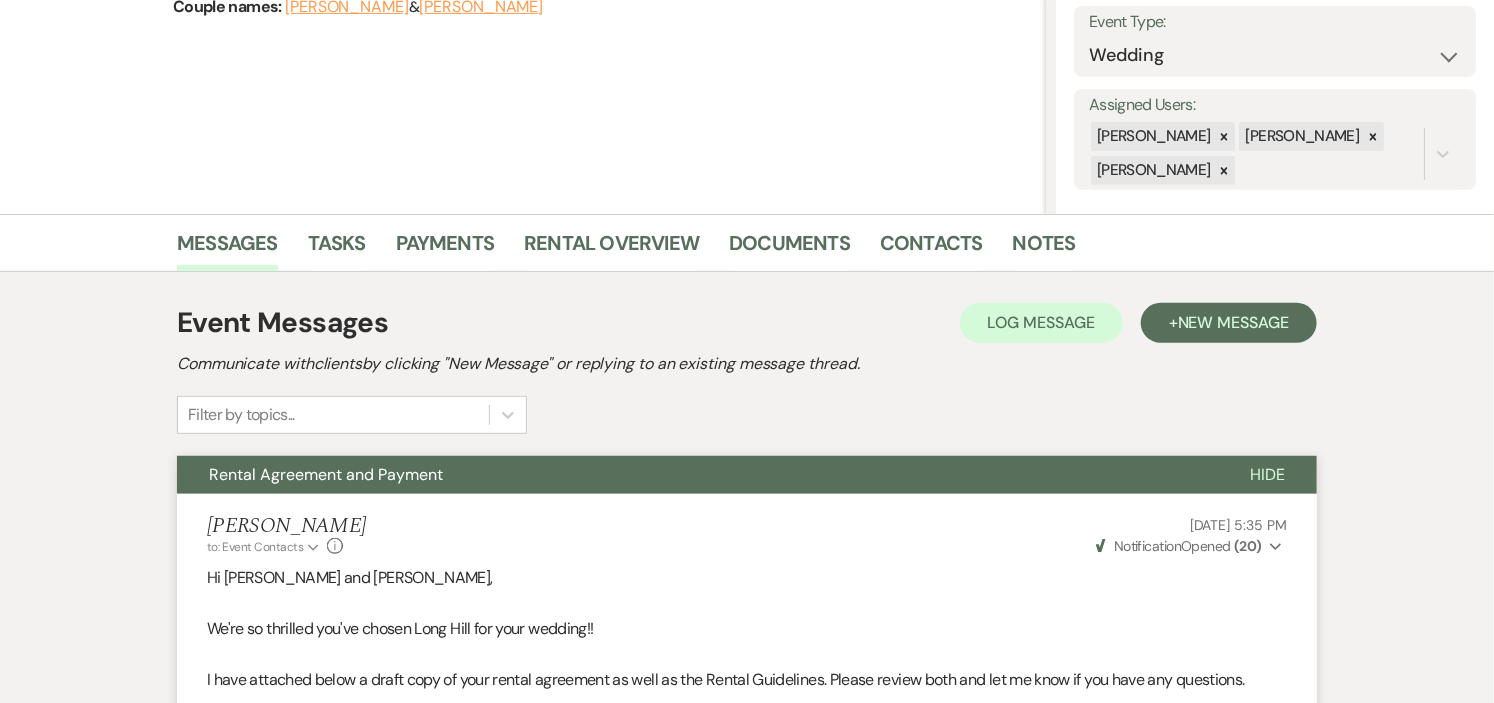 scroll, scrollTop: 333, scrollLeft: 0, axis: vertical 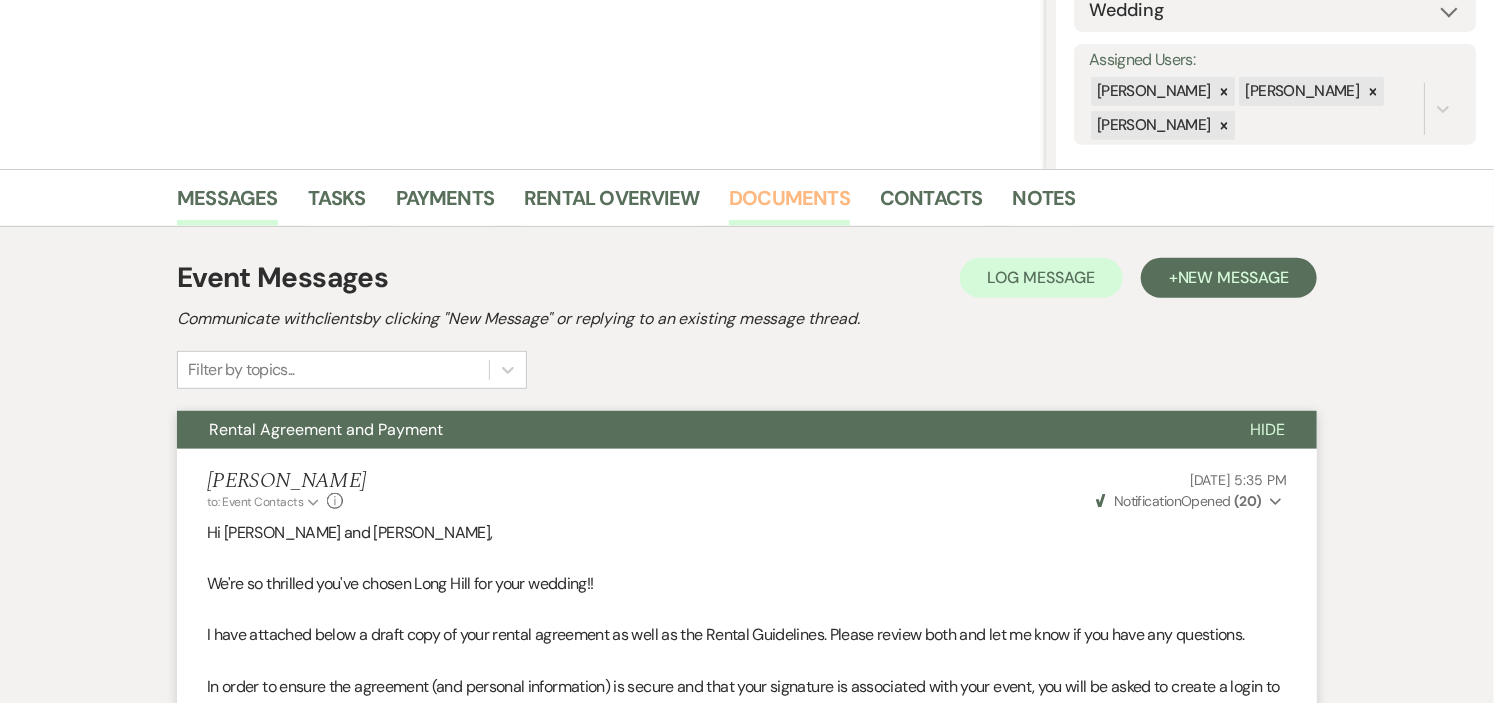 click on "Documents" at bounding box center (789, 204) 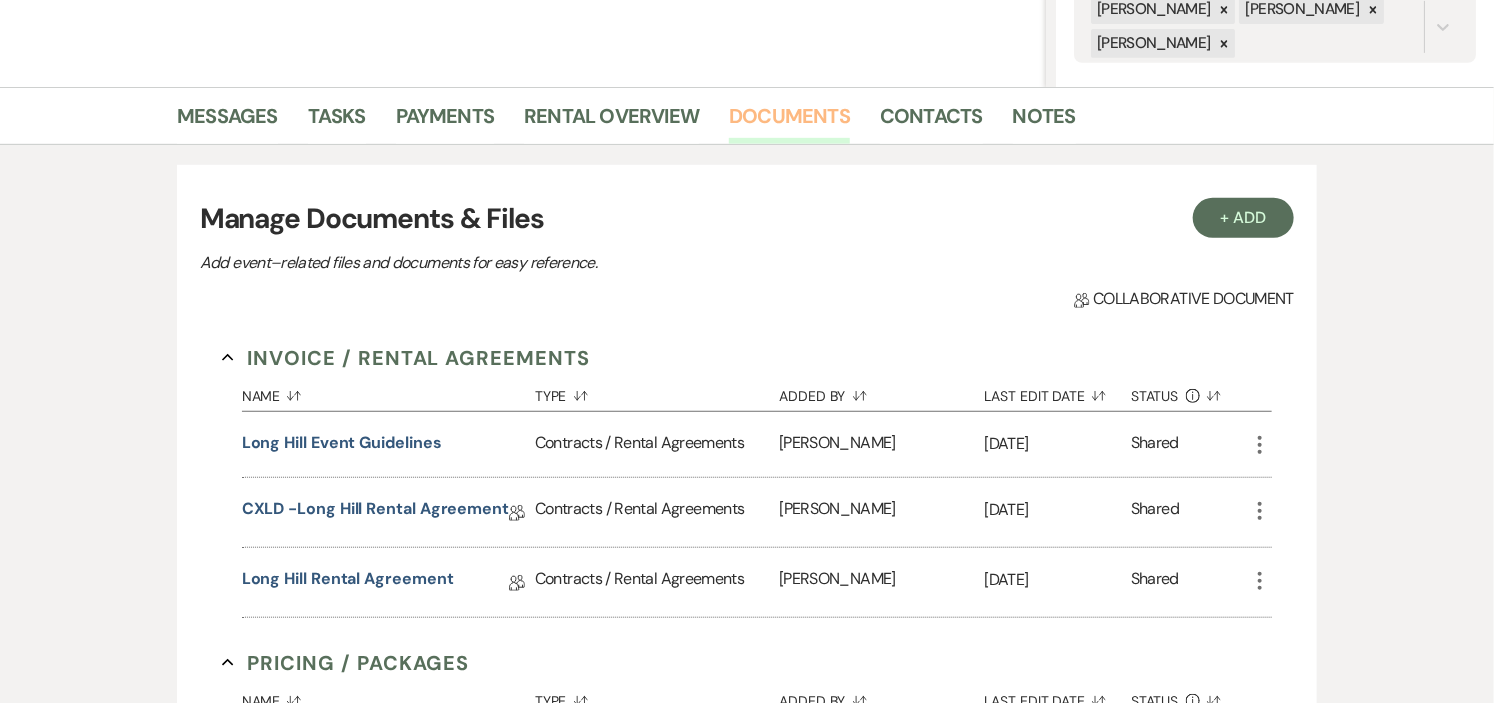 scroll, scrollTop: 555, scrollLeft: 0, axis: vertical 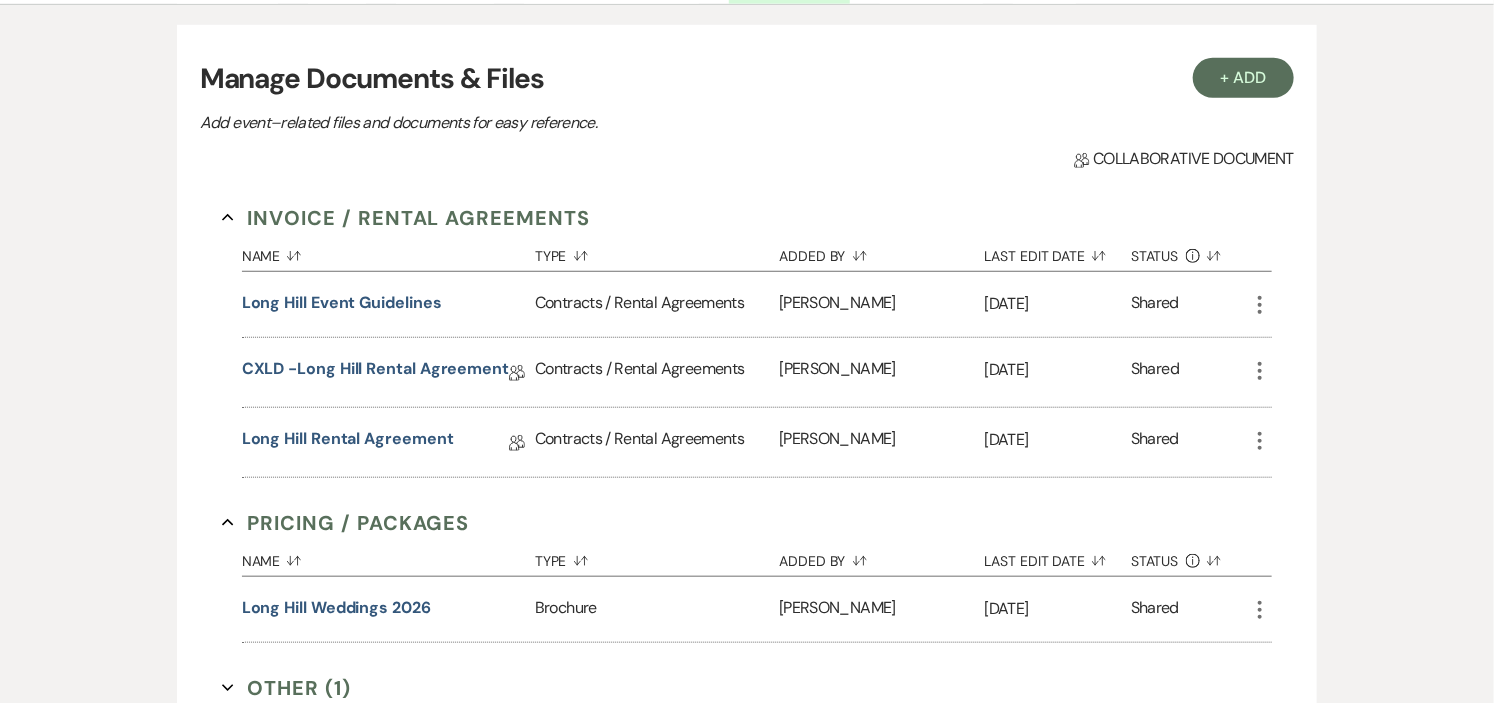 click on "More" 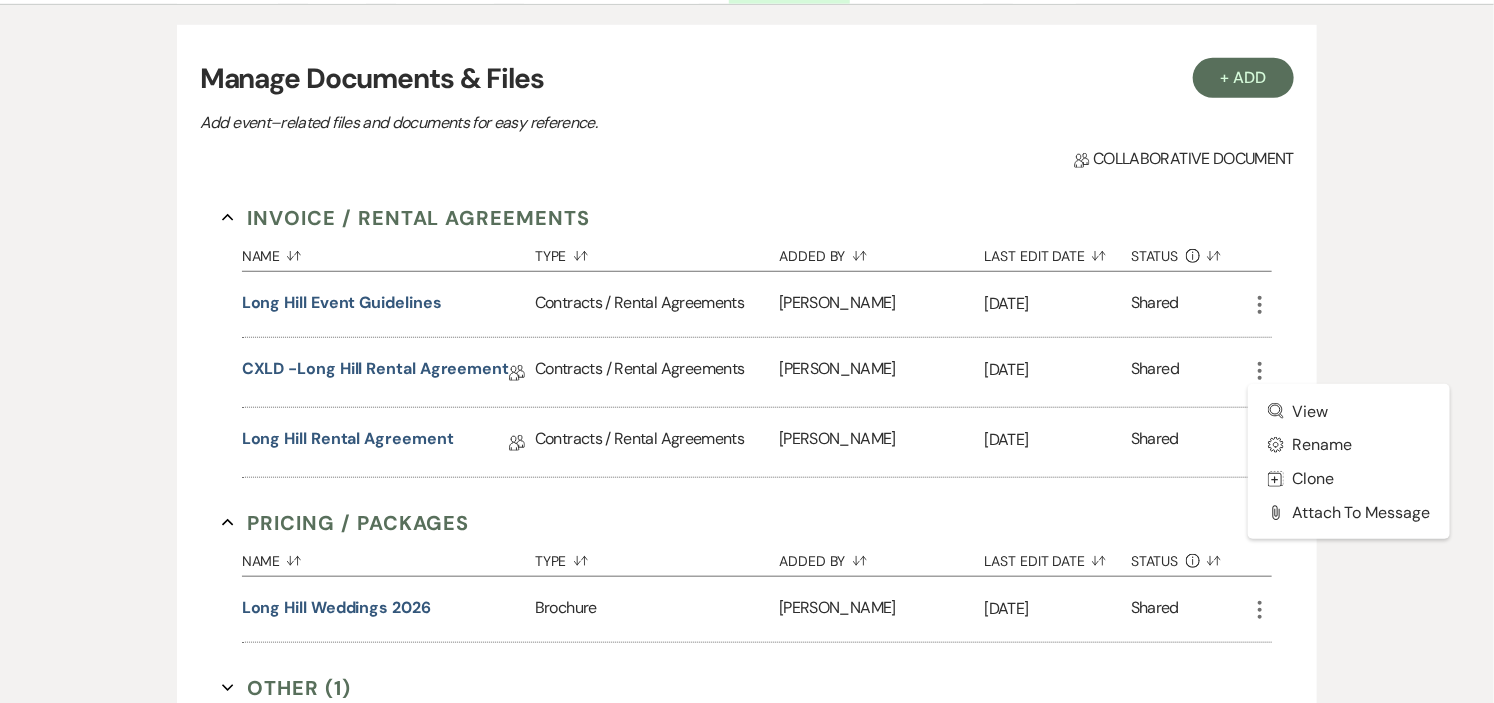 click on "Messages Tasks Payments Rental Overview Documents Contacts Notes + Add Manage Documents & Files Add event–related files and documents for easy reference. Collab Doc   Collaborative document Invoice / Rental Agreements Collapse Name   Sort Default Type   Sort Default Added By   Sort Default Last Edit Date   Sort Default Status Info   Sort Default Long Hill Event Guidelines  Contracts / Rental Agreements [PERSON_NAME] [DATE]   Shared More CXLD -[GEOGRAPHIC_DATA] Rental Agreement Collab Doc Contracts / Rental Agreements [PERSON_NAME] [DATE]   Shared More Zoom View Settings Gear Rename Duplicate Clone Attach File Attach to Message Long Hill Rental Agreement Collab Doc Contracts / Rental Agreements [PERSON_NAME] [DATE]   Shared More Pricing / Packages Collapse Name   Sort Default Type   Sort Default Added By   Sort Default Last Edit Date   Sort Default Status Info   Sort Default Long Hill Weddings 2026 Brochure [PERSON_NAME] [DATE]   Shared More Other (1) Expand" at bounding box center [747, 372] 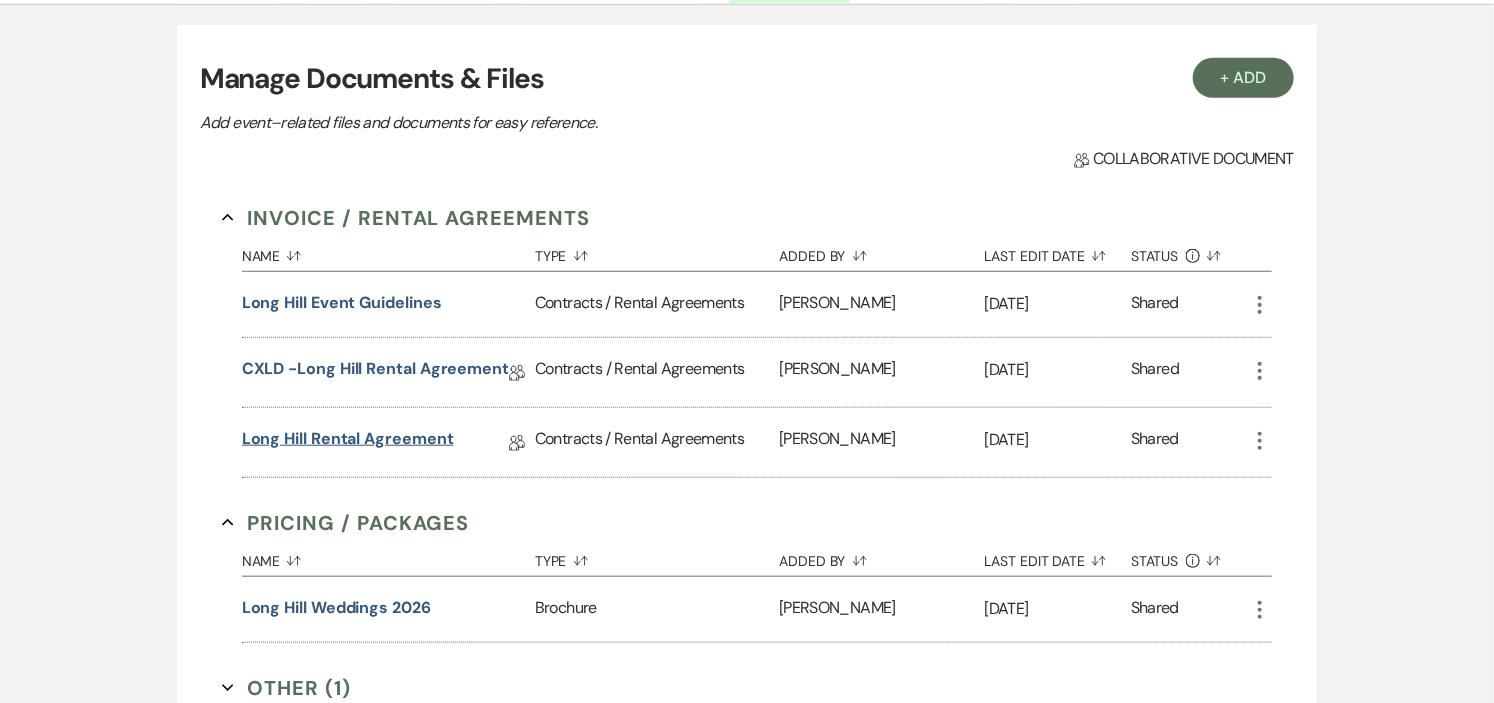 click on "Long Hill Rental Agreement" at bounding box center [348, 442] 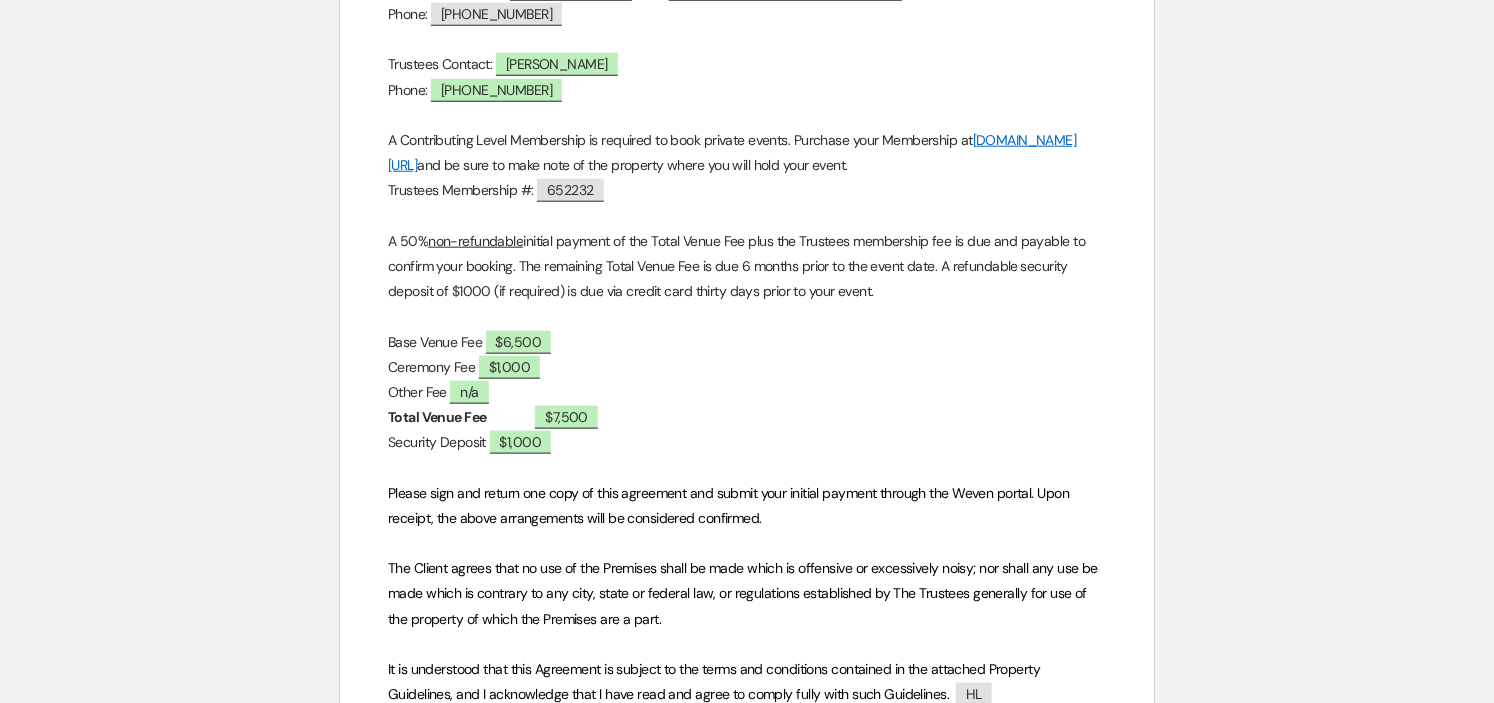 scroll, scrollTop: 840, scrollLeft: 0, axis: vertical 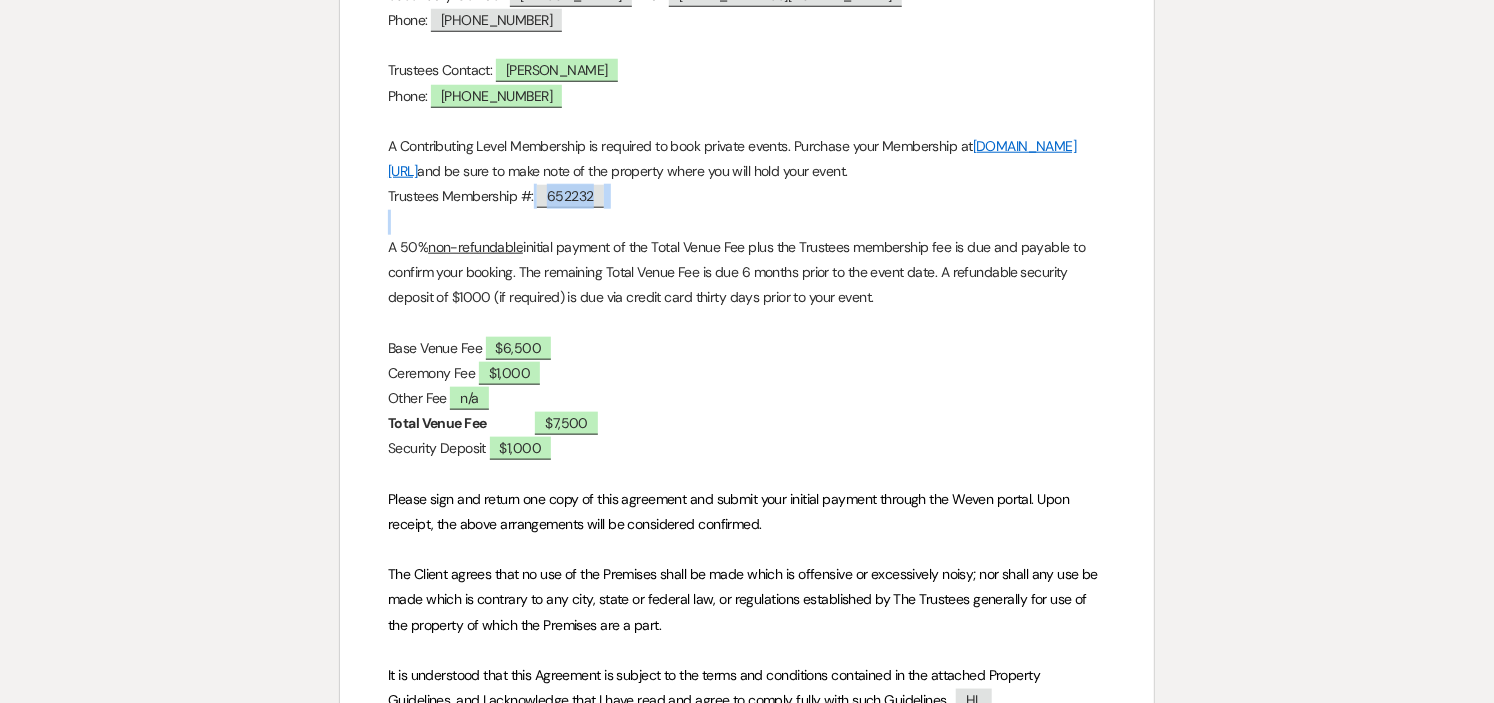 drag, startPoint x: 647, startPoint y: 211, endPoint x: 587, endPoint y: 192, distance: 62.936478 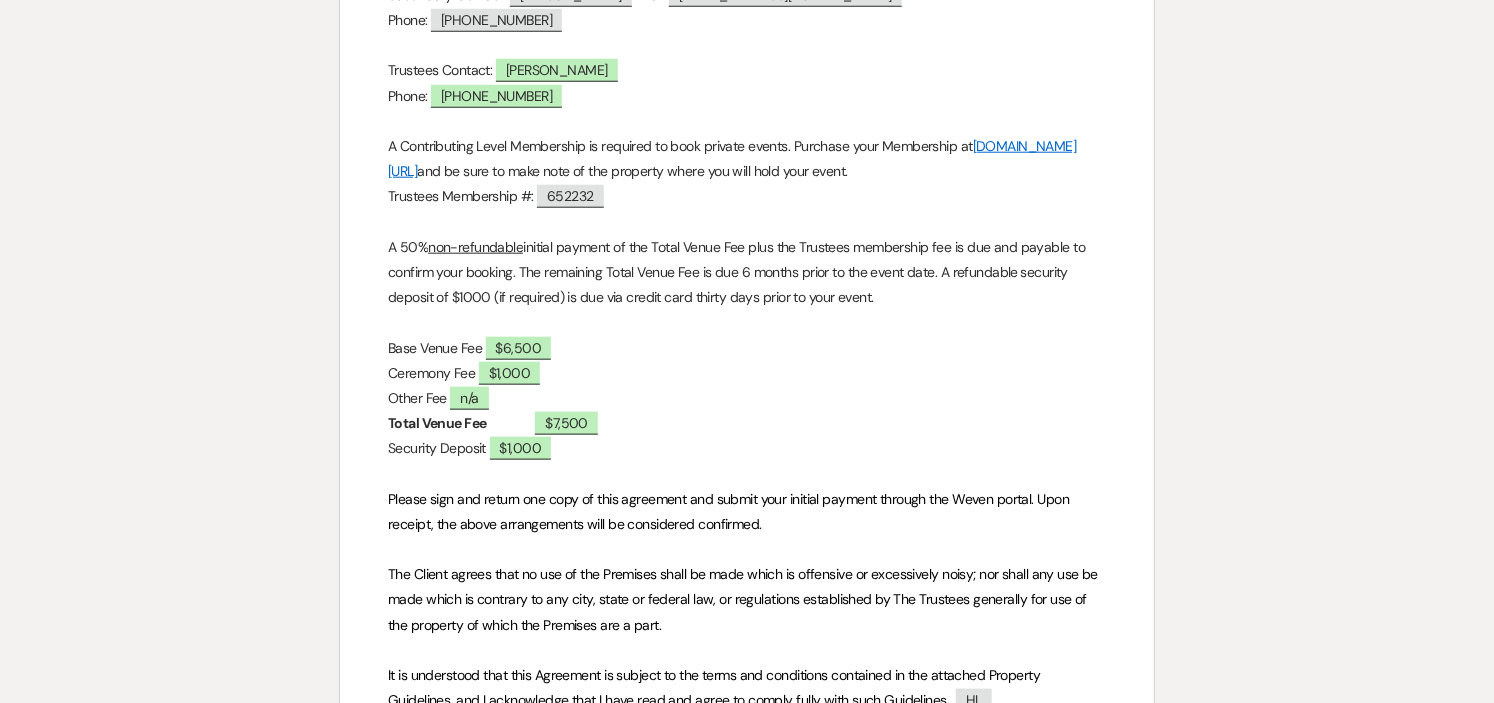 click on "TRUSTEES PROPERTY PRIVATE EVENT AGREEMENT Trustees Property (“Premises”):    ﻿
[GEOGRAPHIC_DATA]
﻿   Event Date:   ﻿
[DATE]
﻿   Area(s) of Premises to be used:   ﻿
[GEOGRAPHIC_DATA], Tent, Gardens, Hospitality suites
﻿      ﻿
X
﻿  Wedding Reception    ﻿
X
﻿  Wedding Ceremony    ﻿
n/a
﻿  Other:    ﻿
n/a
﻿   Approximate Guest Count:	  ﻿
60
﻿   Approximate Vehicle Count:   ﻿
30
﻿   Start Time:   ﻿
4:30 pm
﻿   End Time:  ﻿
10:00 pm
﻿   Vendor Hours:  ﻿
2:00 pm
﻿    to   ﻿
11:00 pm
﻿   Primary Contact:   ﻿
[PERSON_NAME]
﻿   Email:   ﻿" at bounding box center [747, 273] 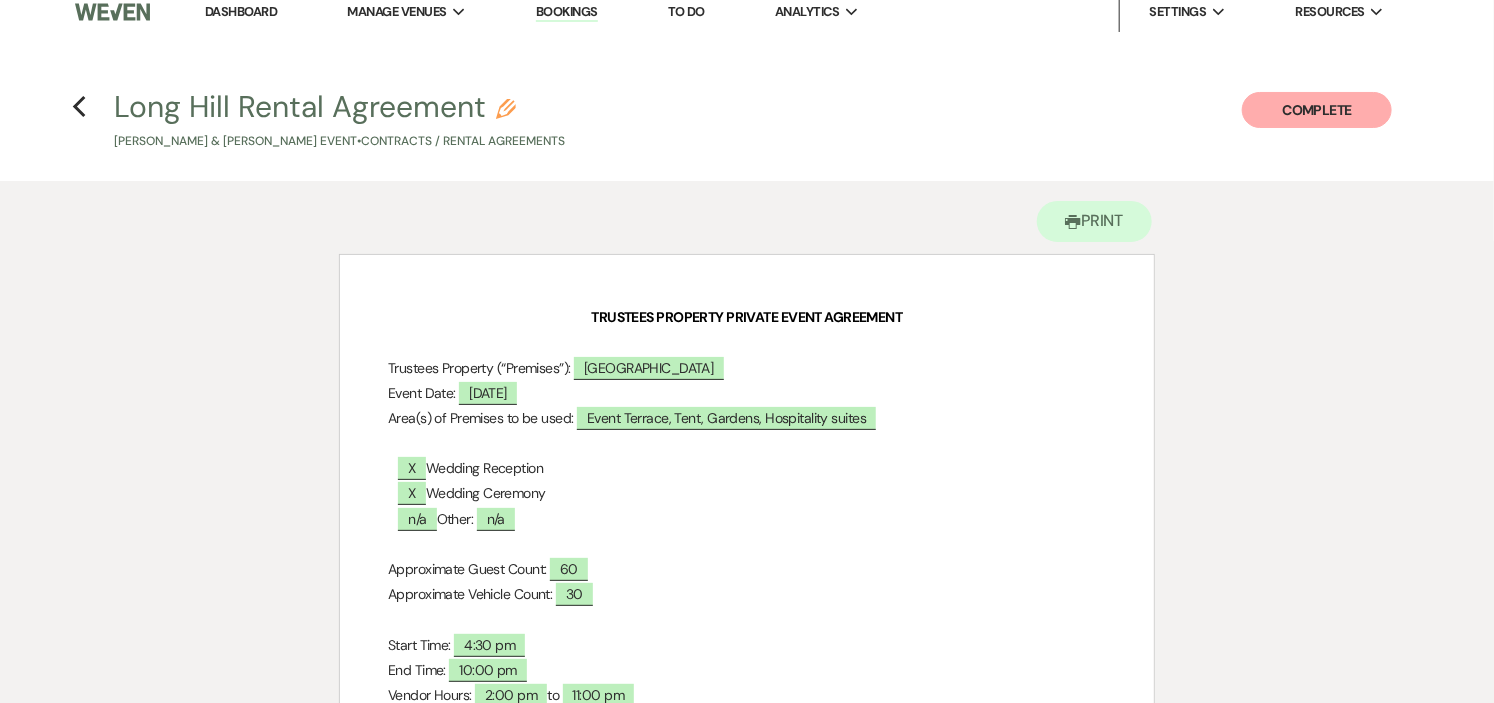 scroll, scrollTop: 0, scrollLeft: 0, axis: both 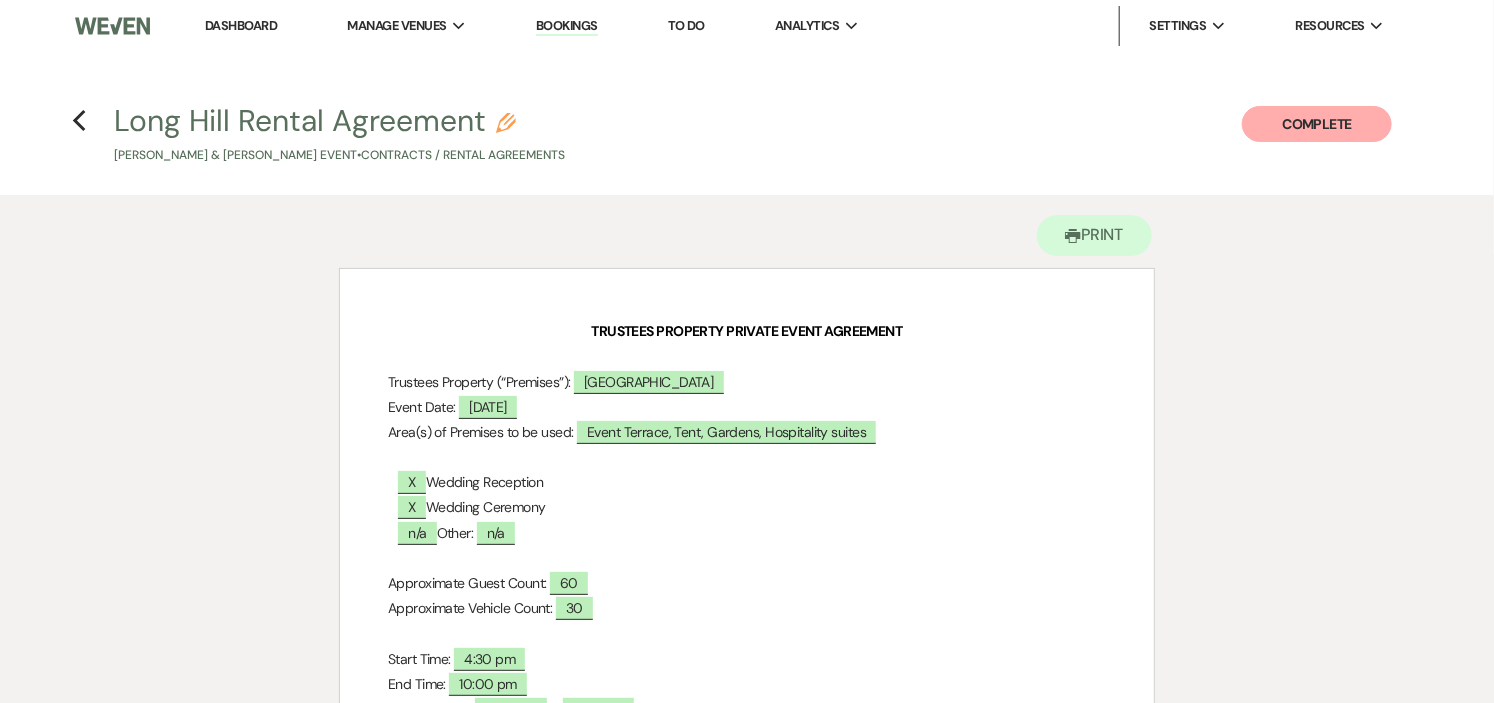 click on "Dashboard" at bounding box center [241, 25] 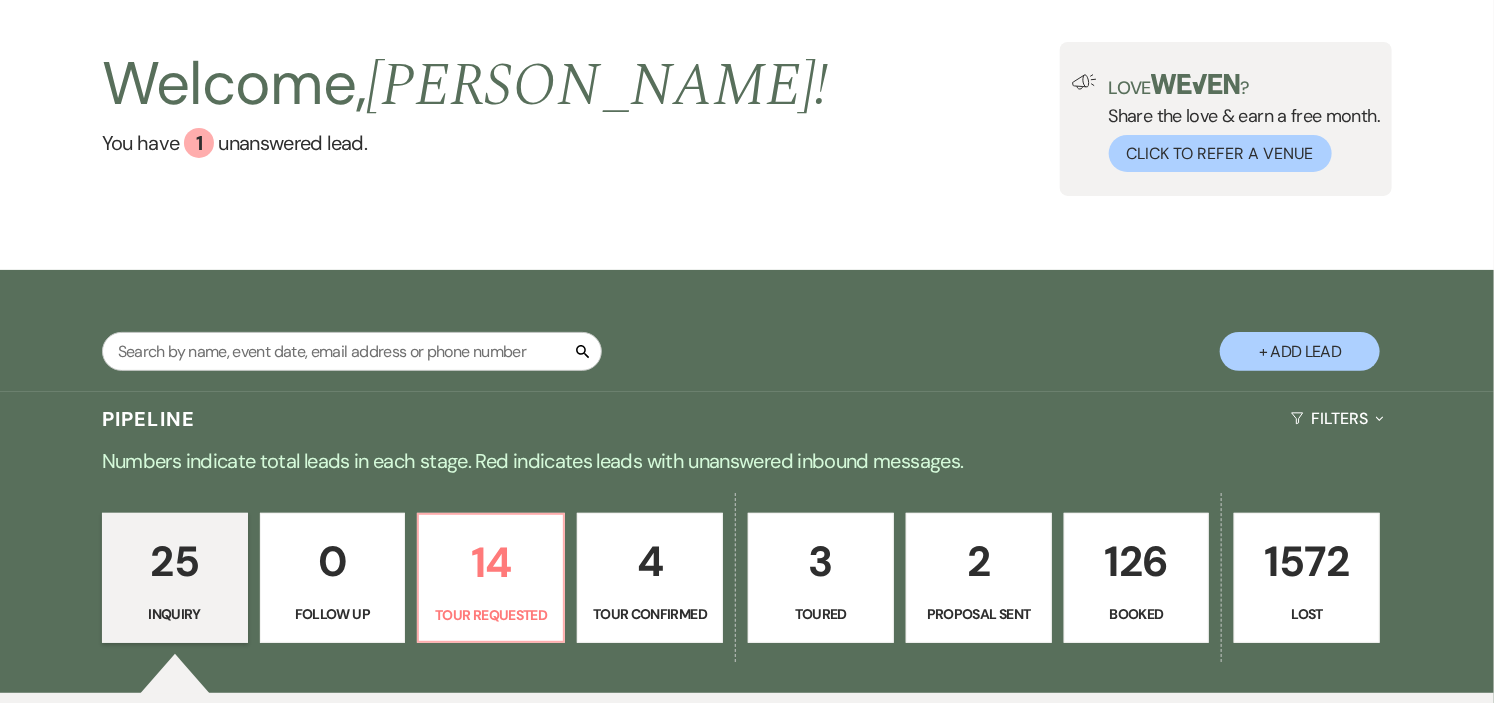 scroll, scrollTop: 333, scrollLeft: 0, axis: vertical 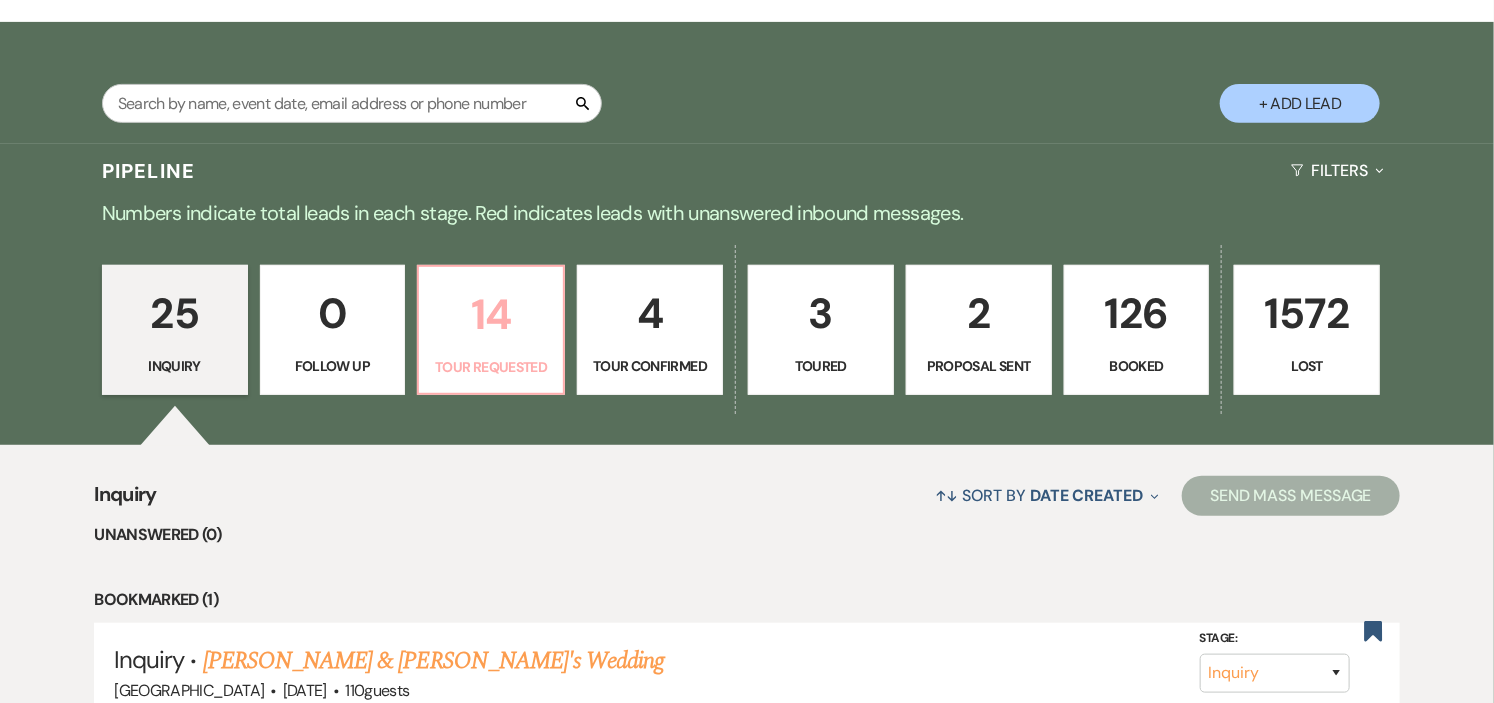 click on "Tour Requested" at bounding box center (491, 367) 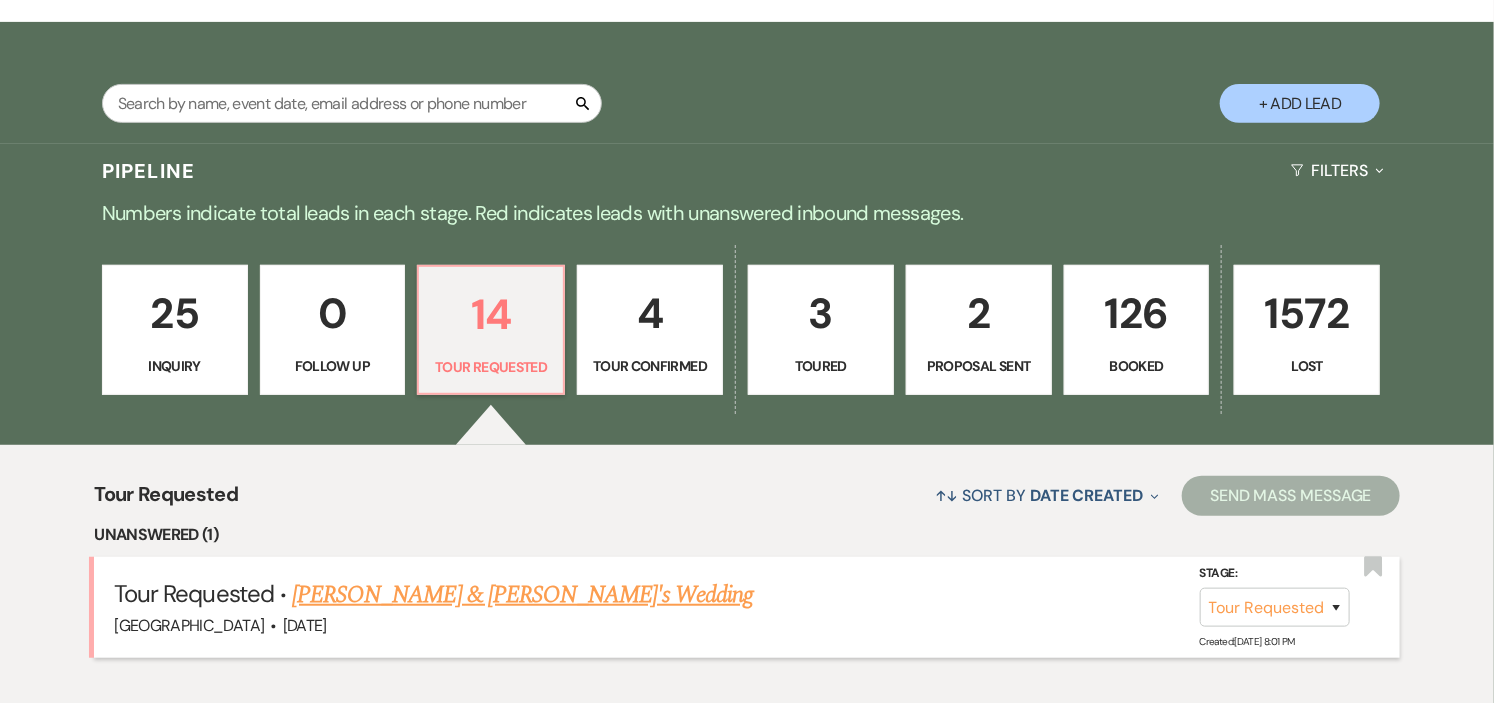 click on "[PERSON_NAME] & [PERSON_NAME]'s Wedding" at bounding box center [523, 595] 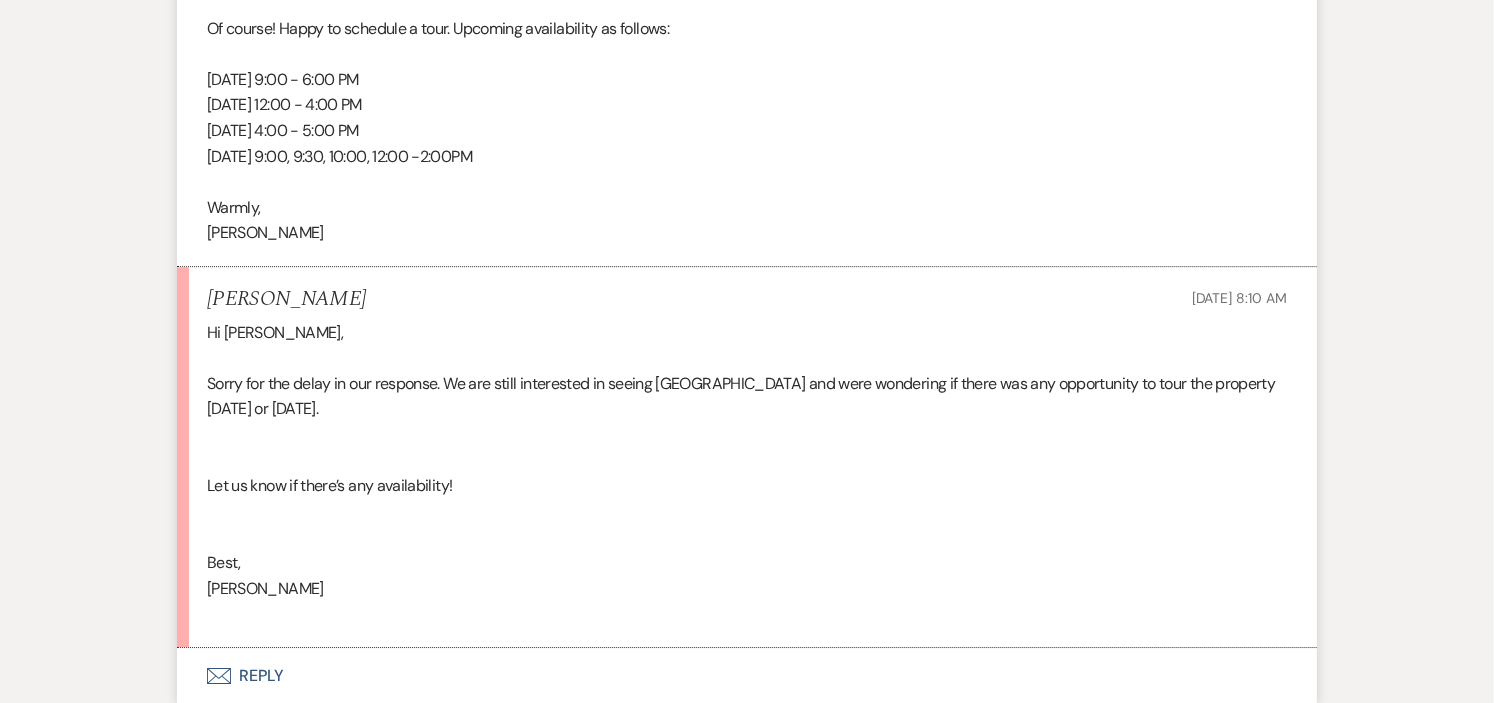 scroll, scrollTop: 2693, scrollLeft: 0, axis: vertical 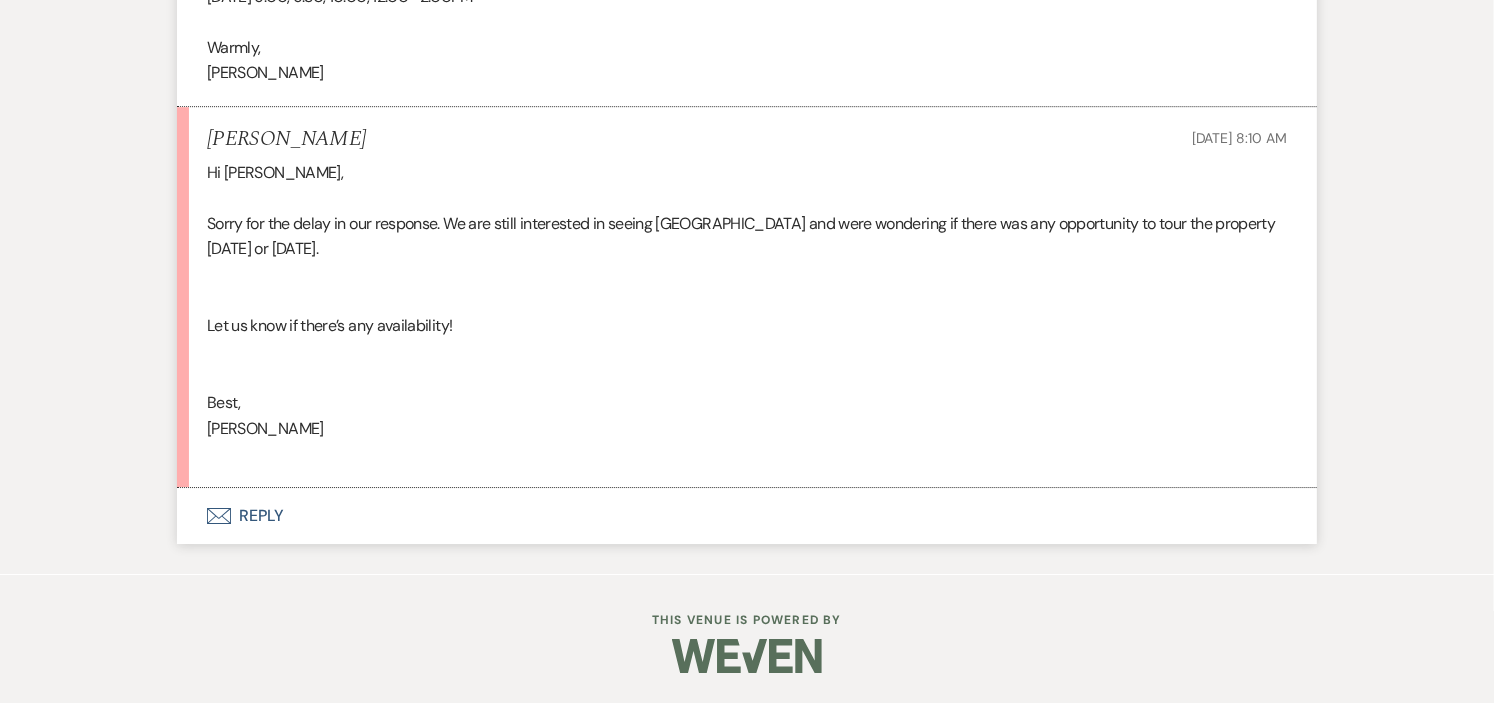 click on "Envelope Reply" at bounding box center (747, 516) 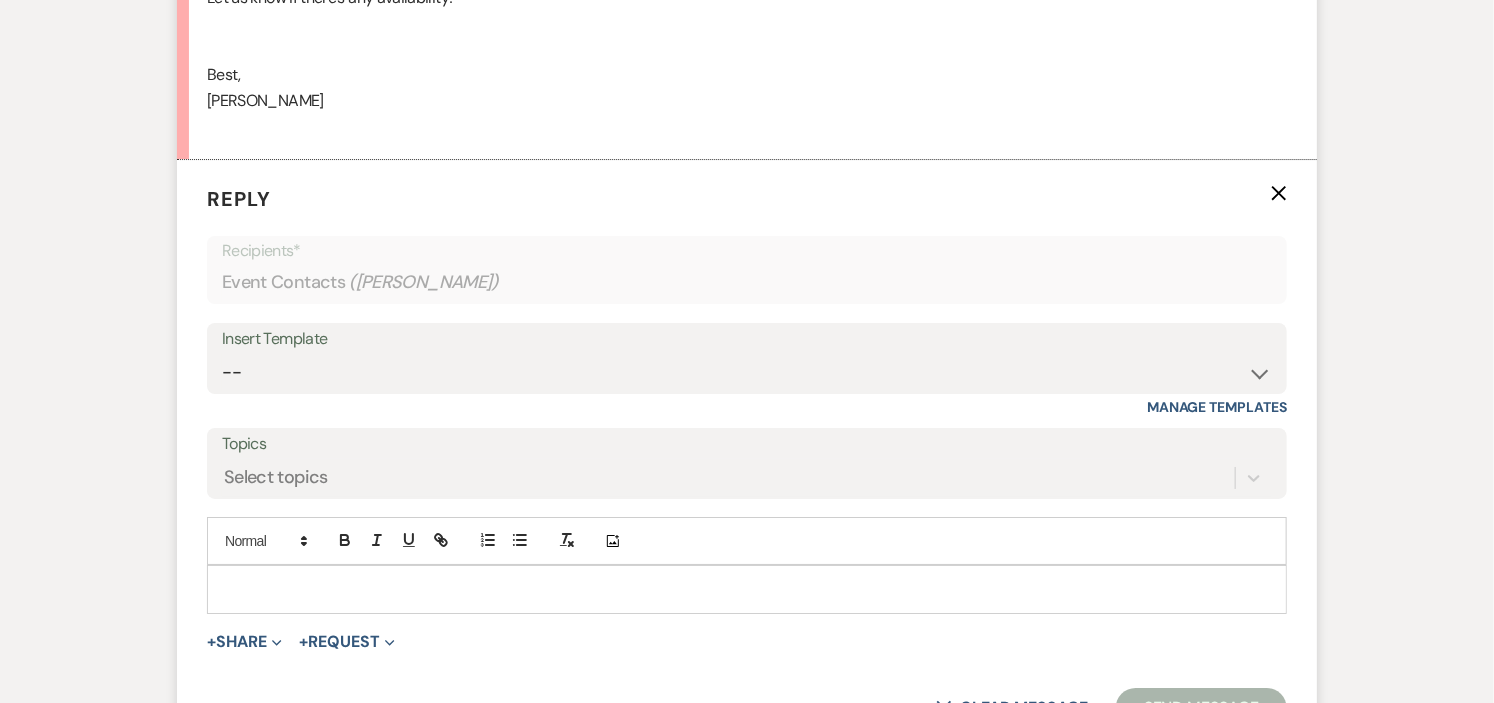 scroll, scrollTop: 3126, scrollLeft: 0, axis: vertical 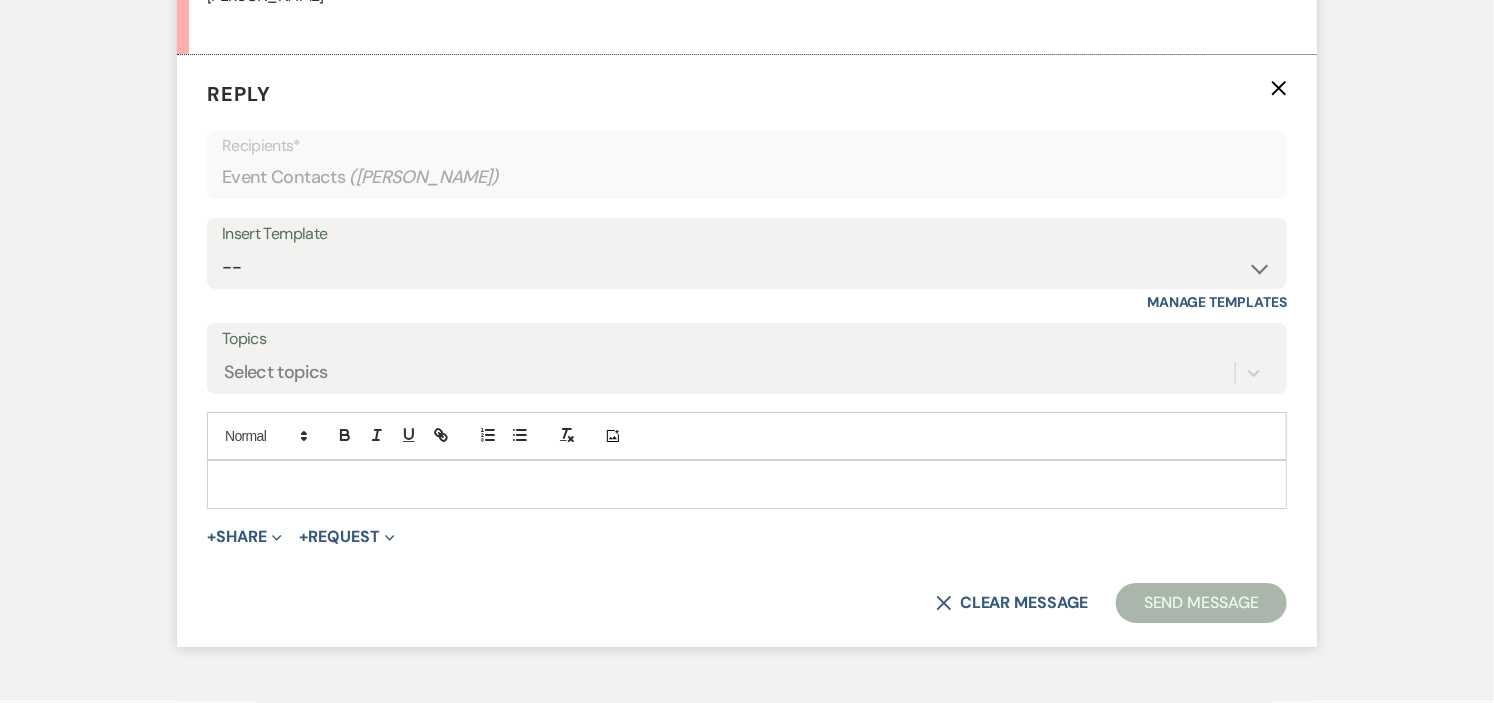 click on "Add Photo" at bounding box center (747, 436) 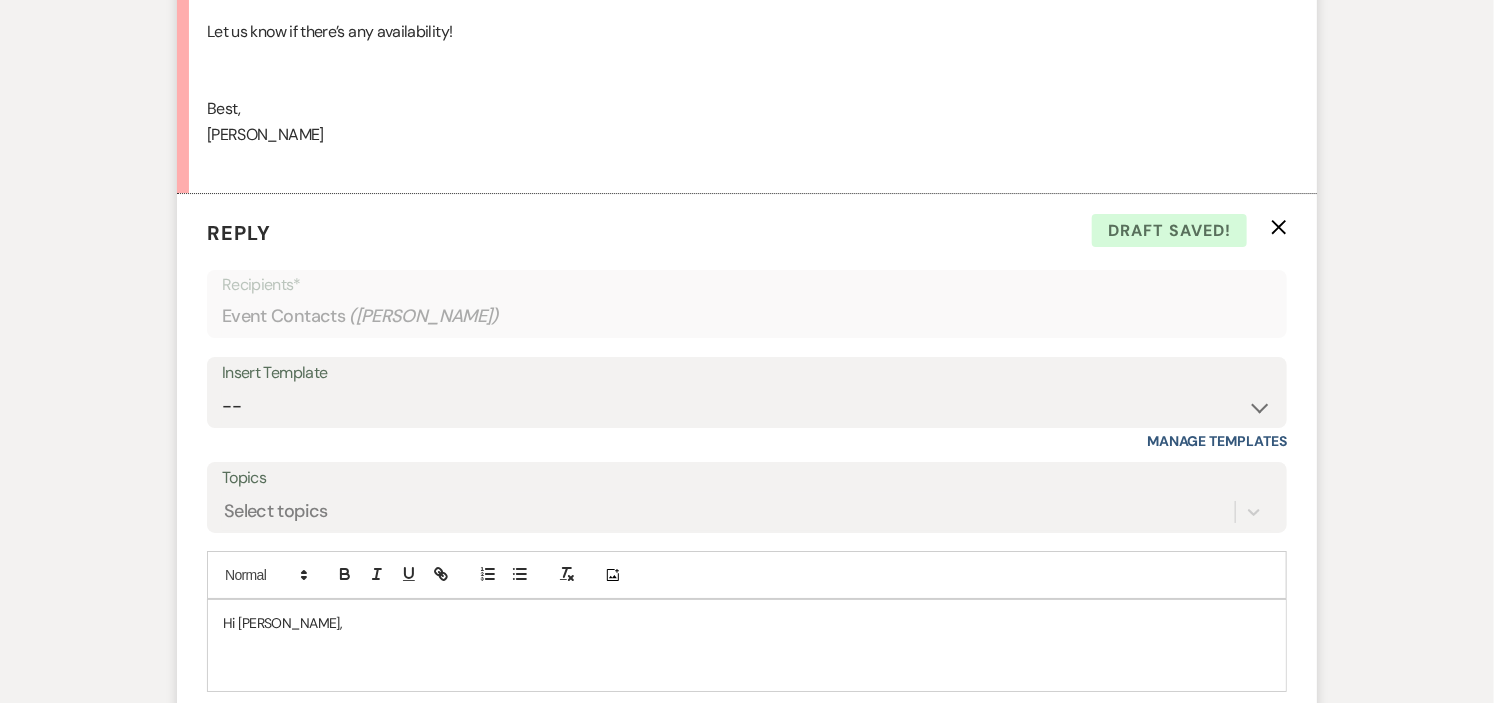 scroll, scrollTop: 3015, scrollLeft: 0, axis: vertical 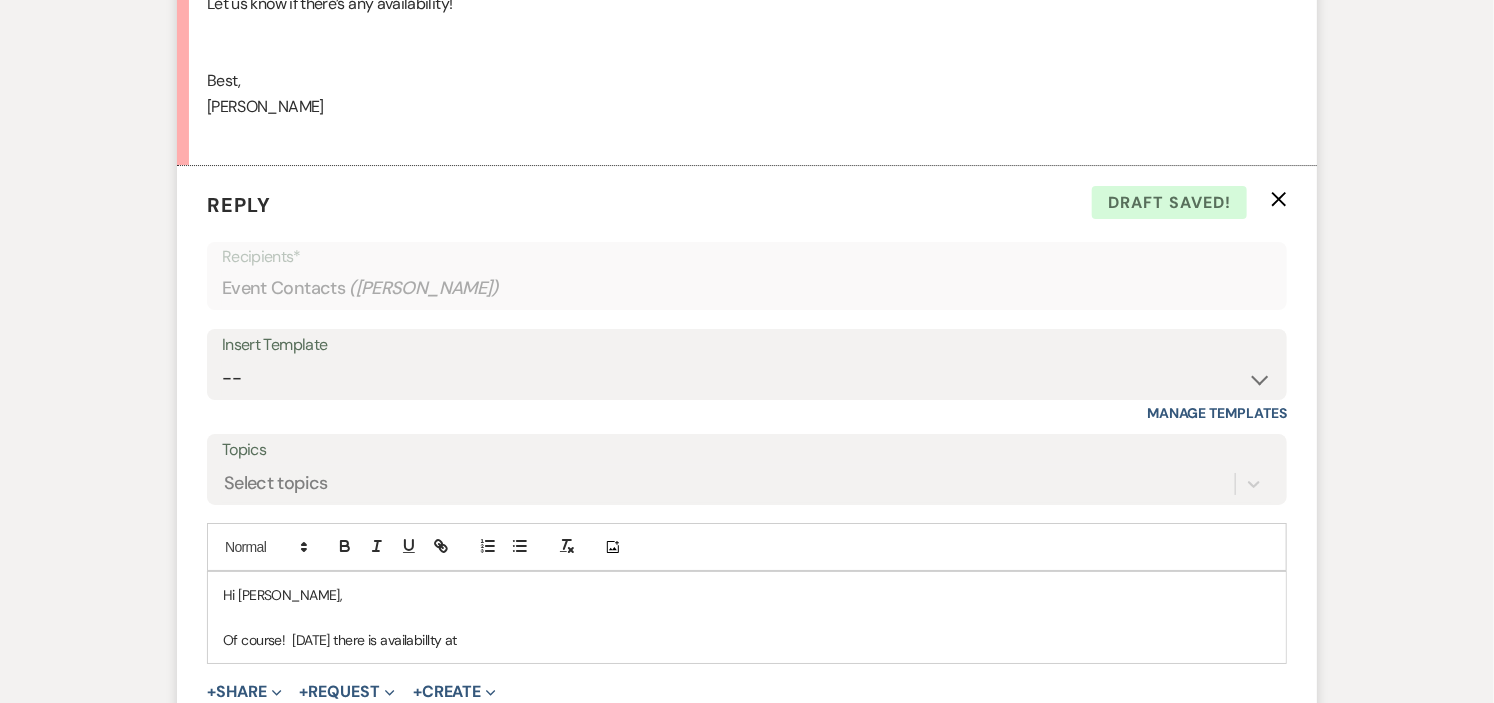 click on "Of course!  [DATE] there is availabillty at" at bounding box center [747, 640] 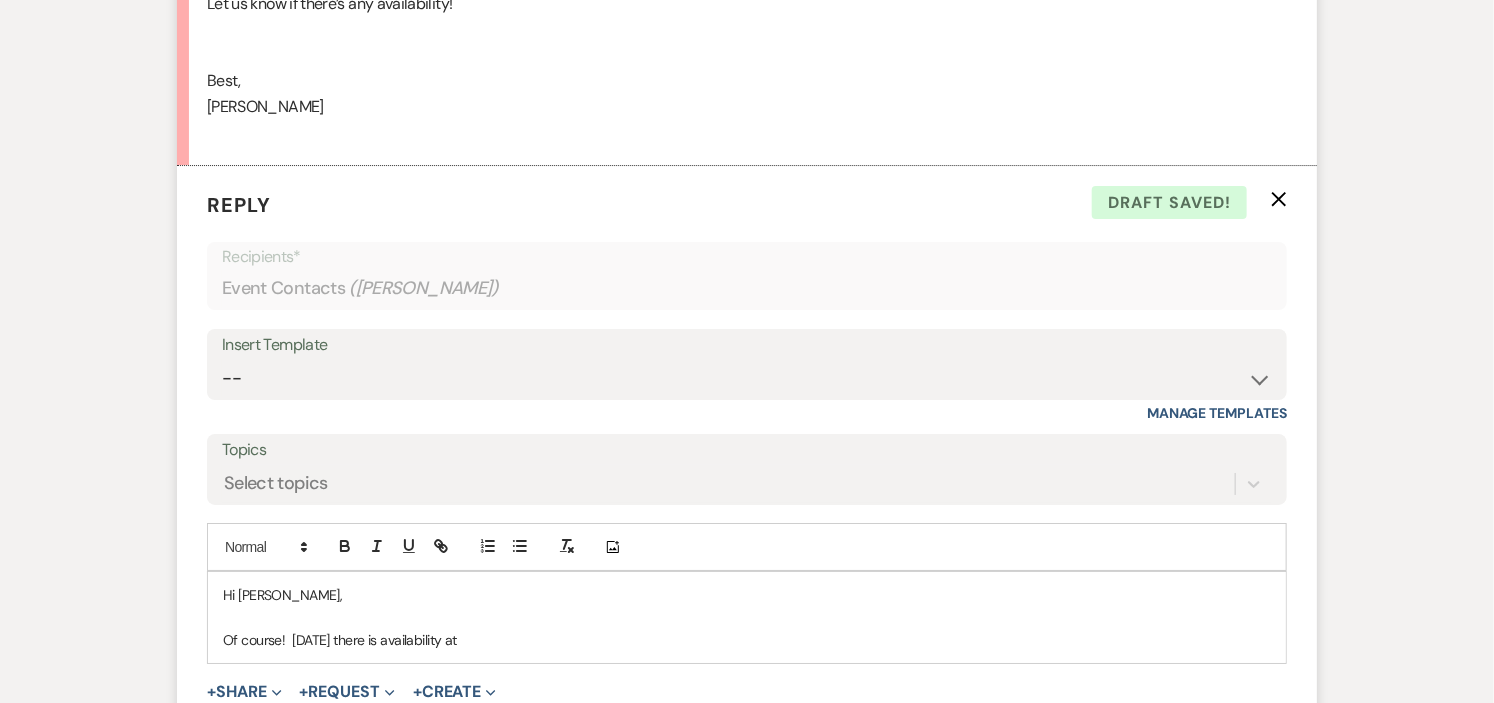 click on "Of course!  [DATE] there is availability at" at bounding box center [747, 640] 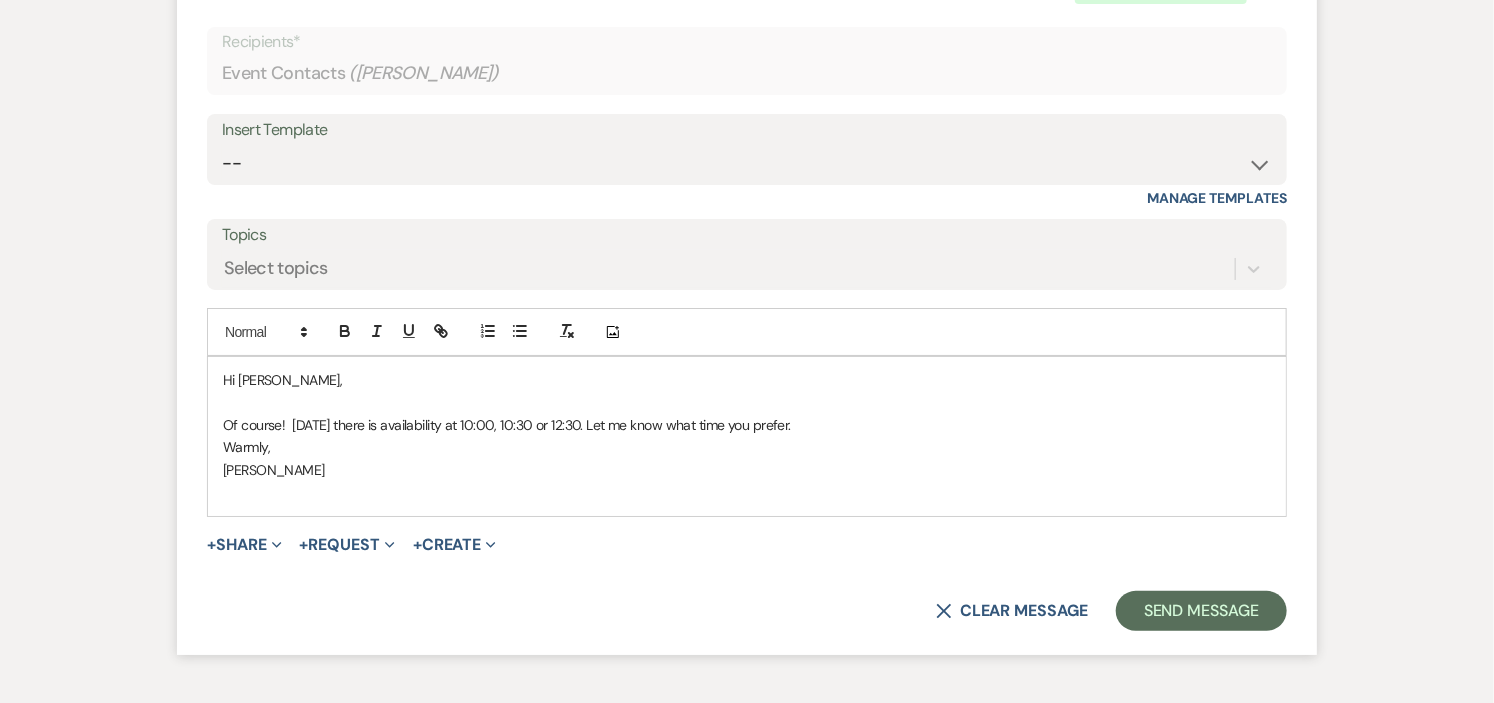 scroll, scrollTop: 3237, scrollLeft: 0, axis: vertical 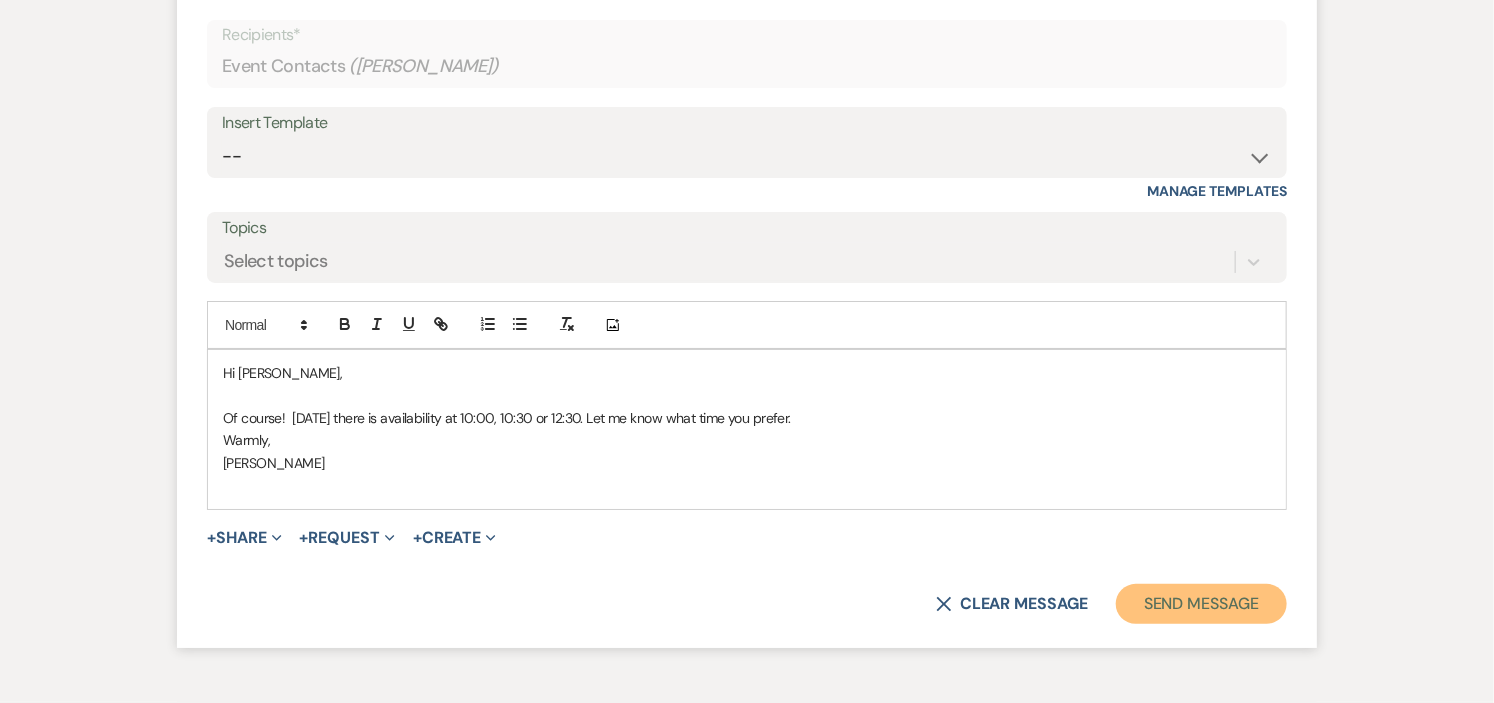 click on "Send Message" at bounding box center (1201, 604) 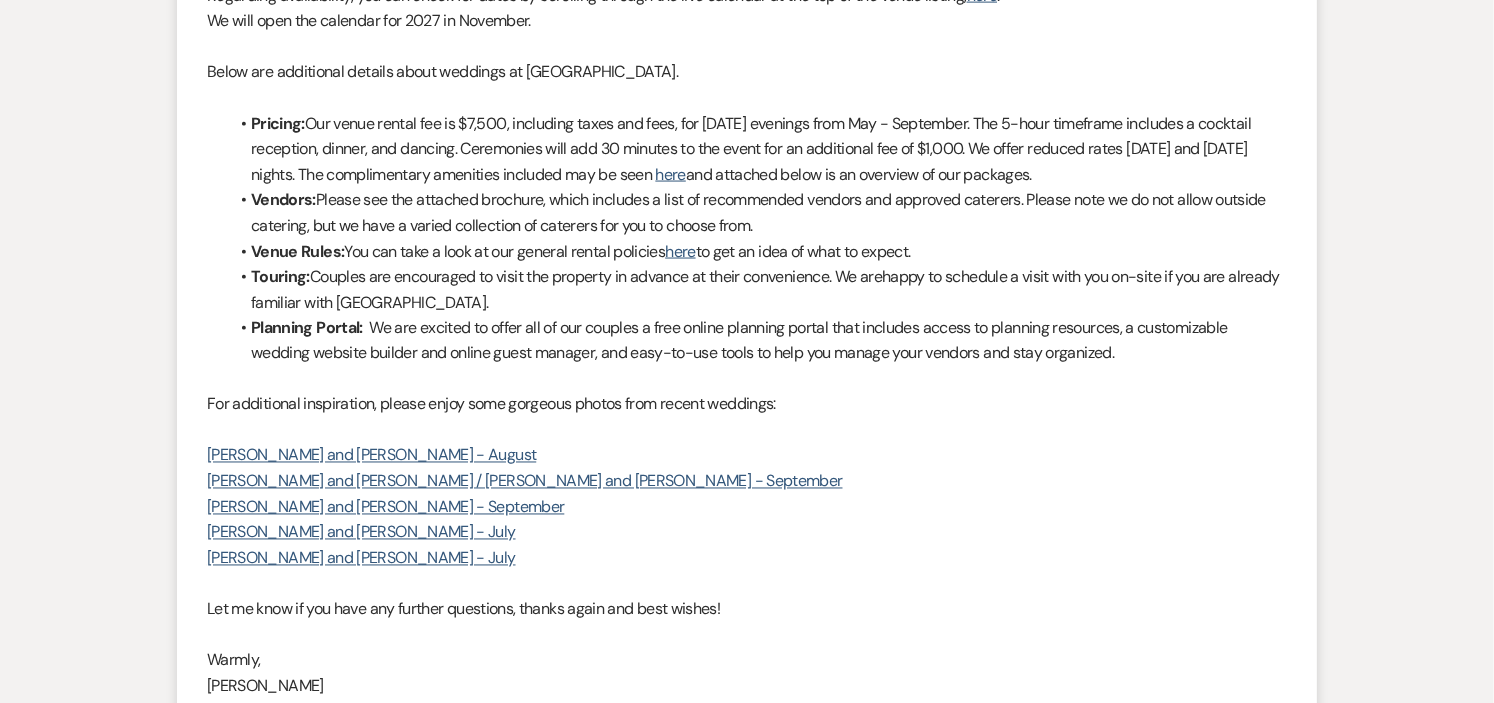 scroll, scrollTop: 0, scrollLeft: 0, axis: both 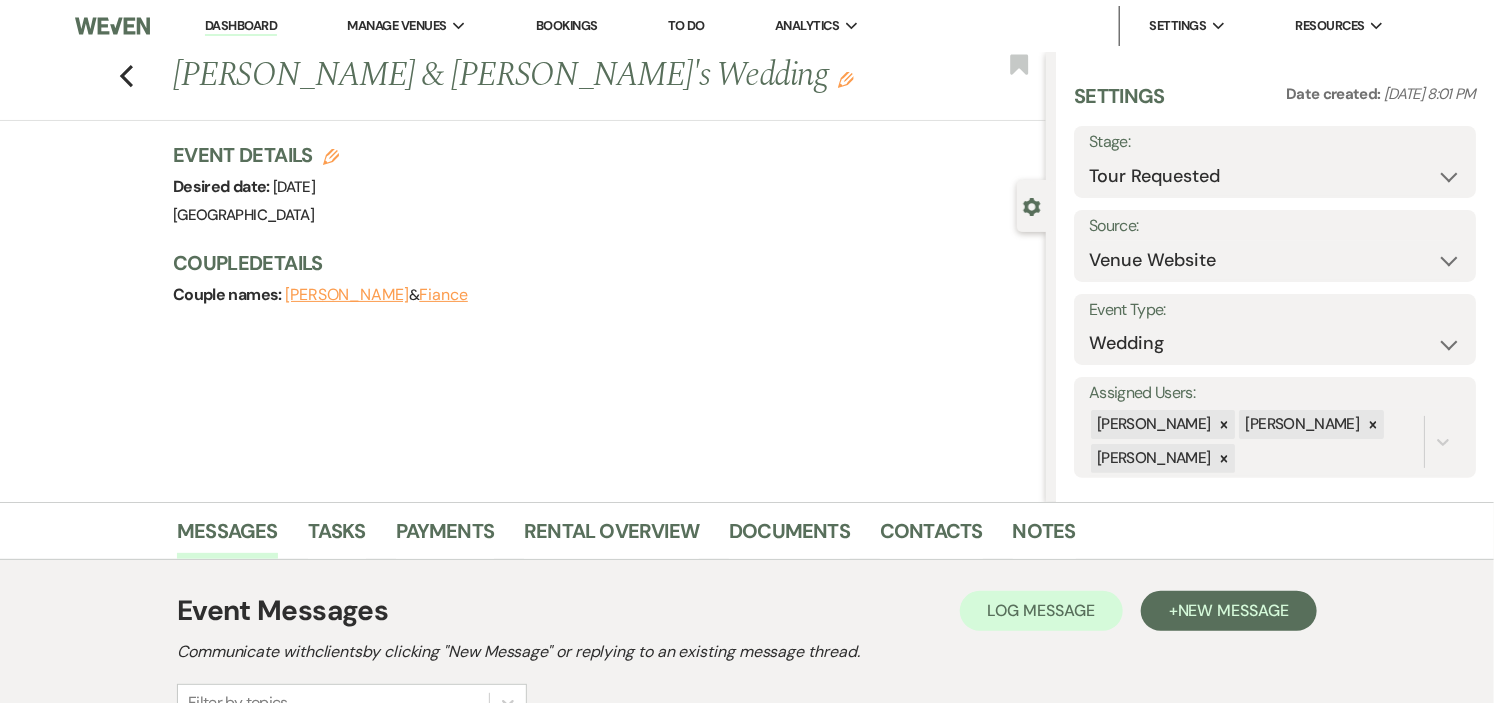 click on "Dashboard" at bounding box center [241, 26] 